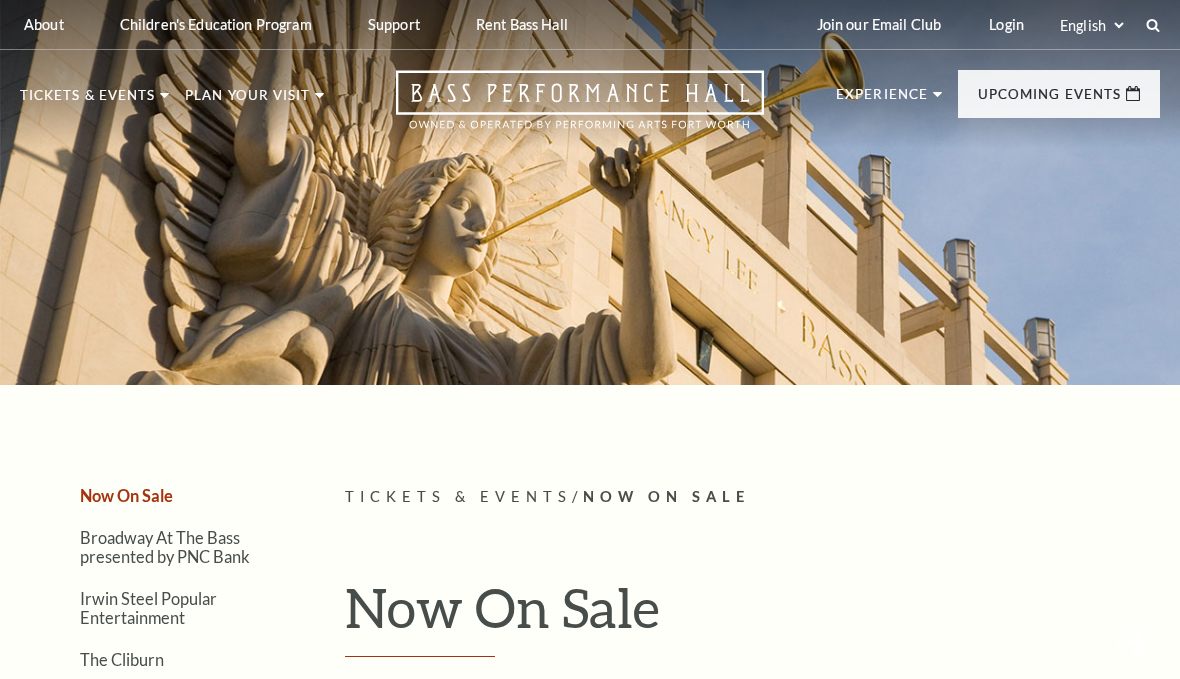 scroll, scrollTop: 0, scrollLeft: 0, axis: both 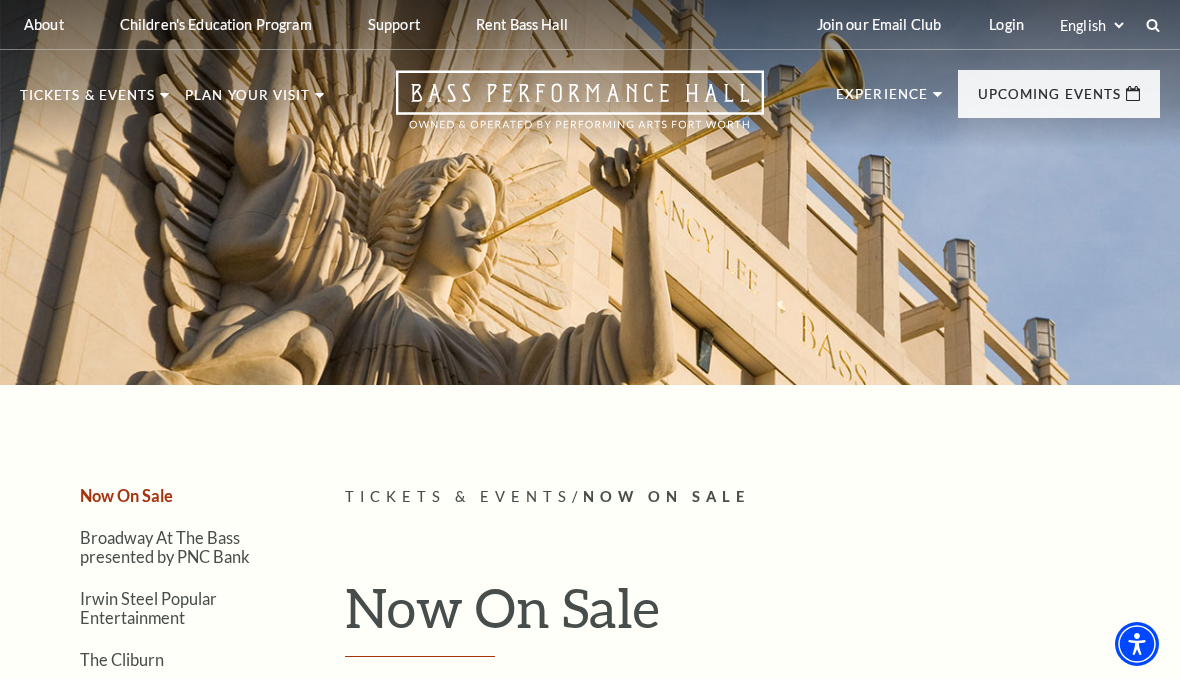 click on "Login" at bounding box center [1006, 24] 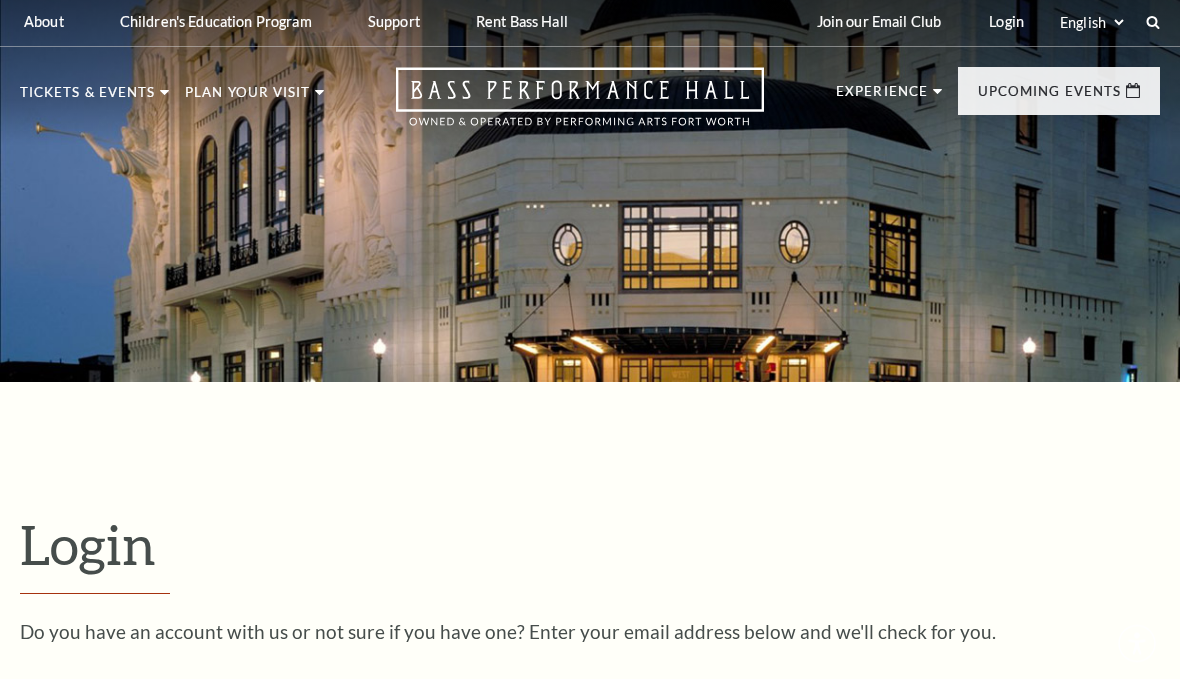 scroll, scrollTop: 124, scrollLeft: 0, axis: vertical 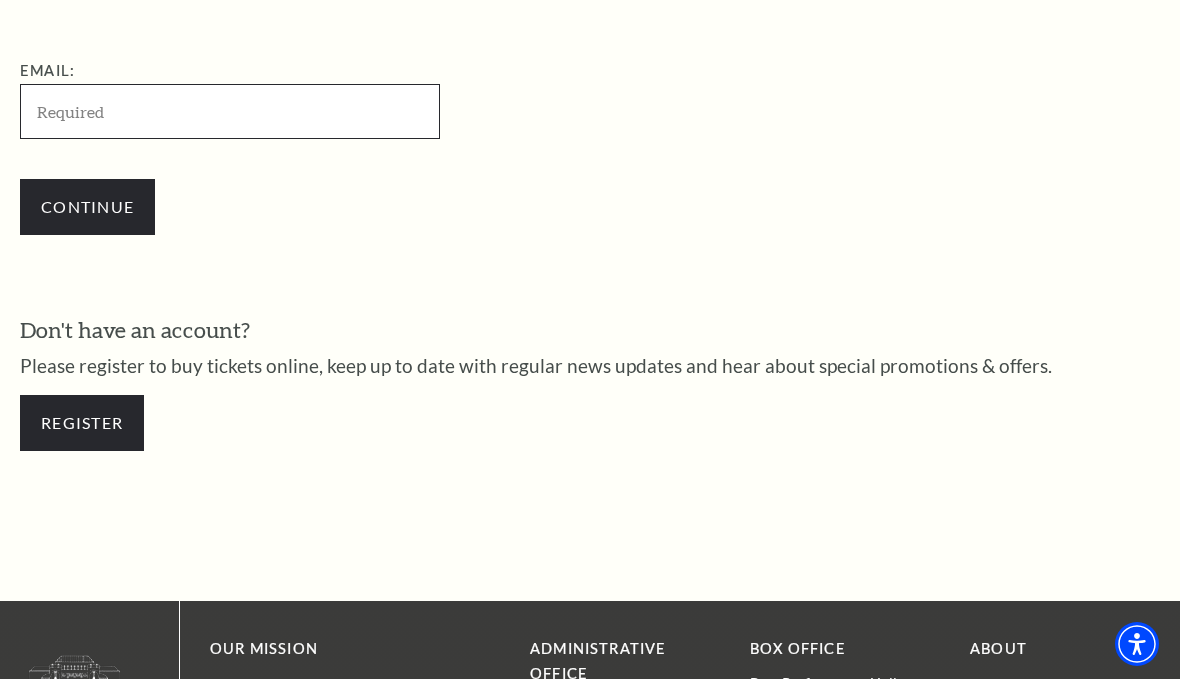 click on "Email:" at bounding box center [230, 111] 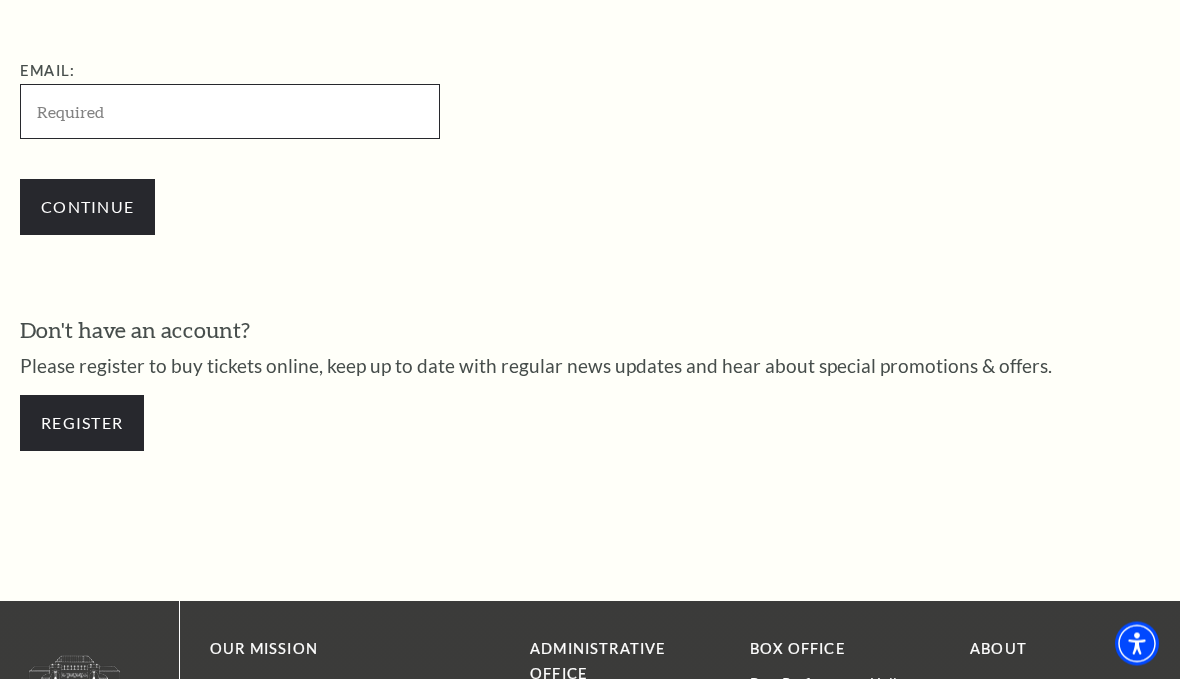 type on "[EMAIL_ADDRESS][DOMAIN_NAME]" 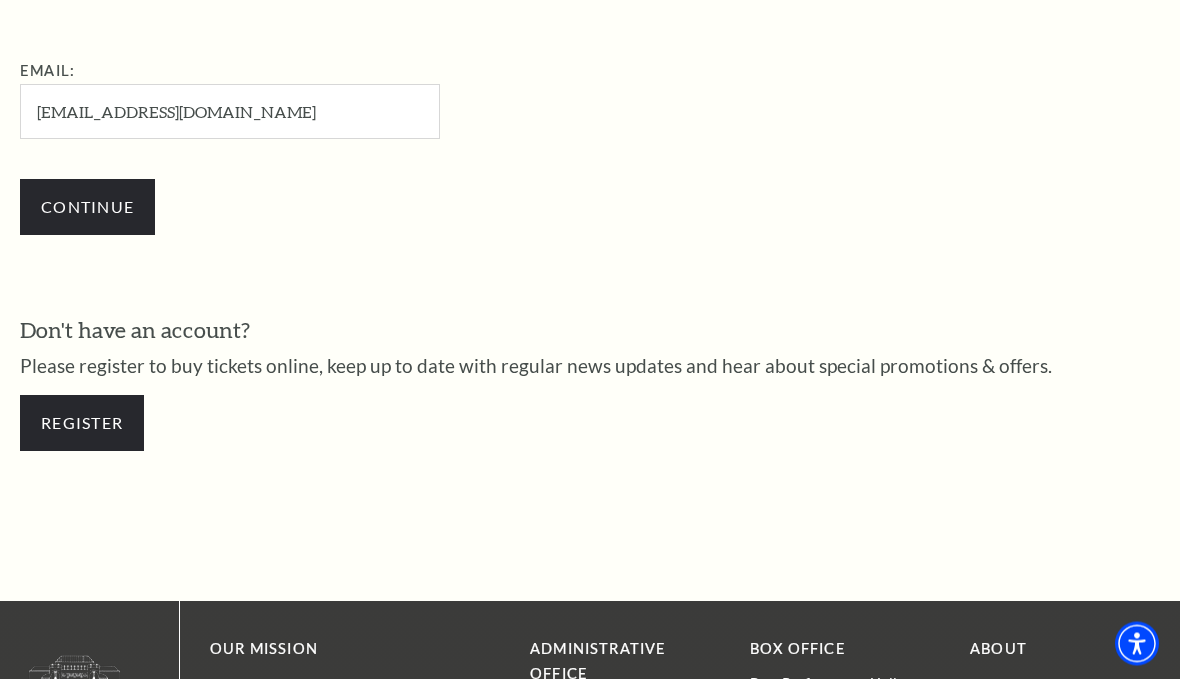 click on "Continue" at bounding box center (87, 208) 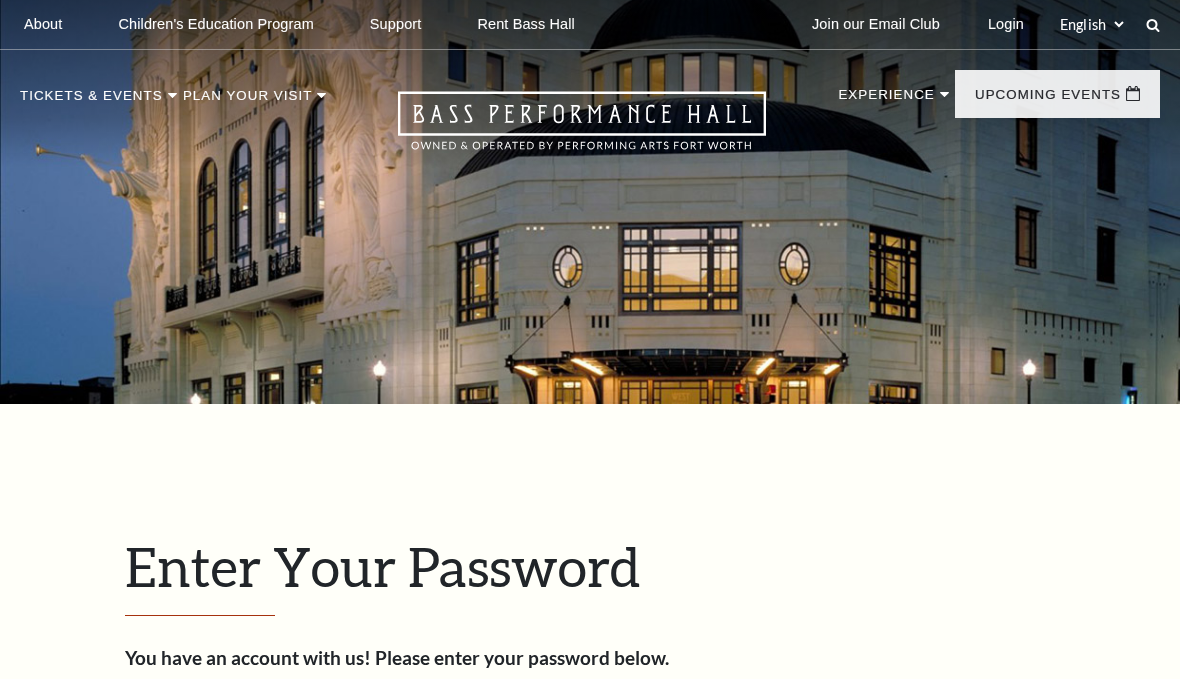 scroll, scrollTop: 0, scrollLeft: 0, axis: both 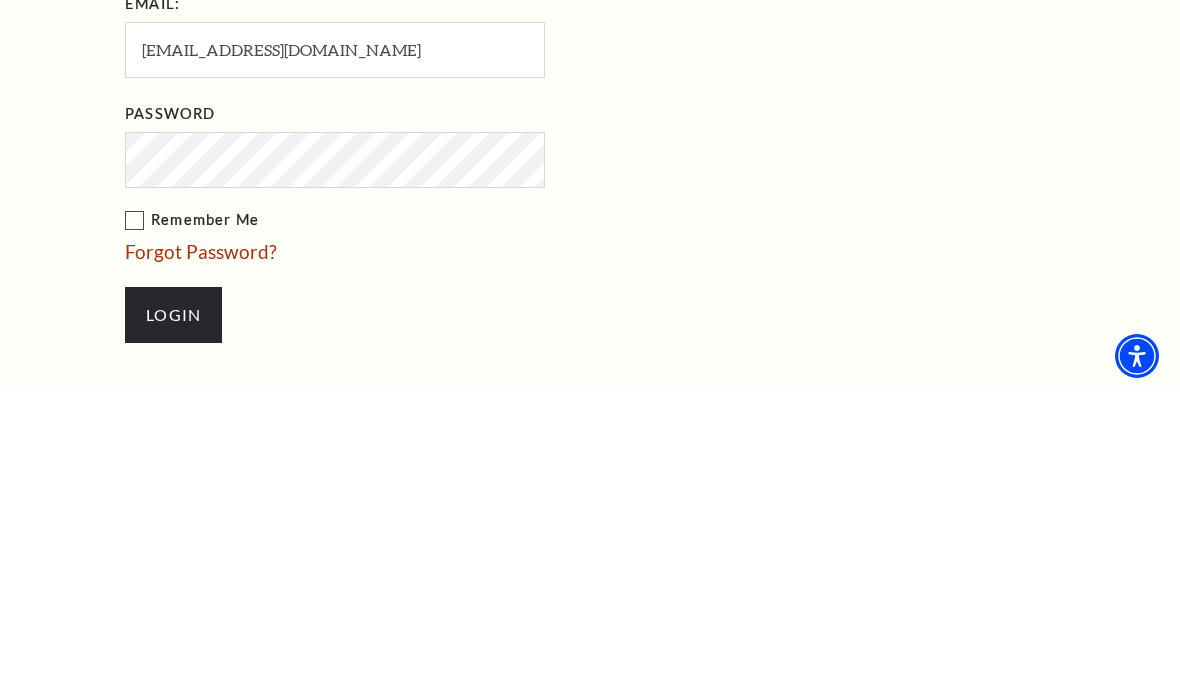 click on "Remember Me" at bounding box center (435, 508) 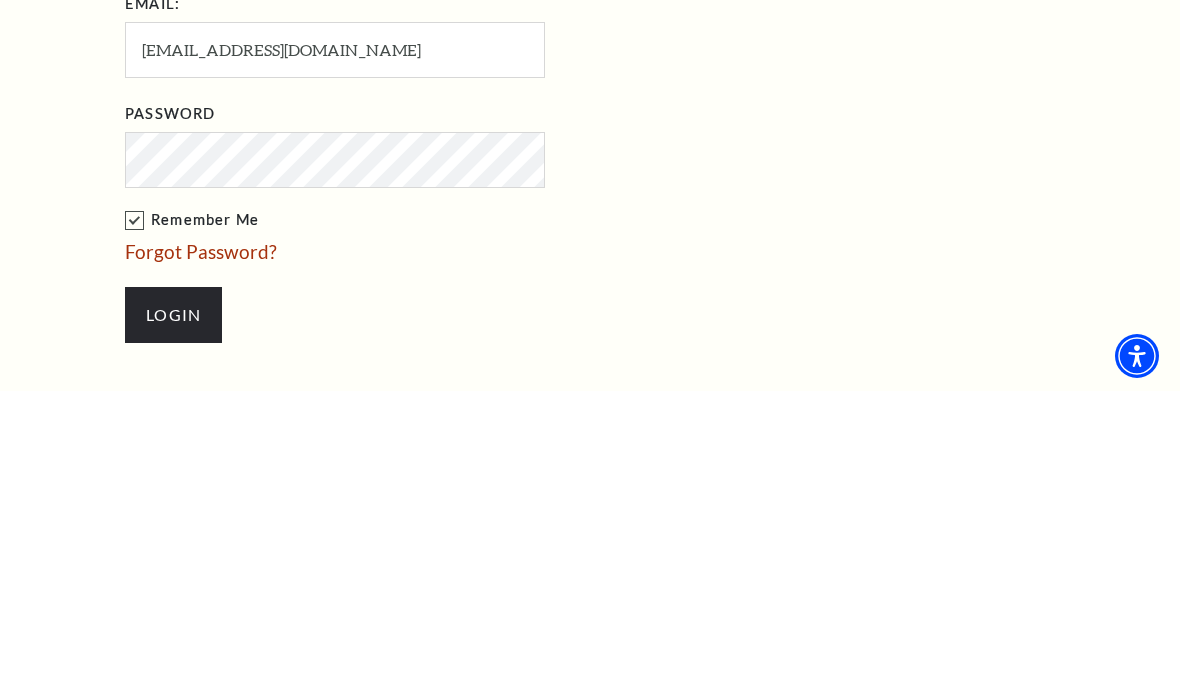 scroll, scrollTop: 822, scrollLeft: 0, axis: vertical 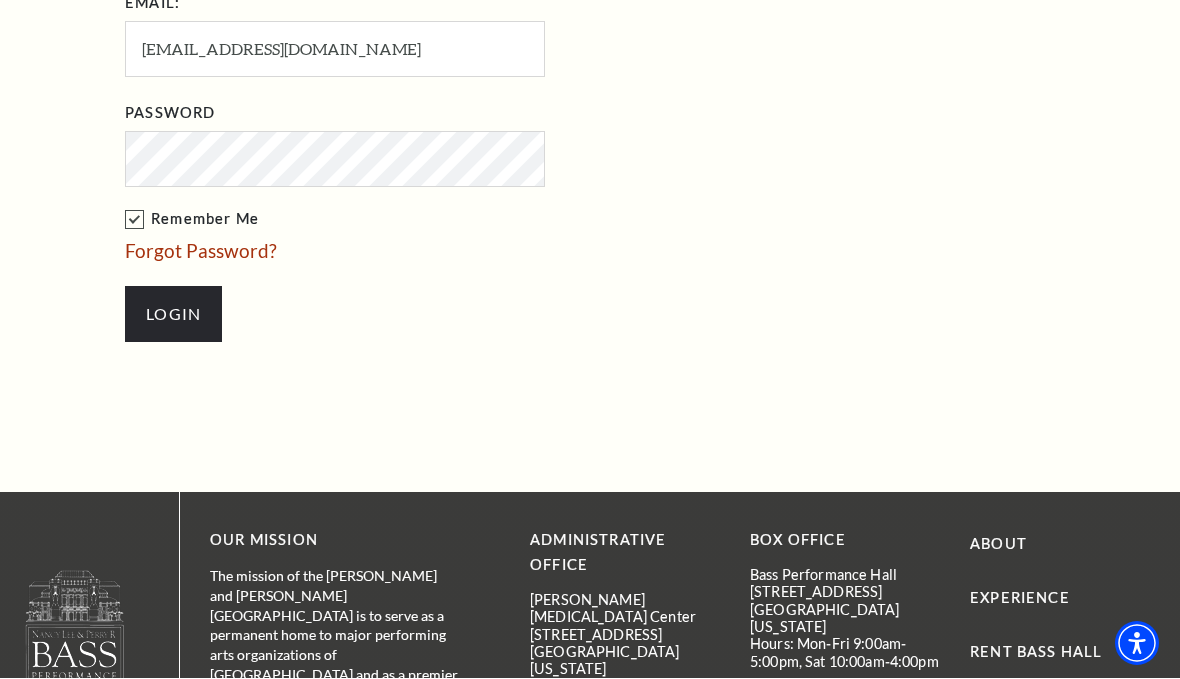 click on "Login" at bounding box center [173, 315] 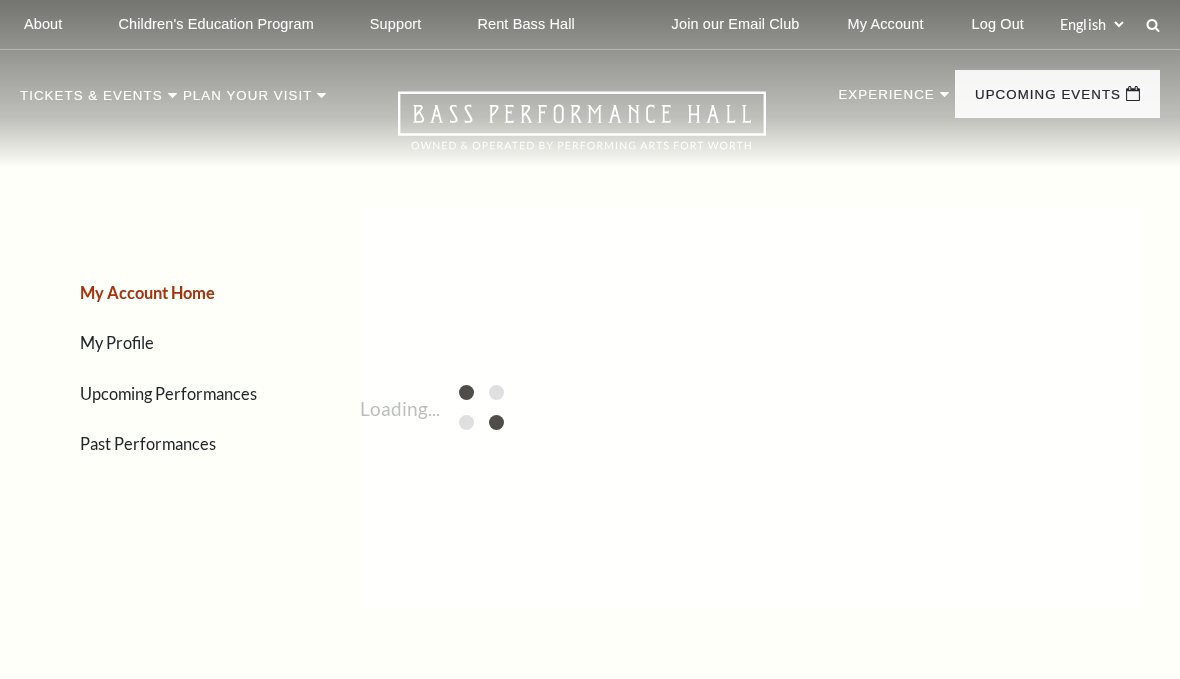 scroll, scrollTop: 0, scrollLeft: 0, axis: both 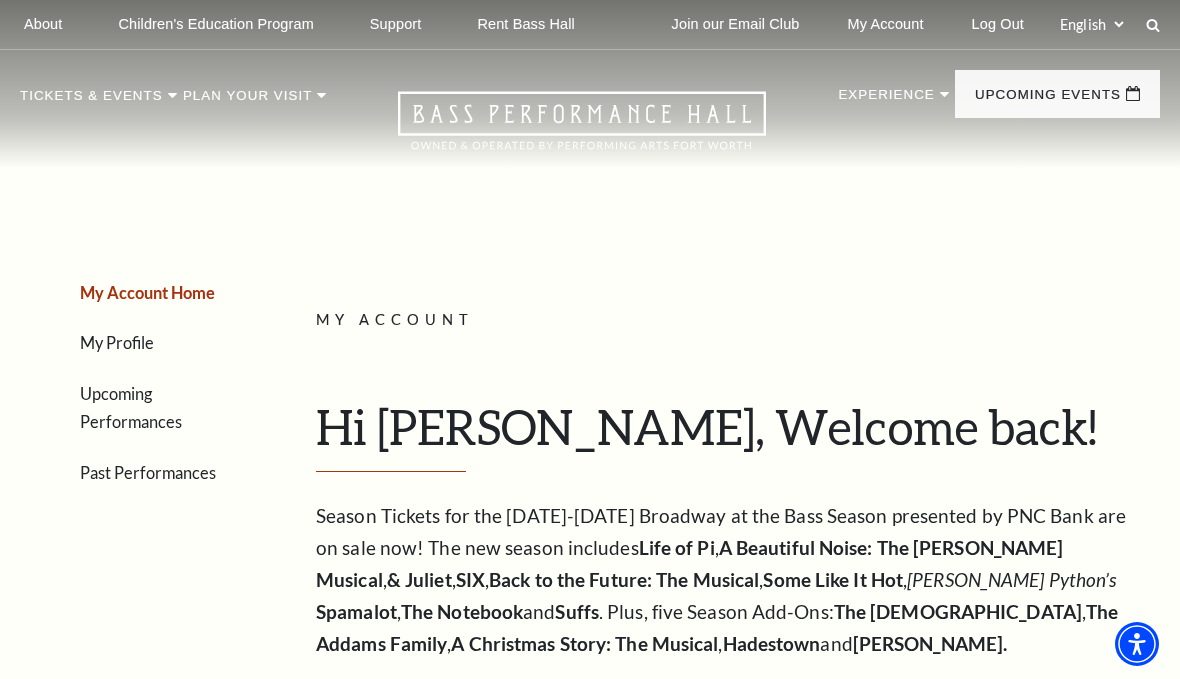 click on "Upcoming Events
Performing Arts Fort Worth
The Wiz
July 15-20, 2025
Learn More
Performing Arts Fort Worth
Shucked
July 29 - August 3, 2025
Learn More
Performing Arts Fort Worth
The Book of Mormon
August 8-10, 2025
Learn More & Juliet" at bounding box center [1057, 109] 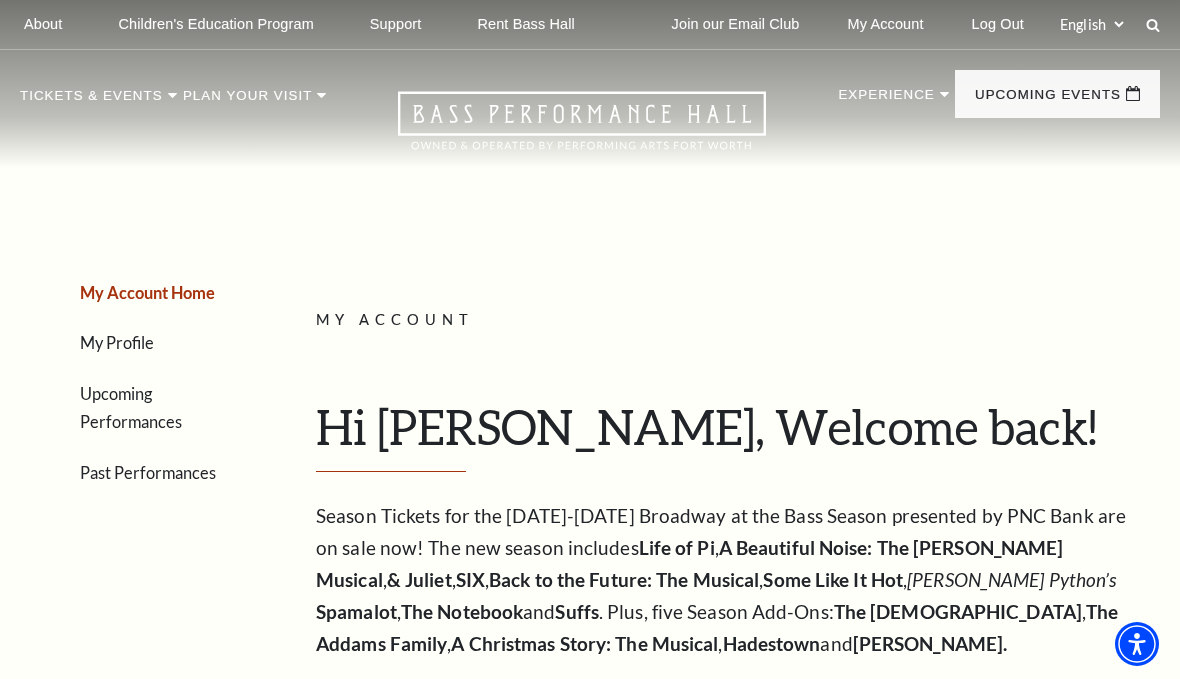 click on "My Account" at bounding box center (886, 24) 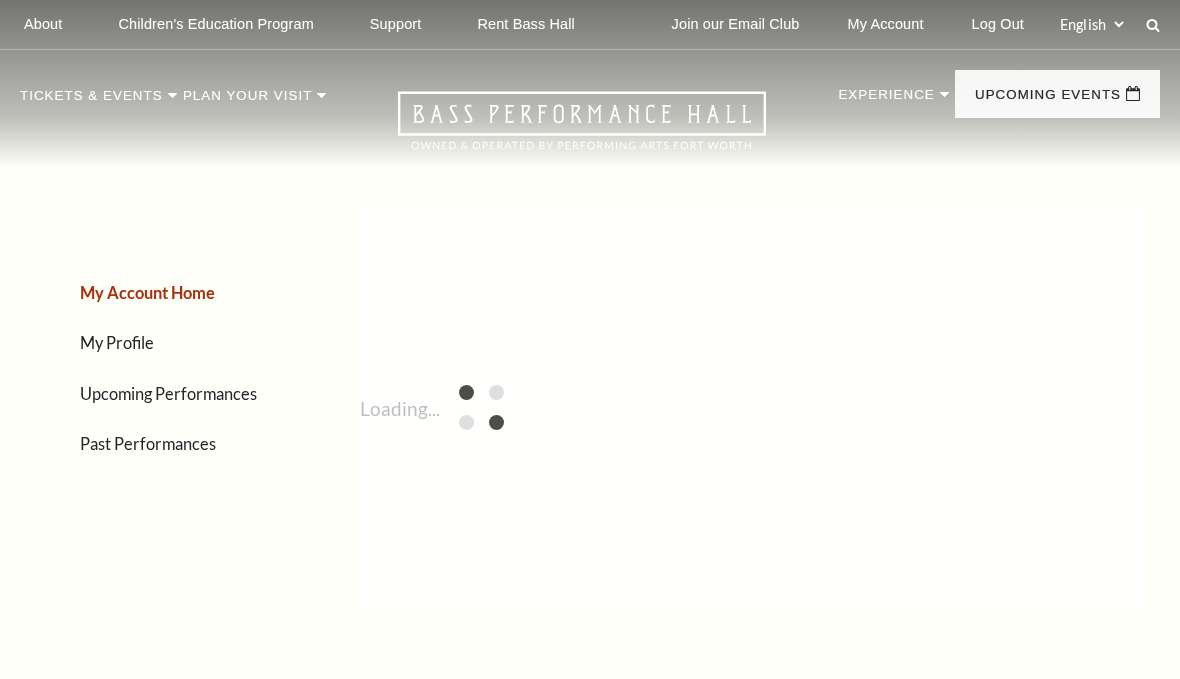 scroll, scrollTop: 22, scrollLeft: 0, axis: vertical 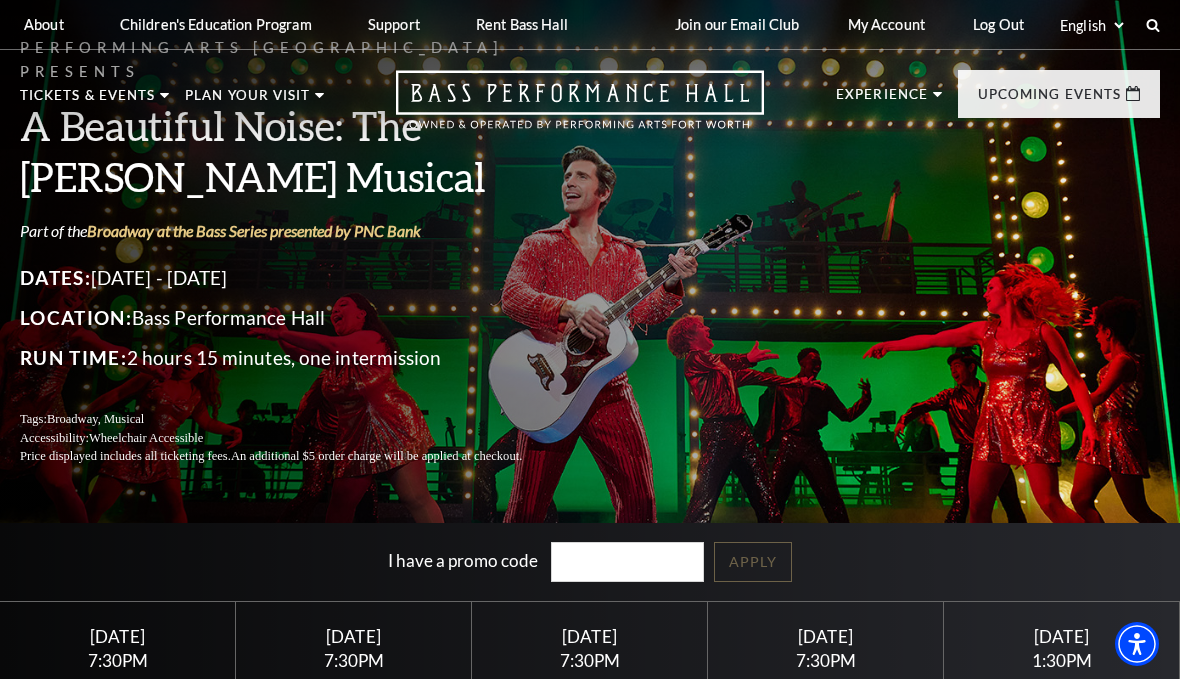 click on "Upcoming Events" at bounding box center [1049, 100] 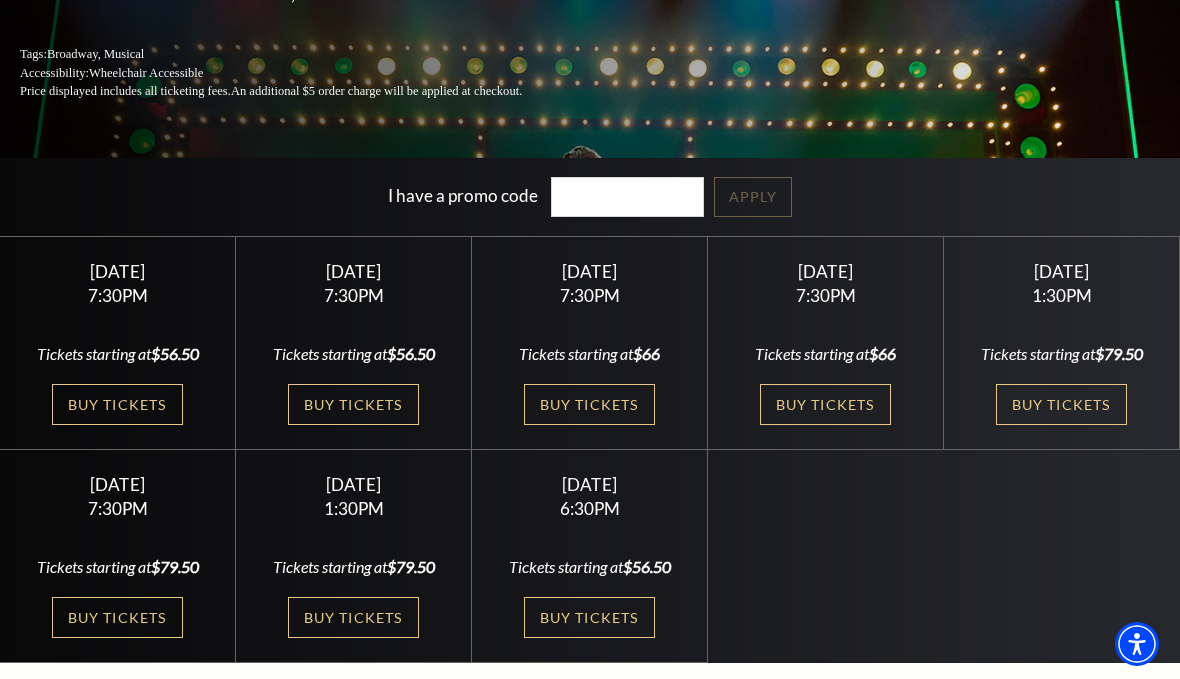scroll, scrollTop: 367, scrollLeft: 0, axis: vertical 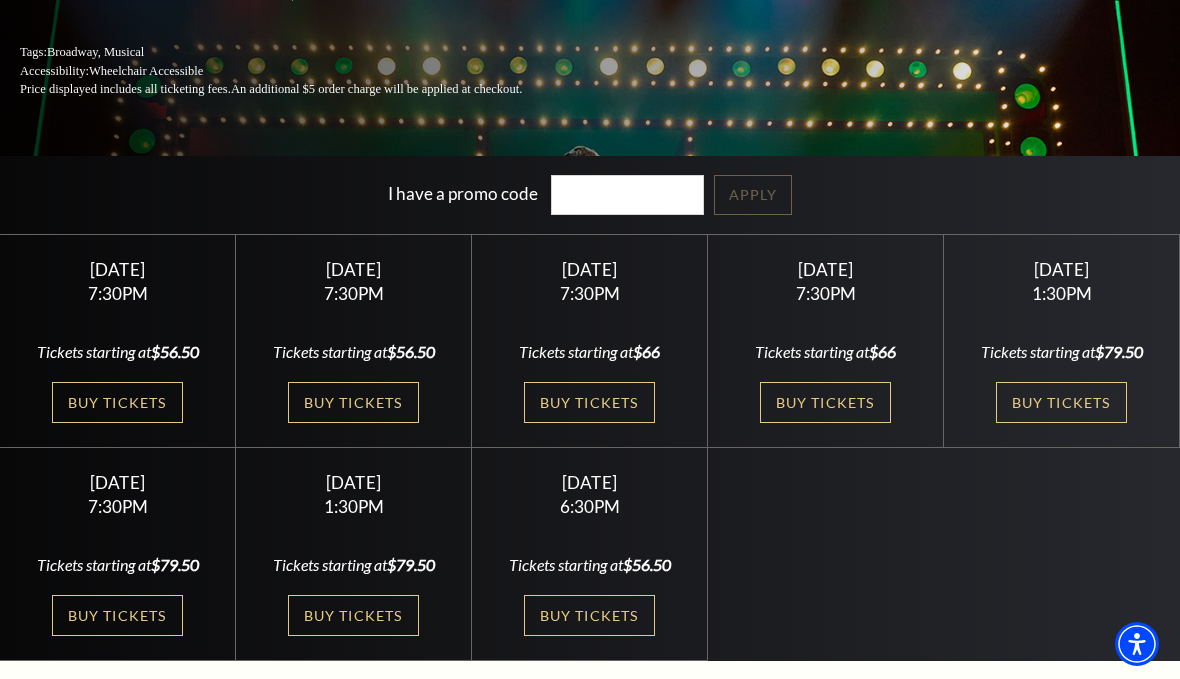 click on "Buy Tickets" at bounding box center (353, 402) 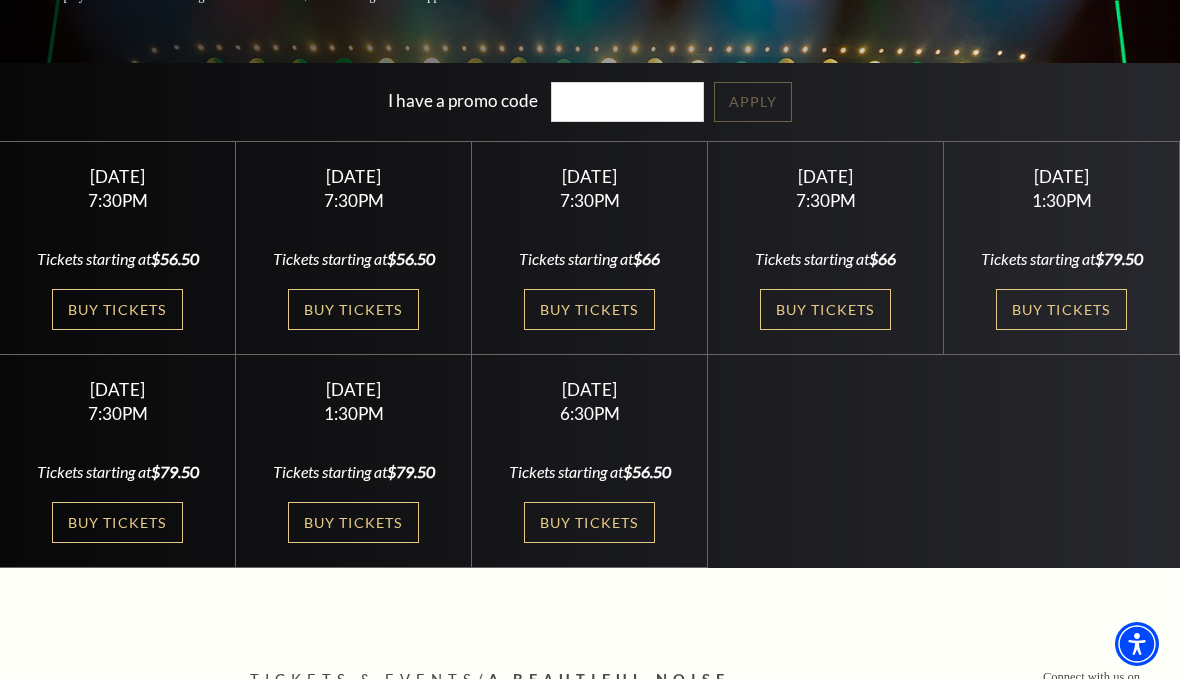 click on "Buy Tickets" at bounding box center [589, 309] 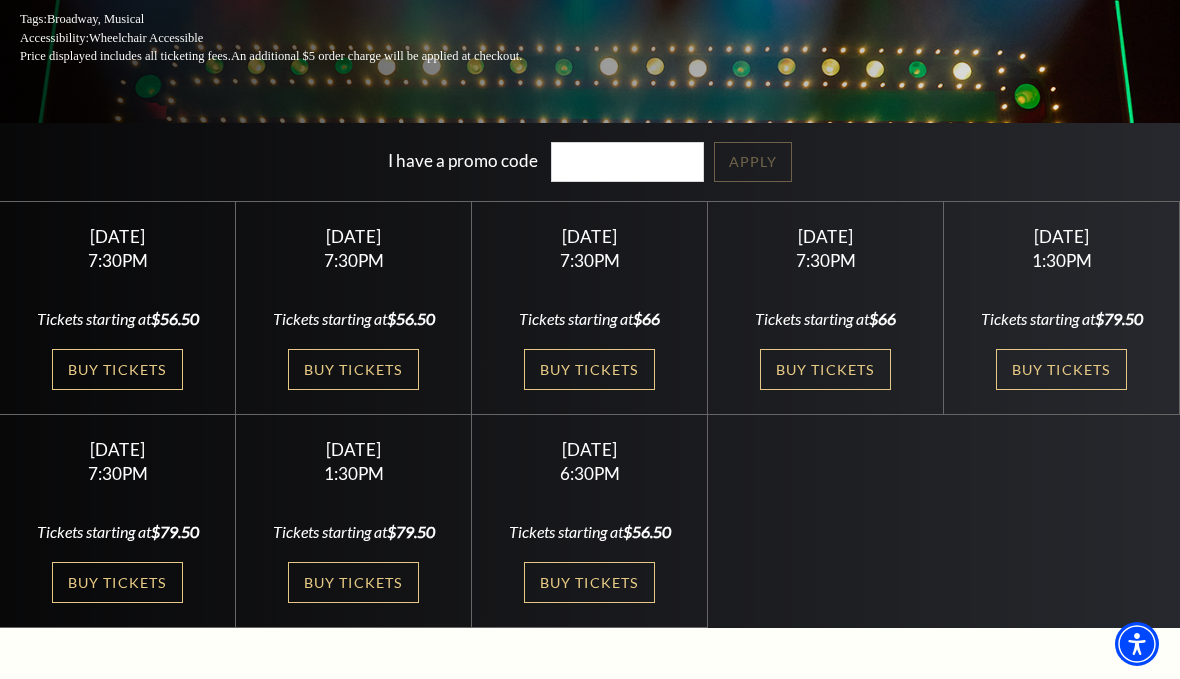 scroll, scrollTop: 398, scrollLeft: 0, axis: vertical 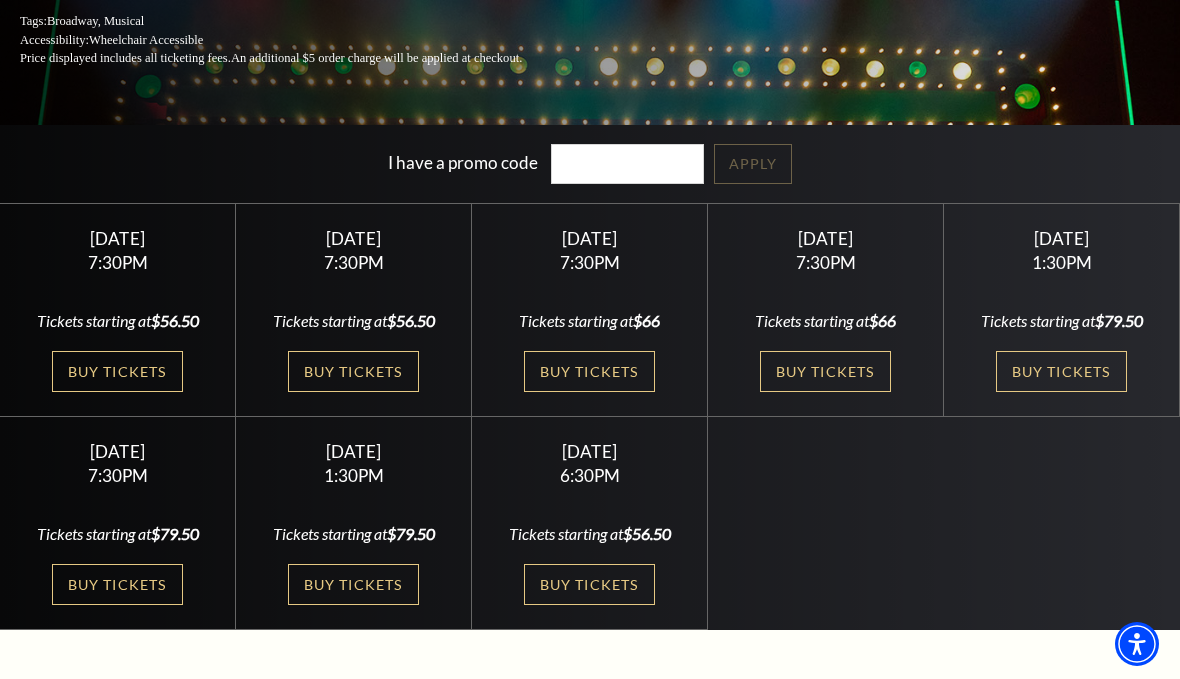 click on "7:30PM" at bounding box center (354, 262) 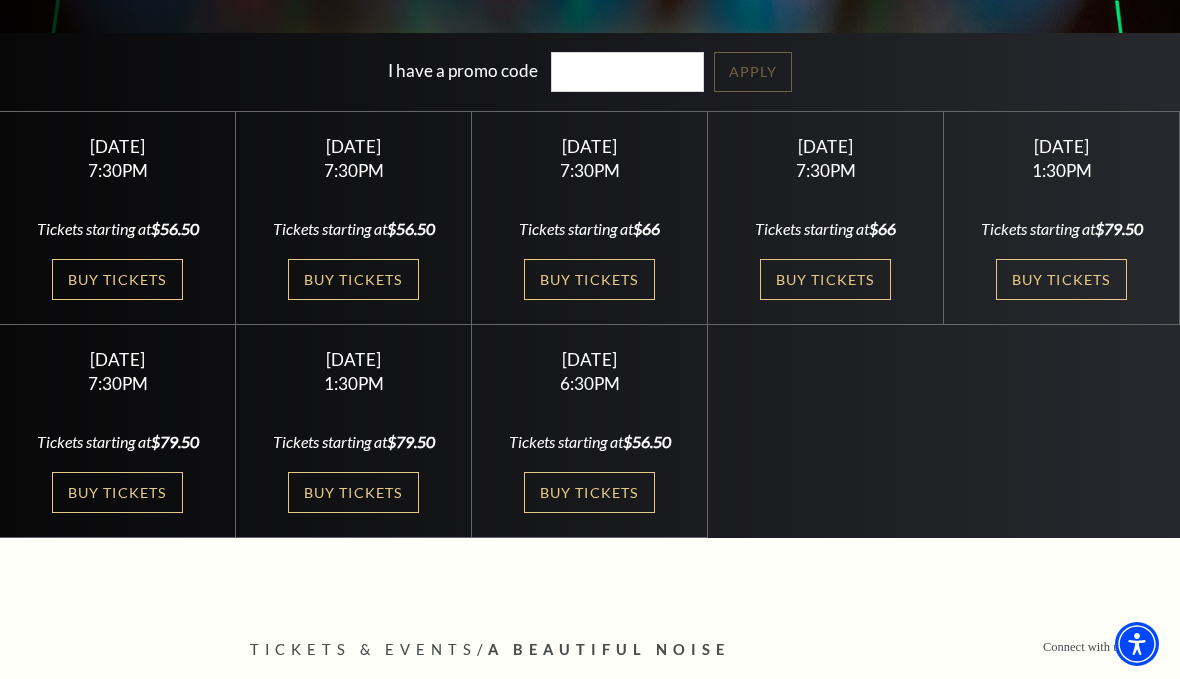 click on "Wednesday October 29
7:30PM
Tickets starting at  $56.50
Buy Tickets" at bounding box center [354, 218] 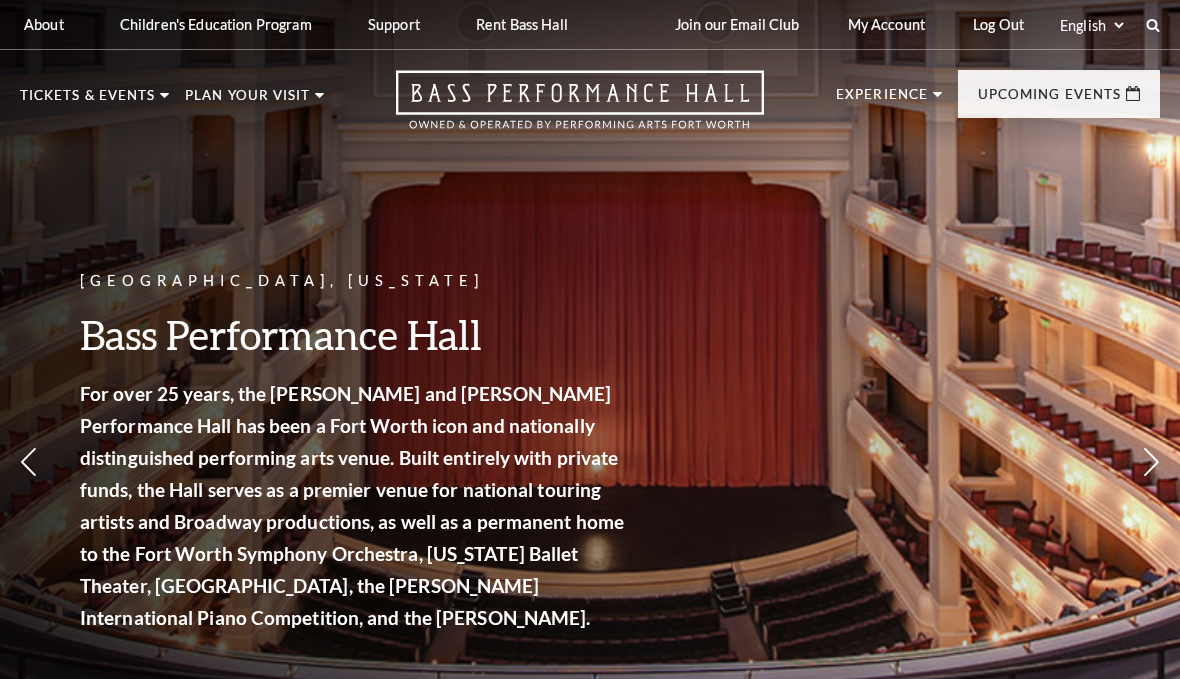 scroll, scrollTop: 0, scrollLeft: 0, axis: both 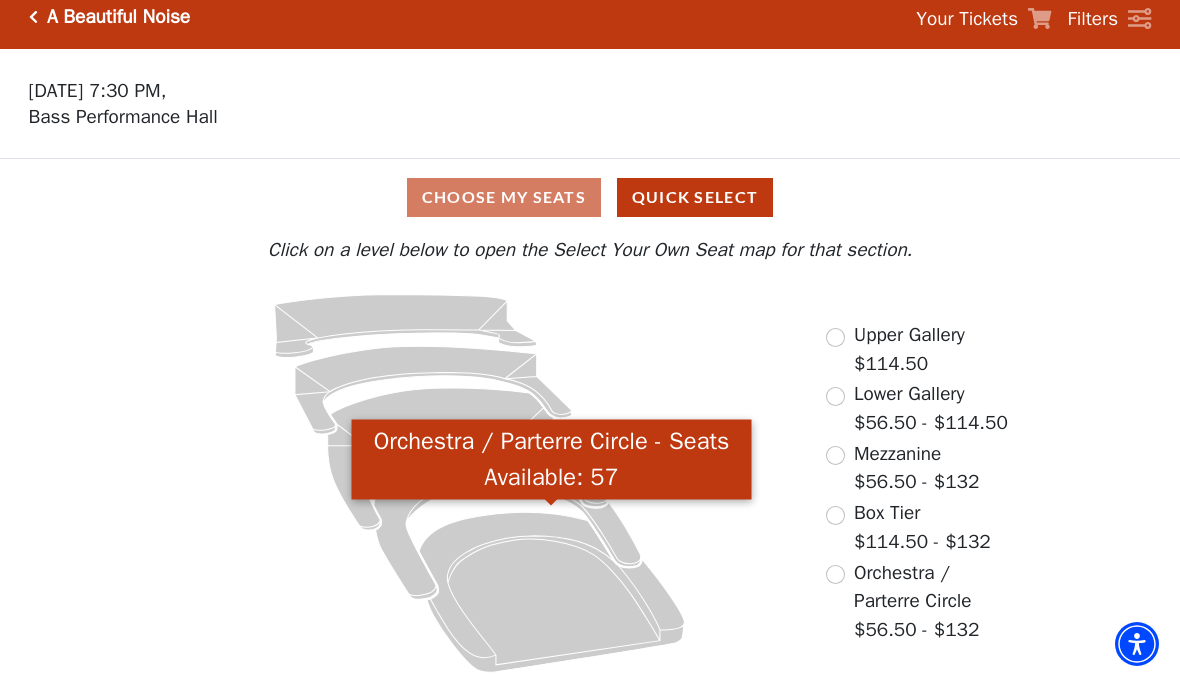 click 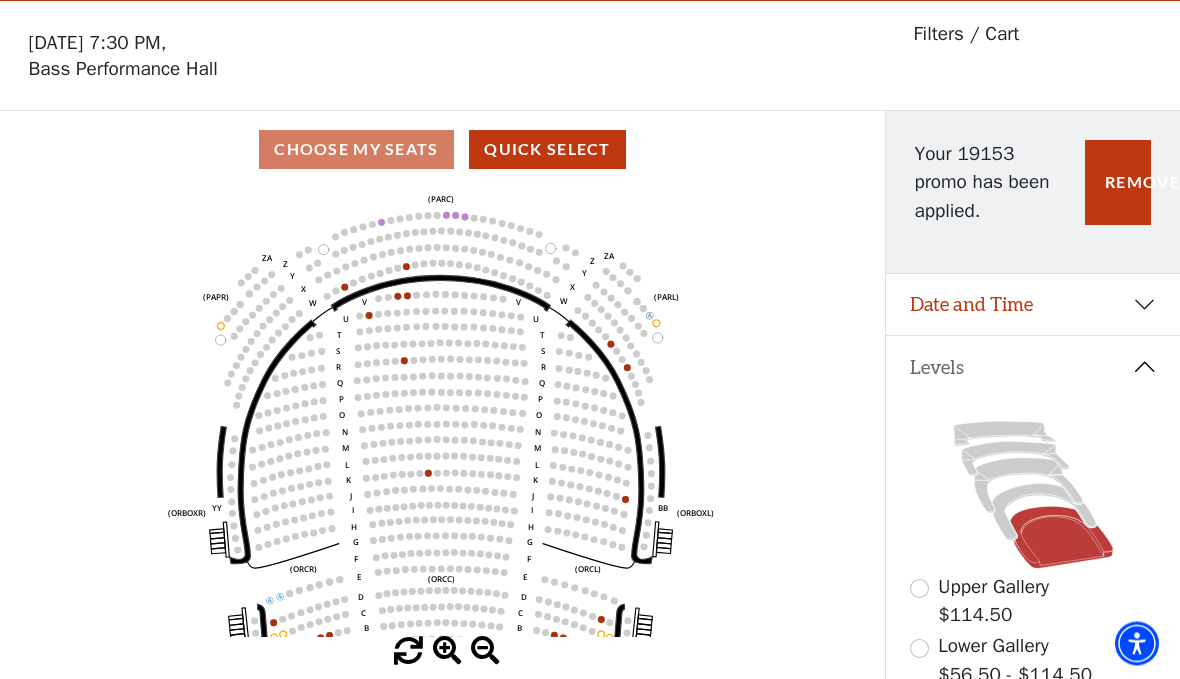 scroll, scrollTop: 63, scrollLeft: 0, axis: vertical 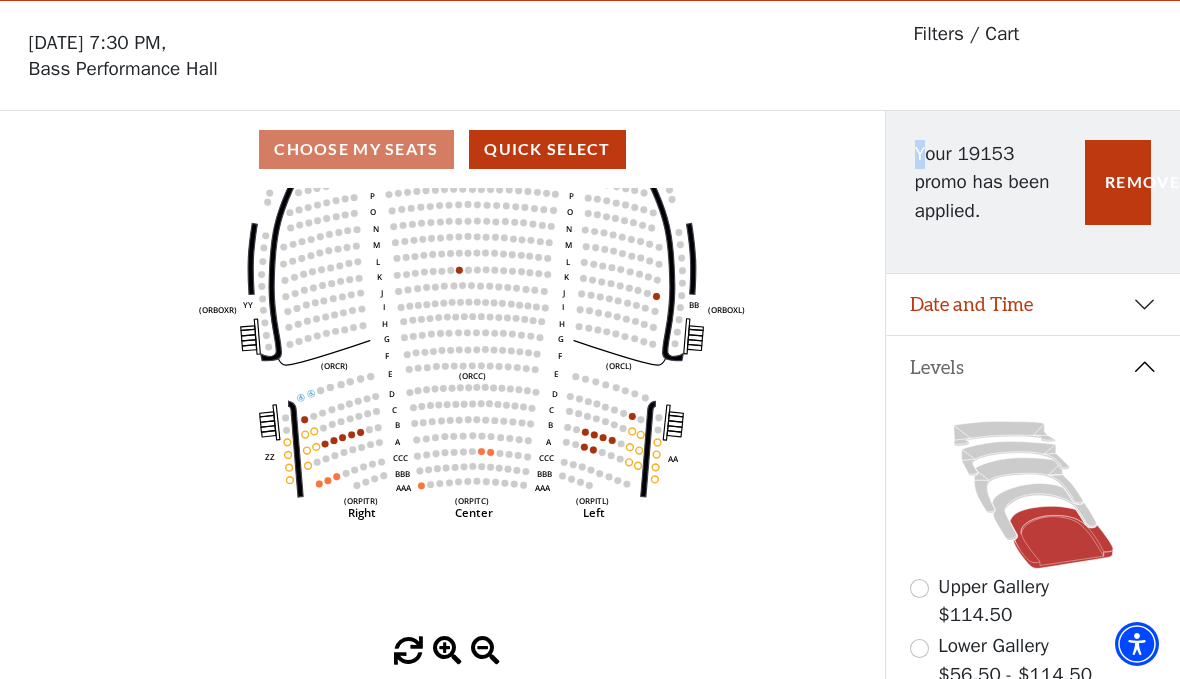click 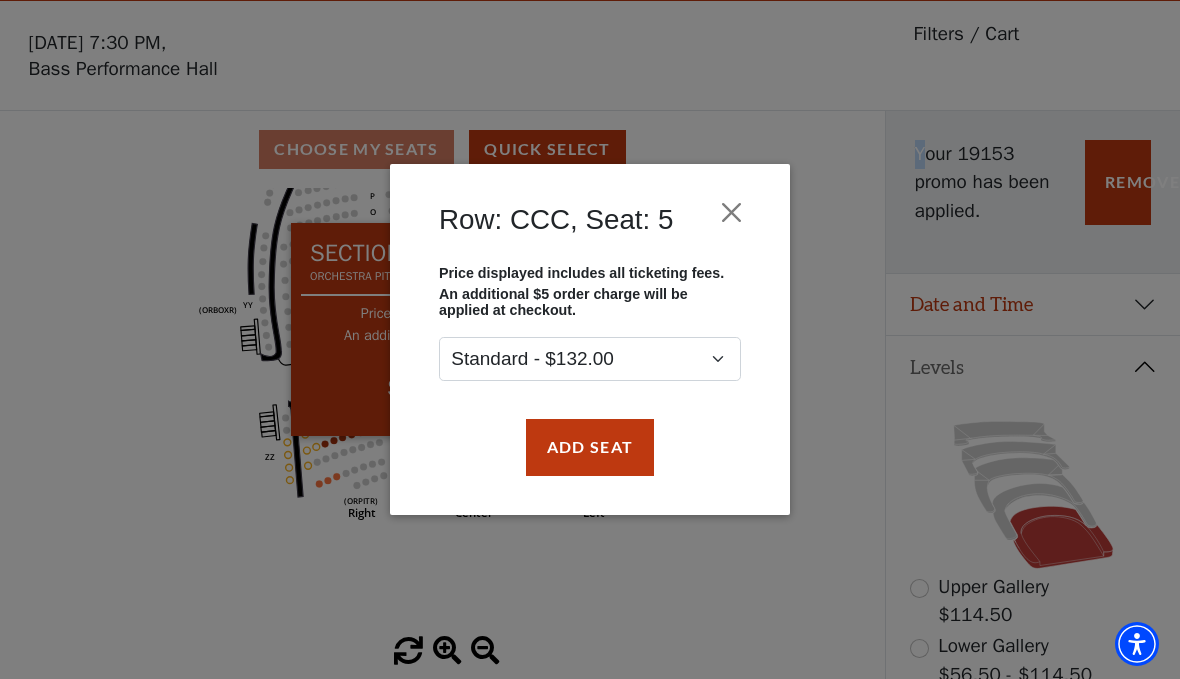 click at bounding box center [732, 213] 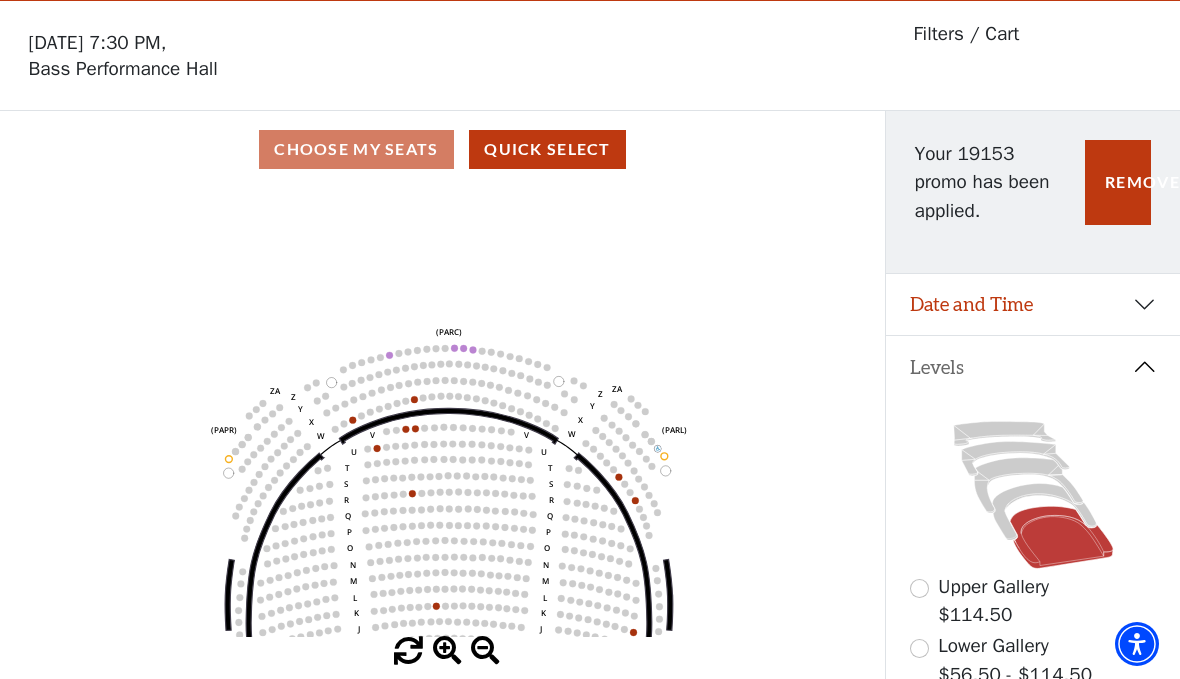 click on "Left   (ORPITL)   Right   (ORPITR)   Center   (ORPITC)   ZZ   AA   YY   BB   ZA   ZA   (ORCL)   (ORCR)   (ORCC)   (ORBOXL)   (ORBOXR)   (PARL)   (PAPR)   (PARC)   Z   Y   X   W   Z   Y   X   W   V   U   T   S   R   Q   P   O   N   M   L   K   J   I   H   G   F   E   D   C   B   A   CCC   BBB   AAA   V   U   T   S   R   Q   P   O   N   M   L   K   J   I   H   G   F   E   D   C   B   A   CCC   BBB   AAA" 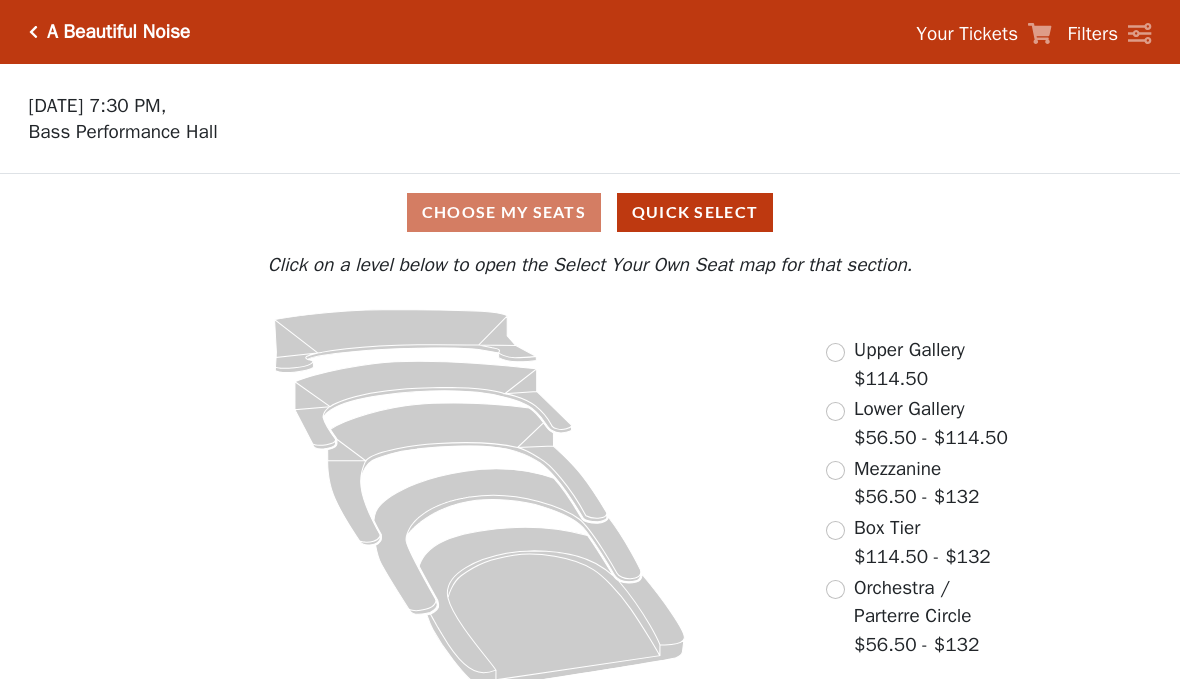scroll, scrollTop: 0, scrollLeft: 0, axis: both 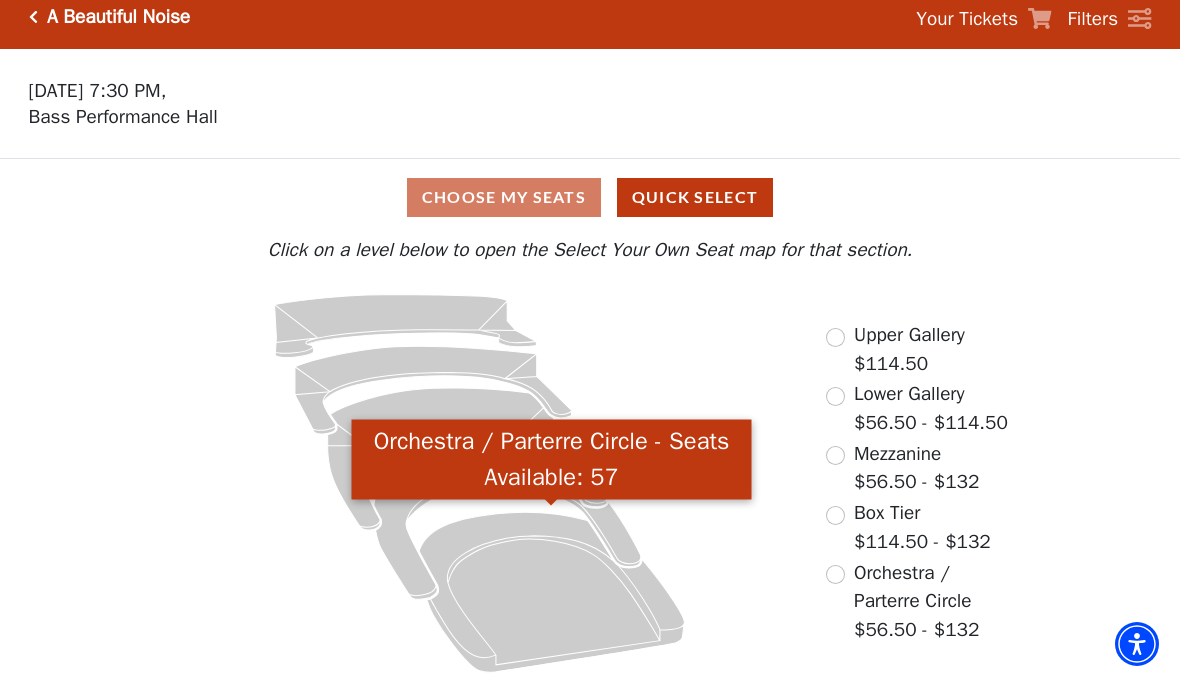 click 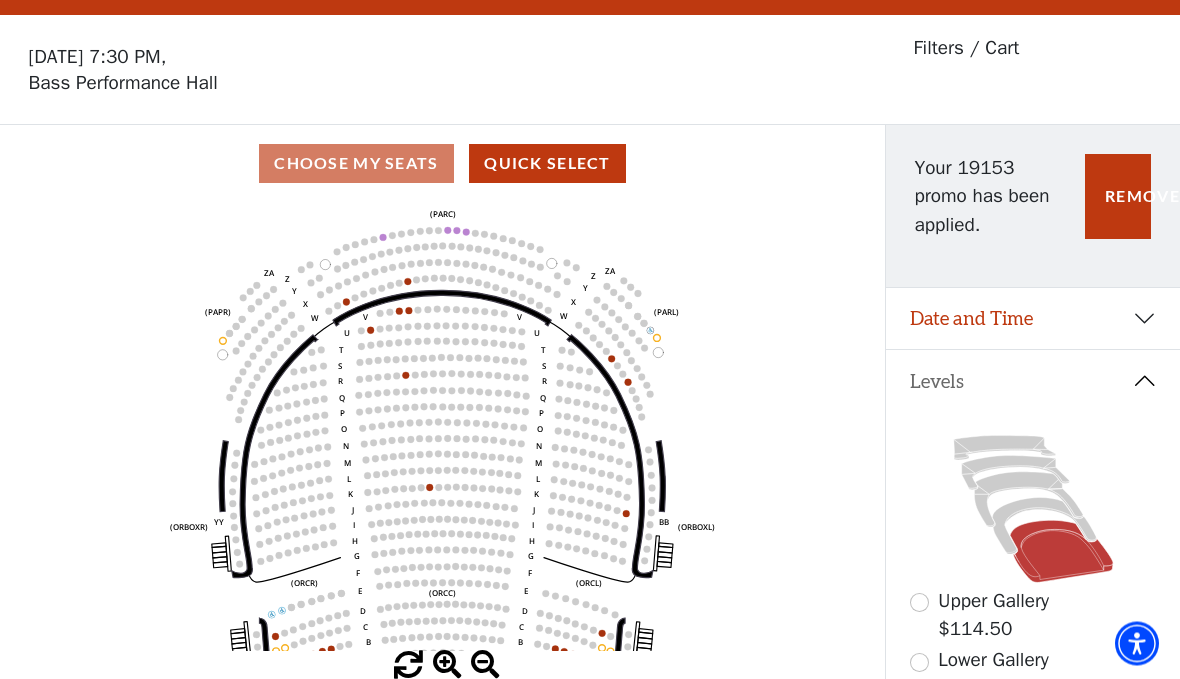 scroll, scrollTop: 93, scrollLeft: 0, axis: vertical 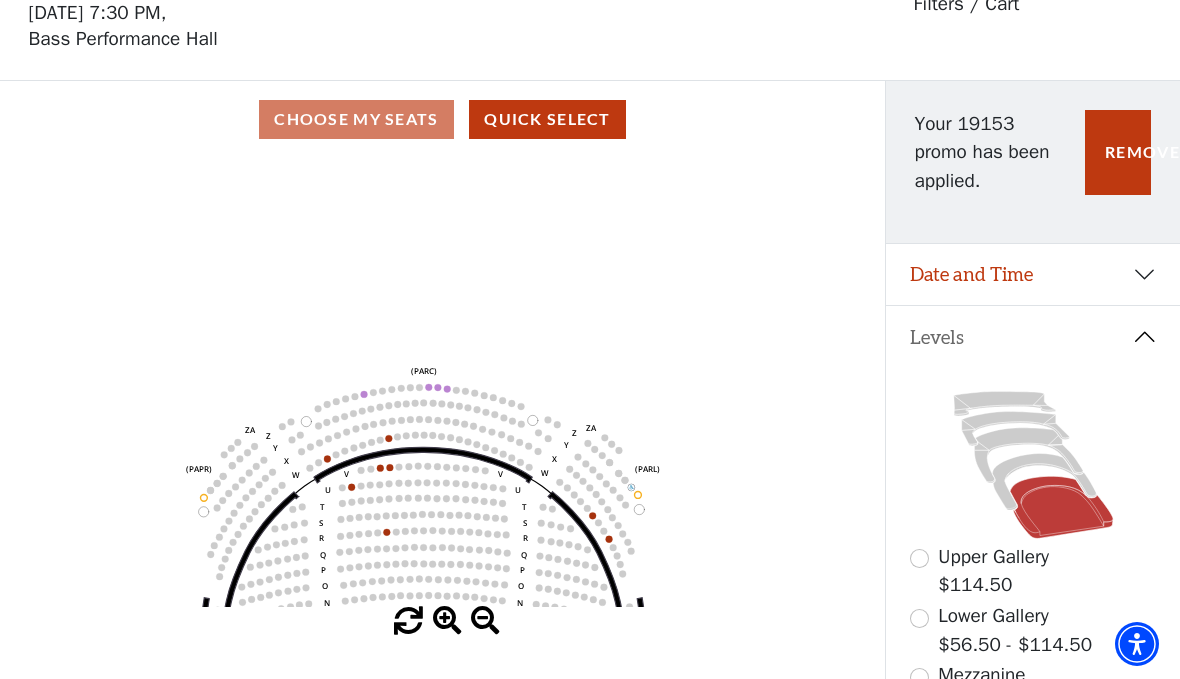 click on "Choose My Seats
Quick Select" at bounding box center [442, 119] 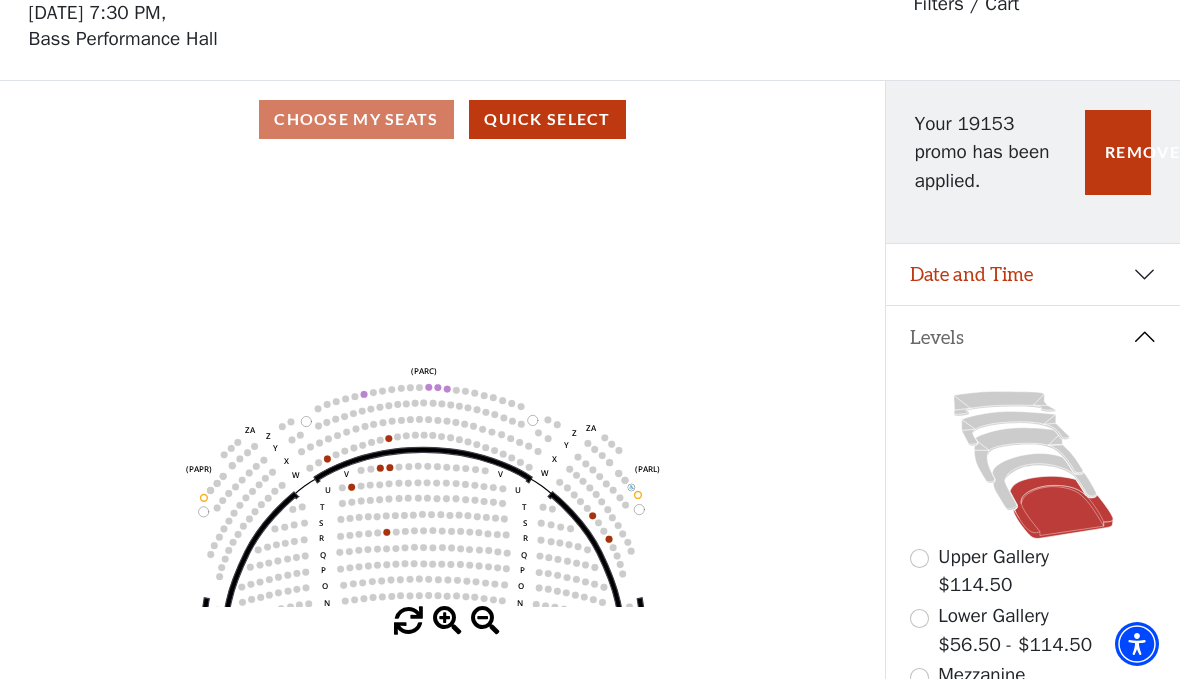click on "Choose My Seats
Quick Select" at bounding box center [442, 119] 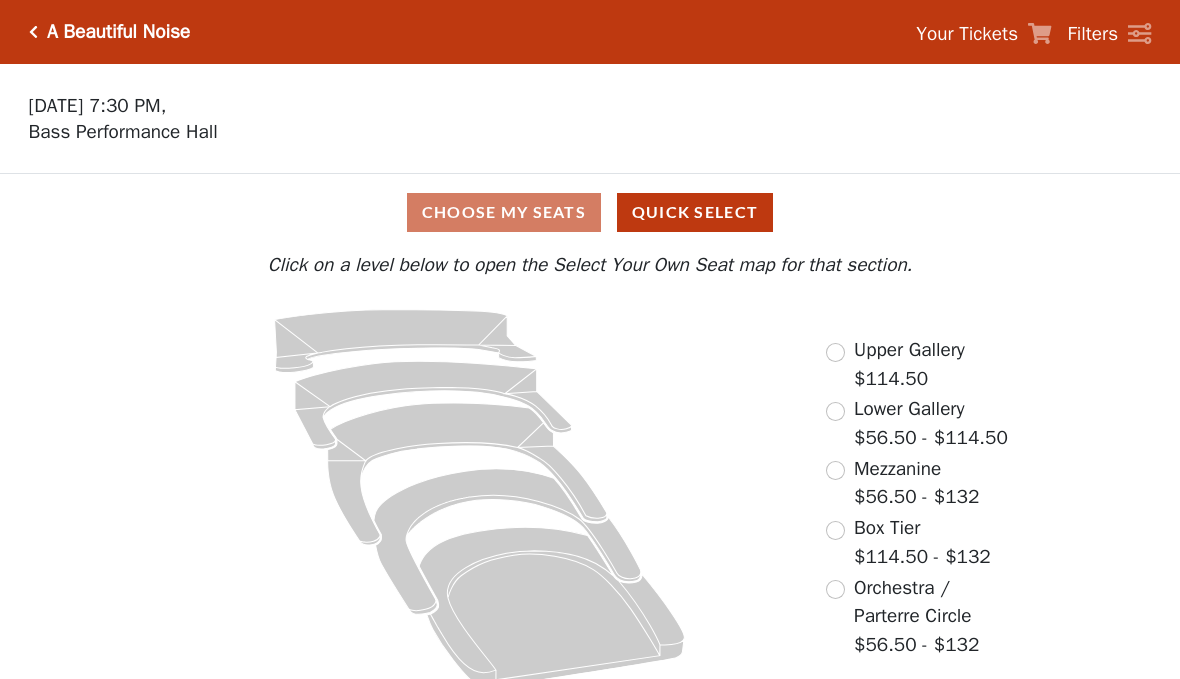 scroll, scrollTop: 0, scrollLeft: 0, axis: both 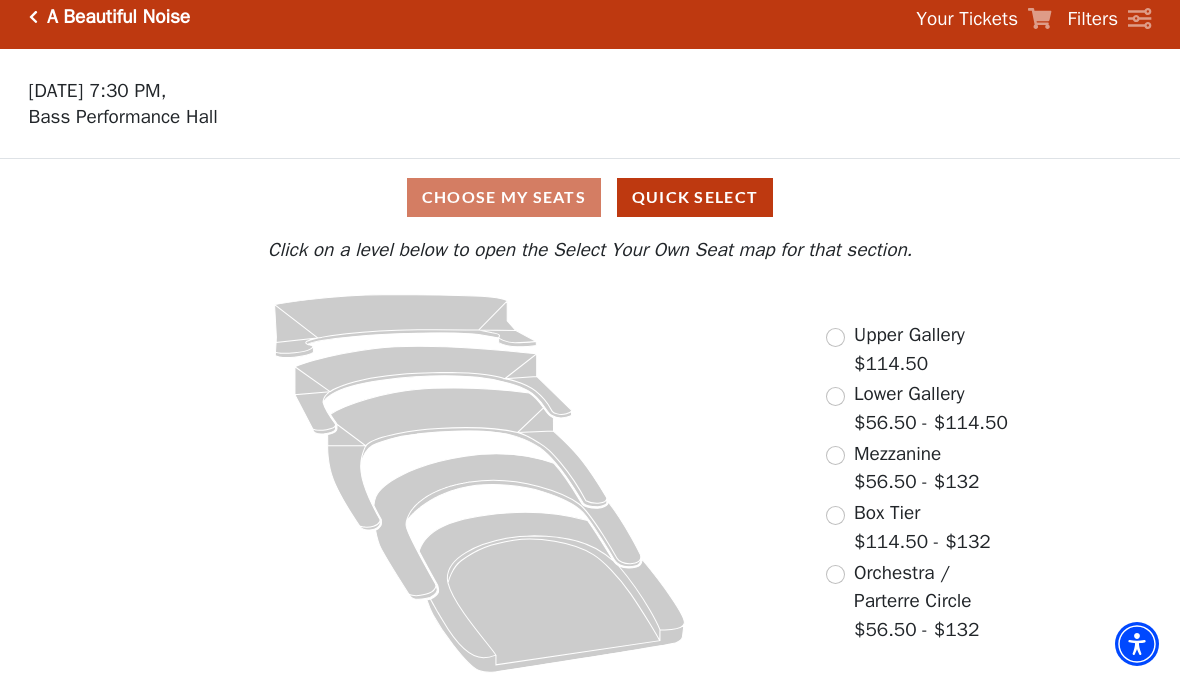 click 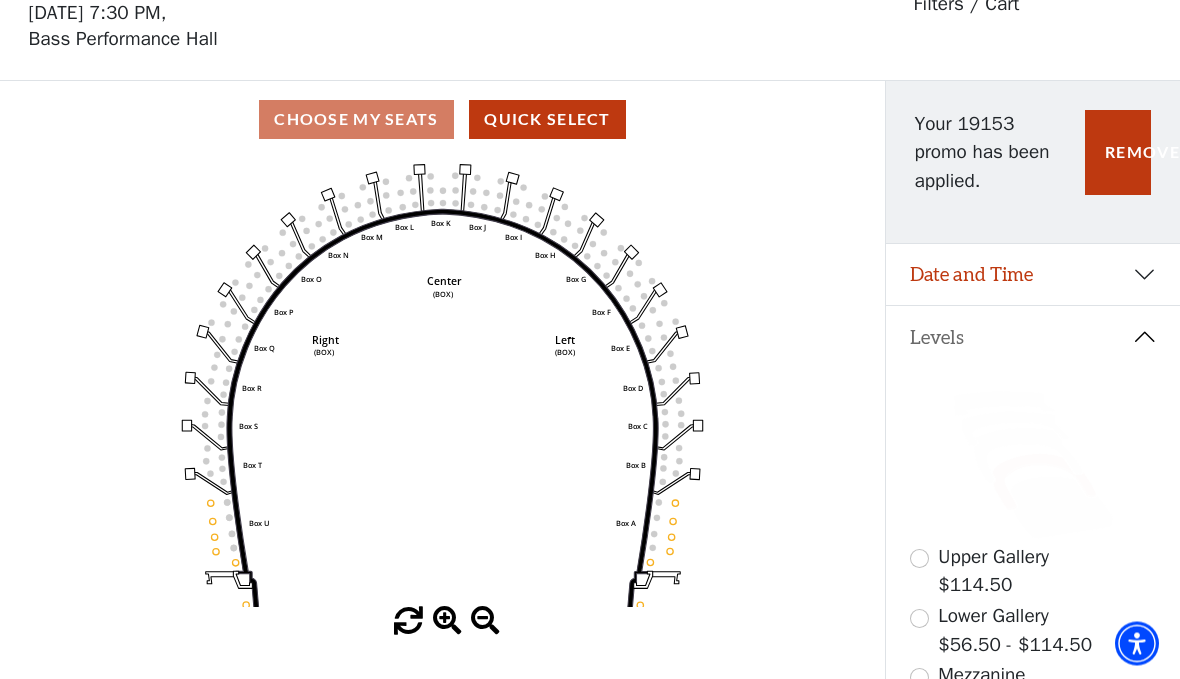scroll, scrollTop: 93, scrollLeft: 0, axis: vertical 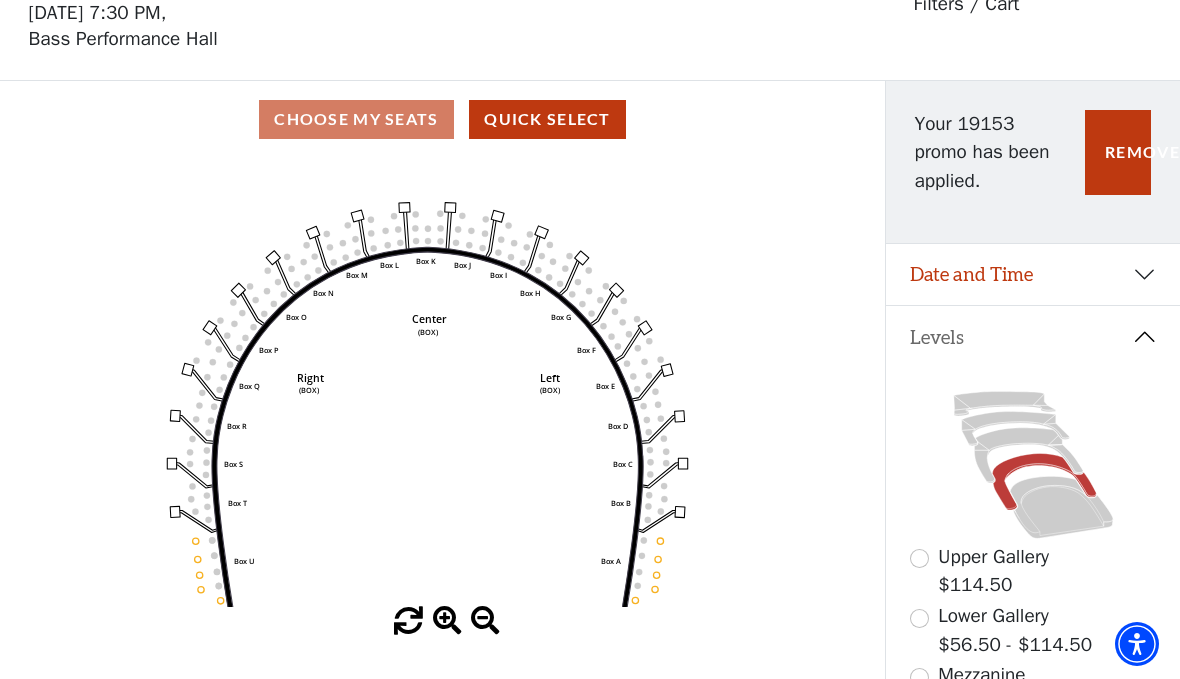 click on "Choose My Seats
Quick Select" at bounding box center (442, 119) 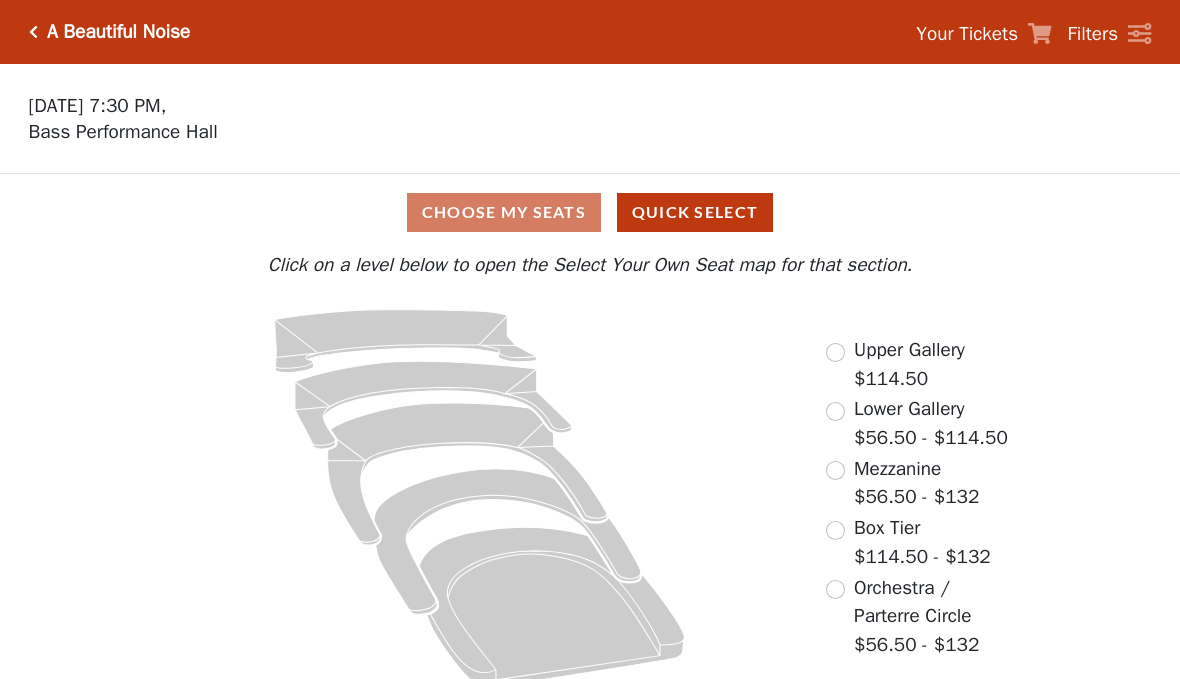 scroll, scrollTop: 0, scrollLeft: 0, axis: both 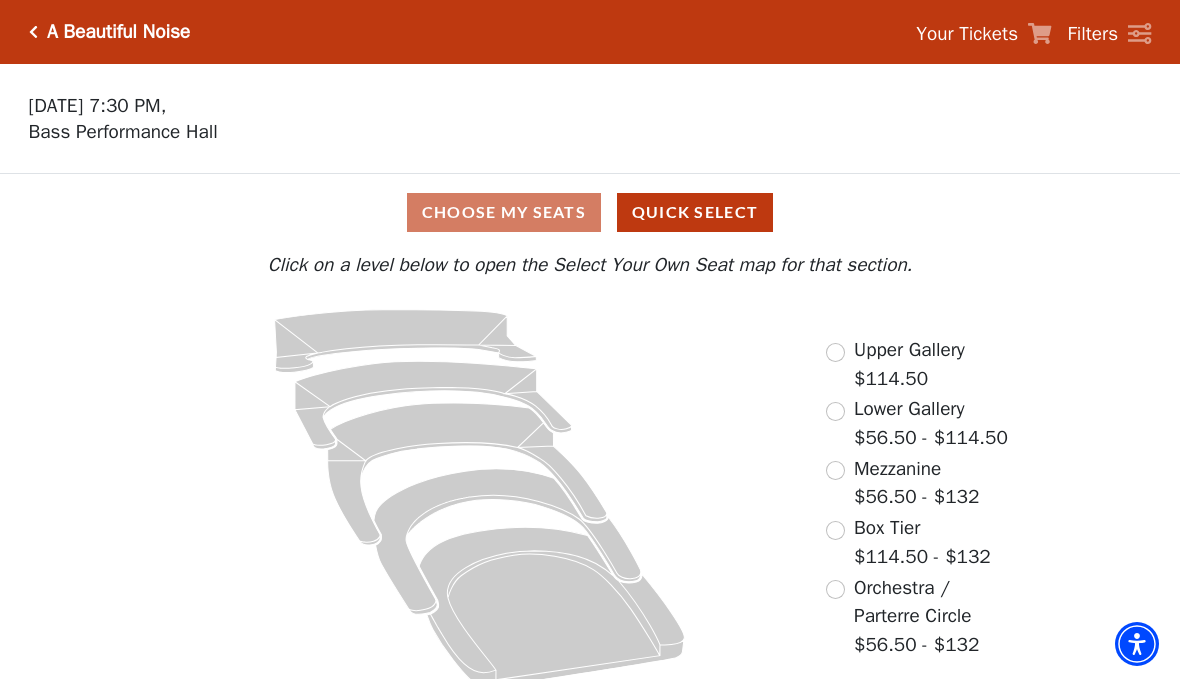 click 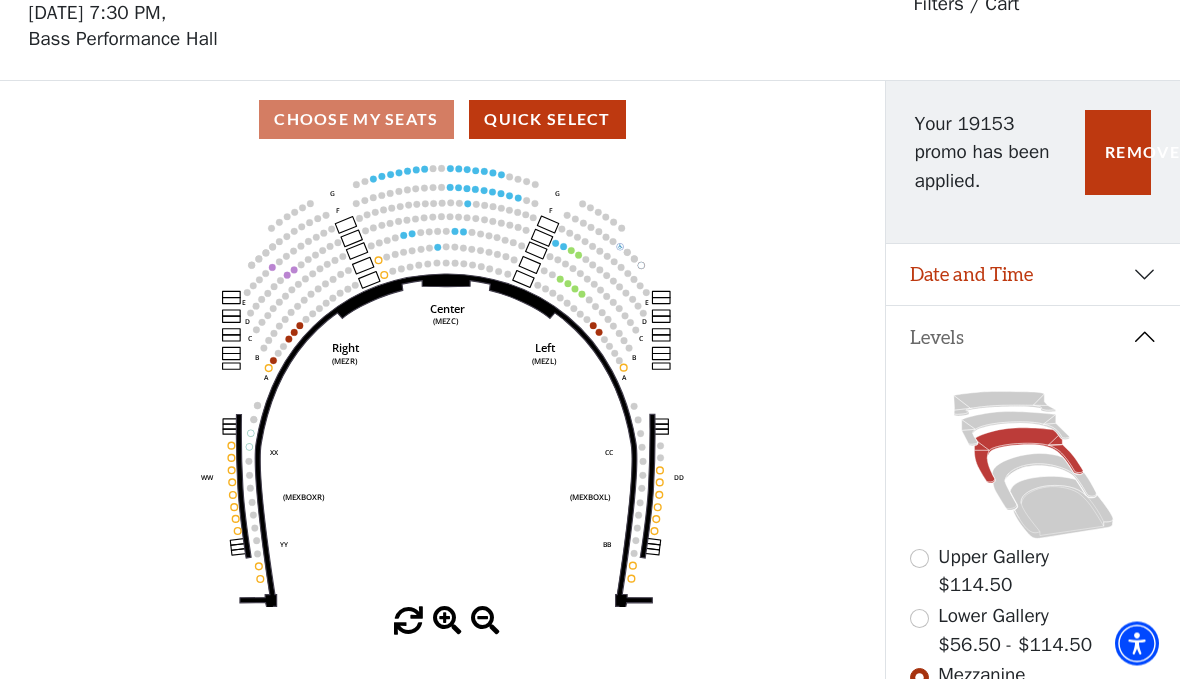 scroll, scrollTop: 93, scrollLeft: 0, axis: vertical 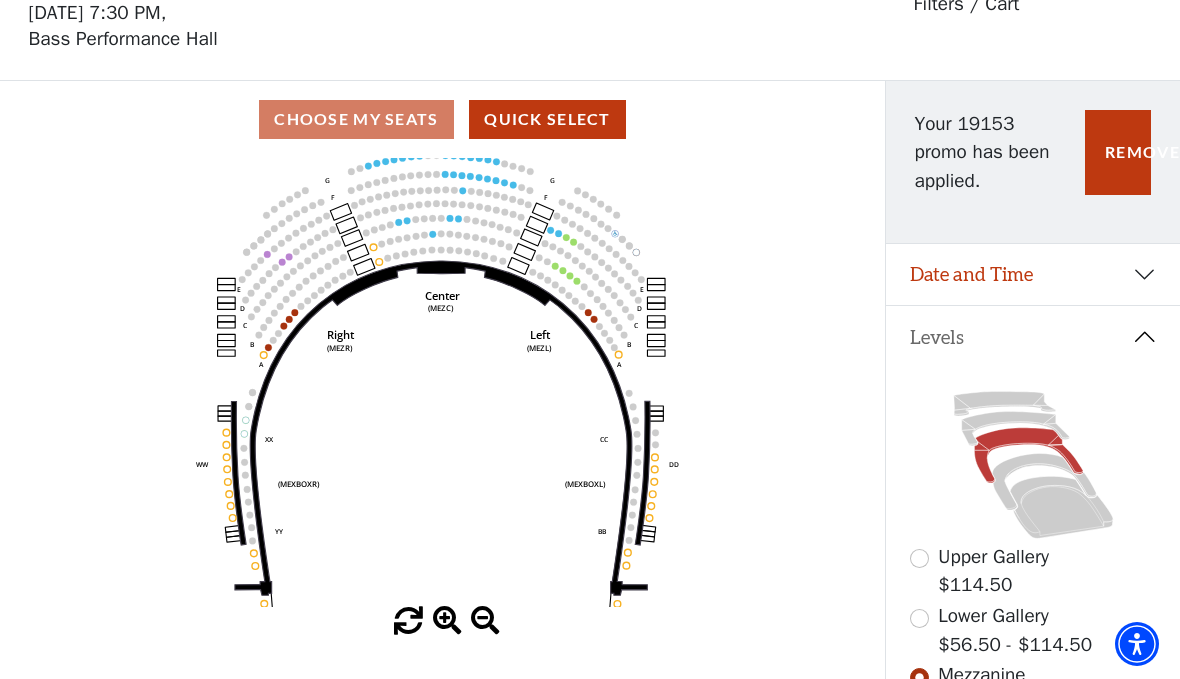 click 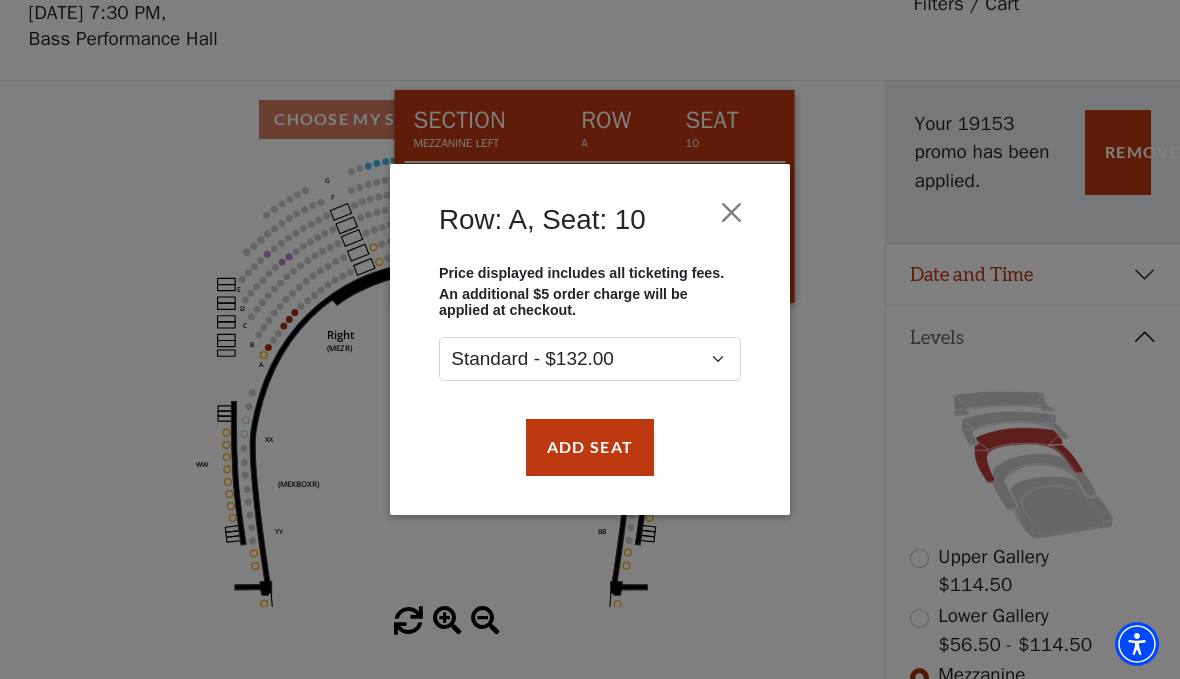 click at bounding box center (732, 213) 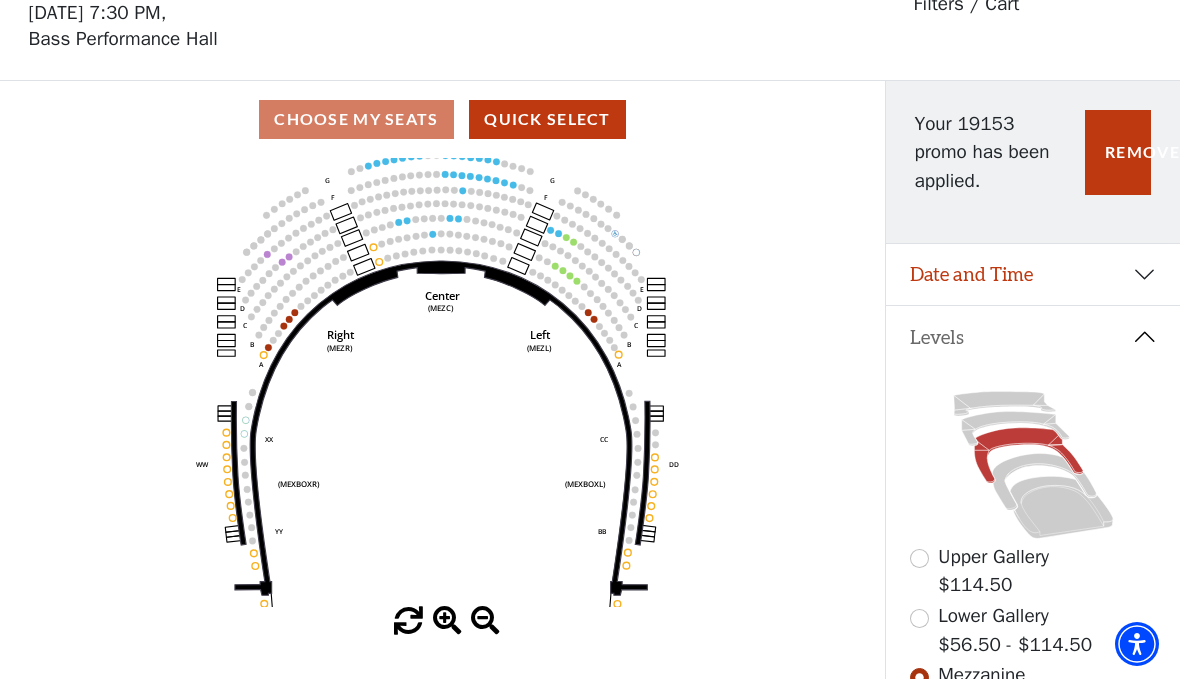 click on "Center   (MEZC)   Right   (MEZR)   Left   (MEZL)   (MEXBOXR)   (MEXBOXL)   XX   WW   CC   DD   YY   BB   ZZ   AA   G   F   E   D   G   F   C   B   A   E   D   C   B   A" 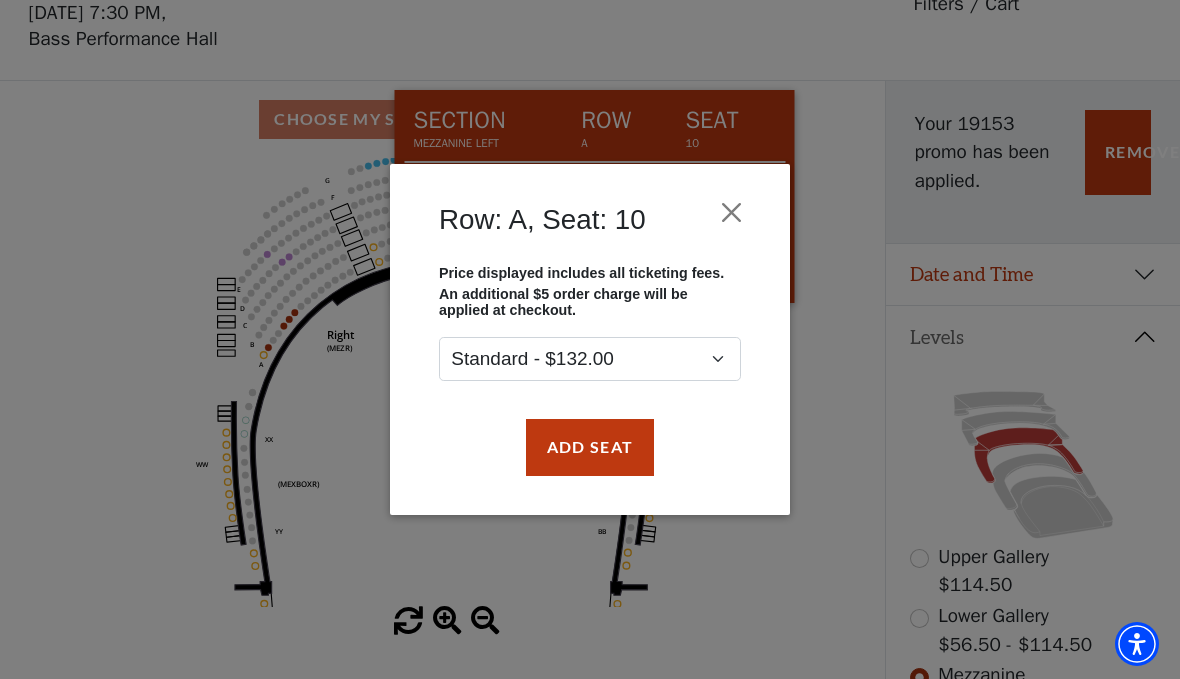 click at bounding box center (732, 213) 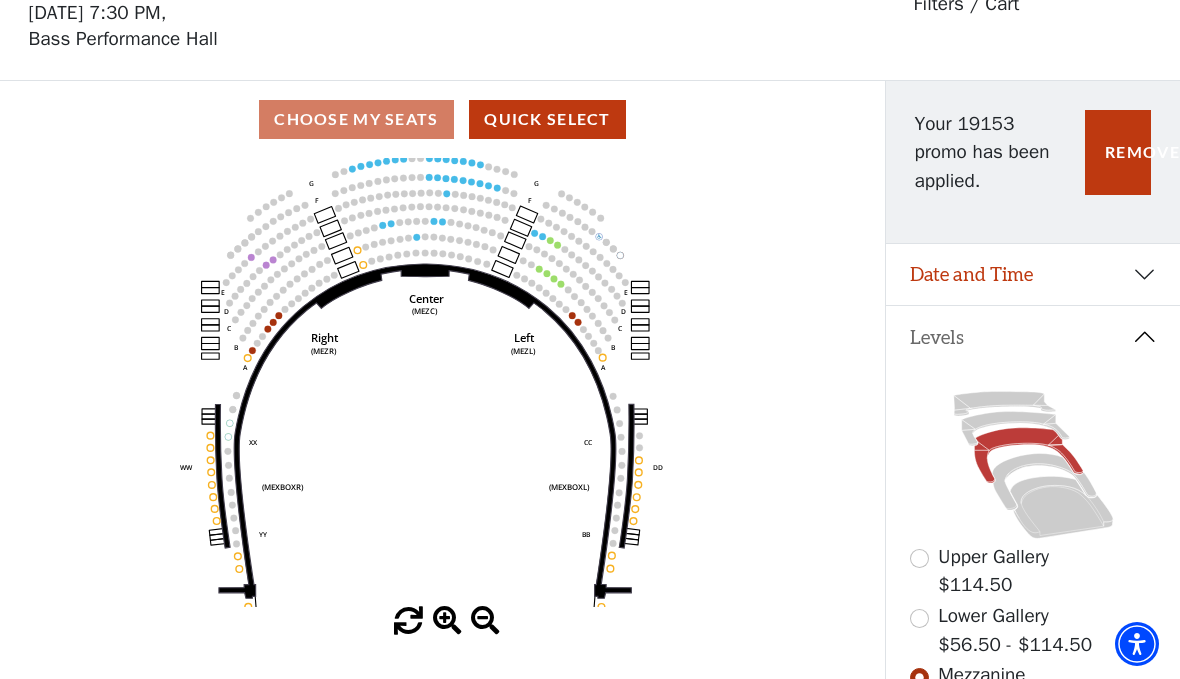 click 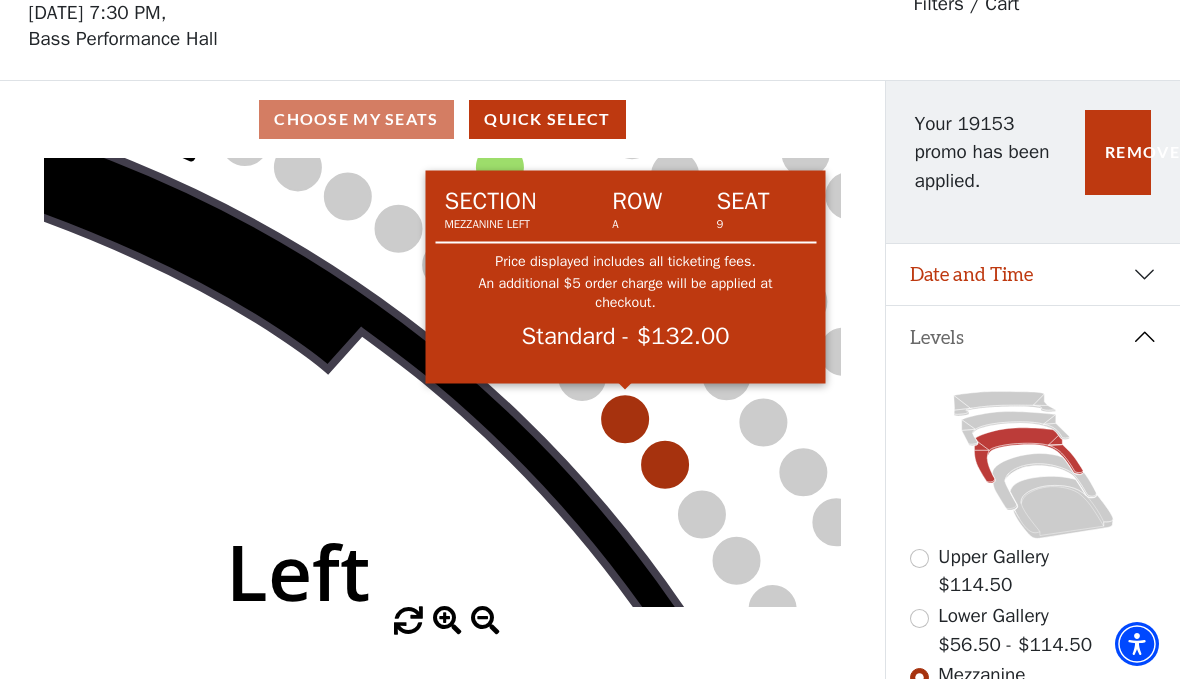 click 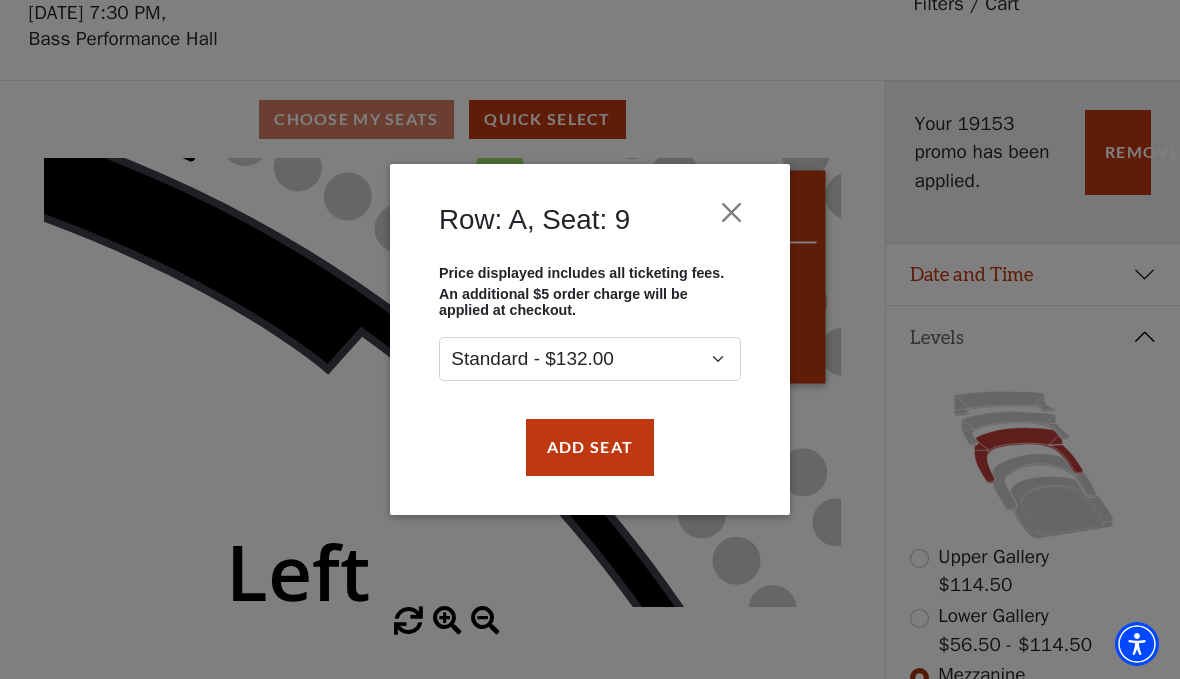 click at bounding box center (732, 213) 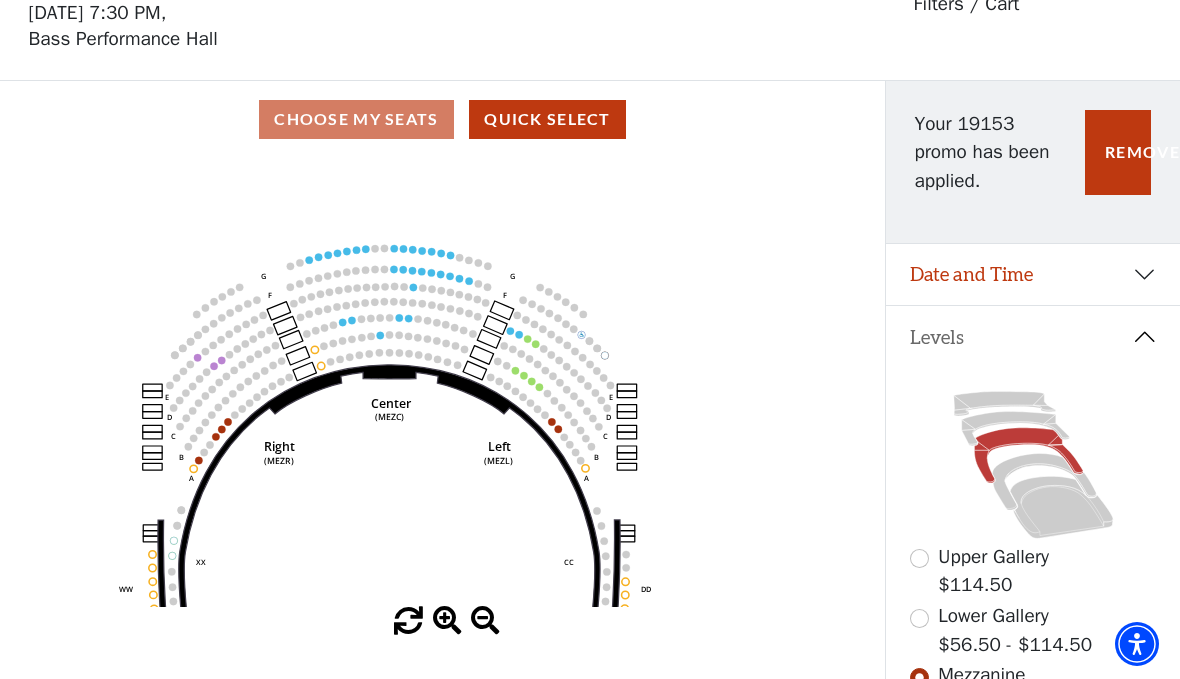 click on "Quick Select" at bounding box center (547, 119) 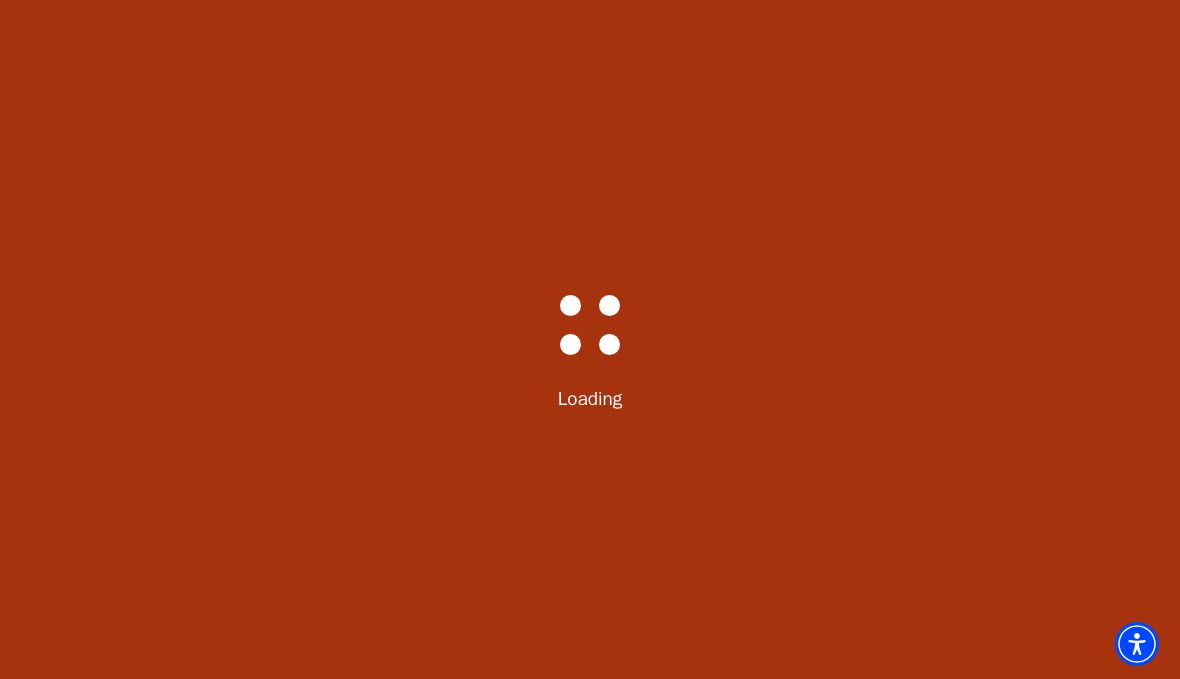 scroll, scrollTop: 0, scrollLeft: 0, axis: both 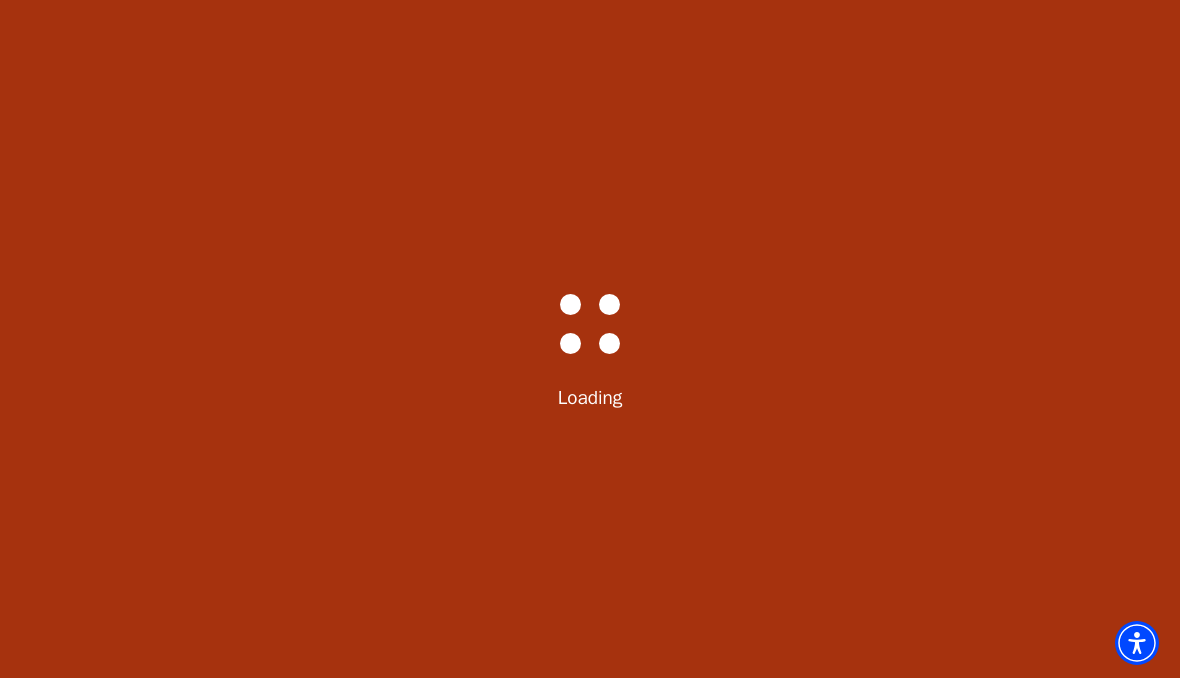 select on "6221" 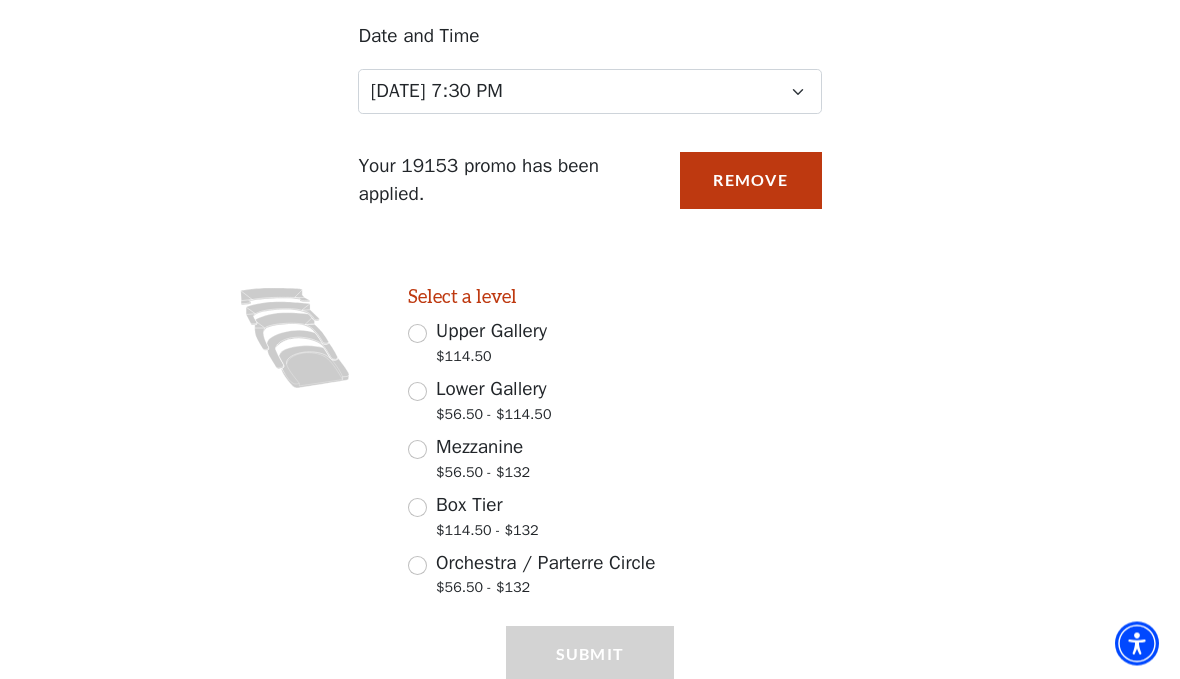 scroll, scrollTop: 253, scrollLeft: 0, axis: vertical 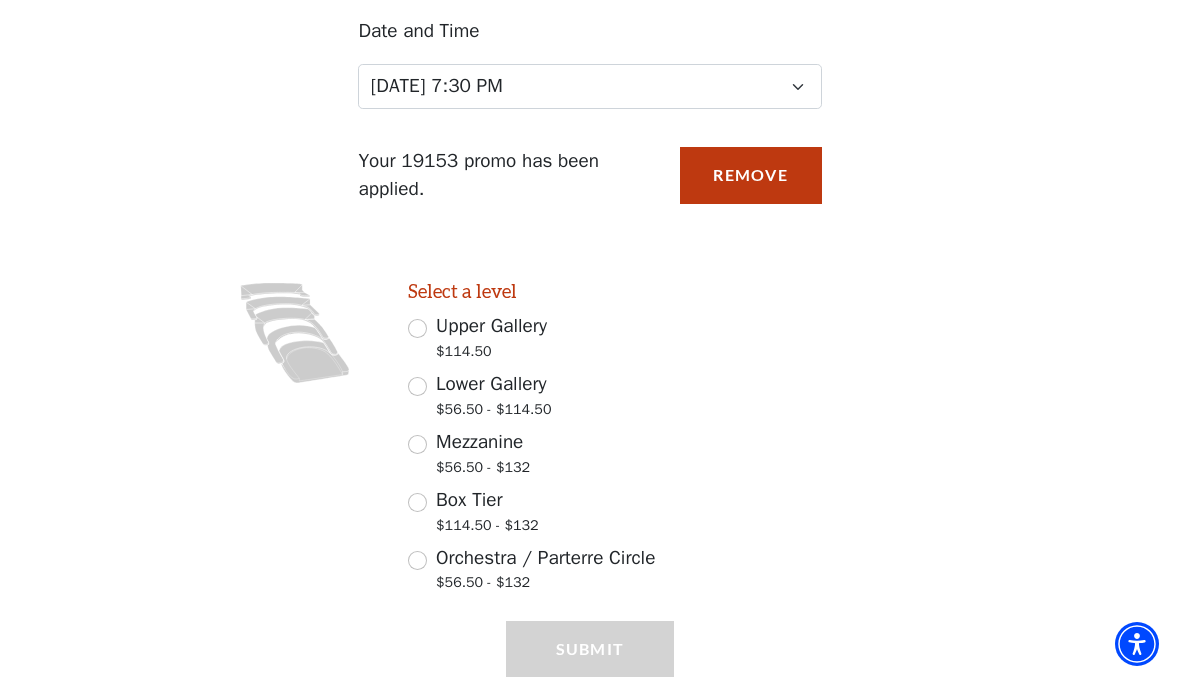 click on "Mezzanine     $56.50 - $132" at bounding box center (417, 444) 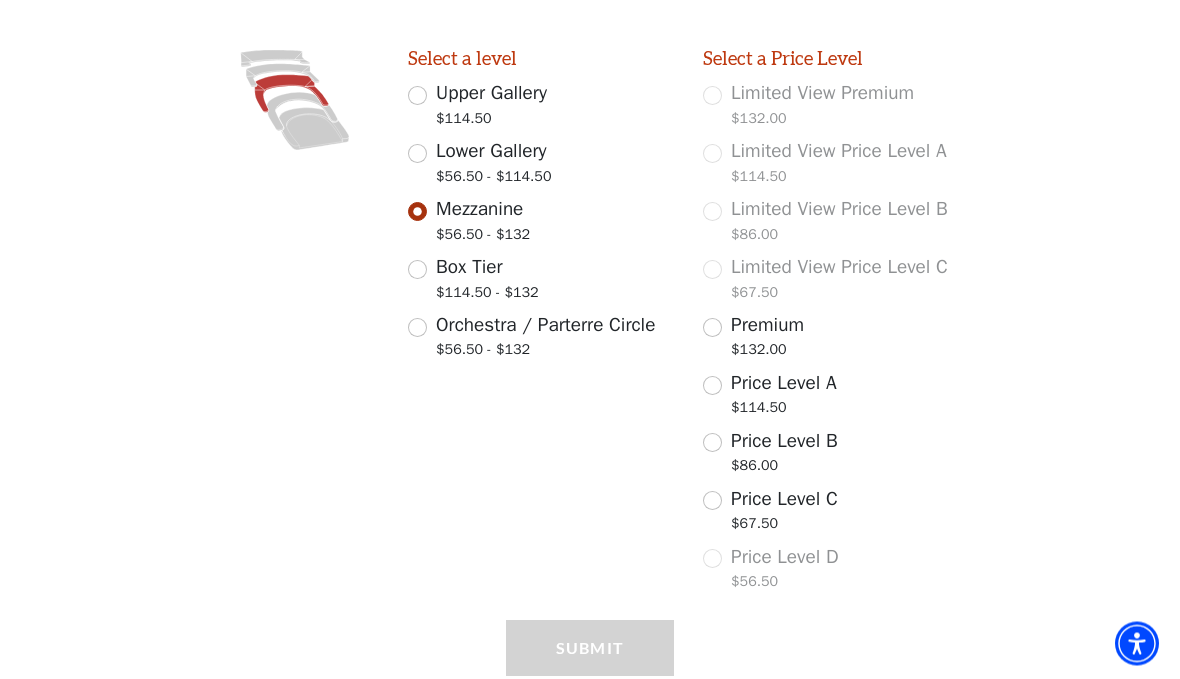 scroll, scrollTop: 476, scrollLeft: 0, axis: vertical 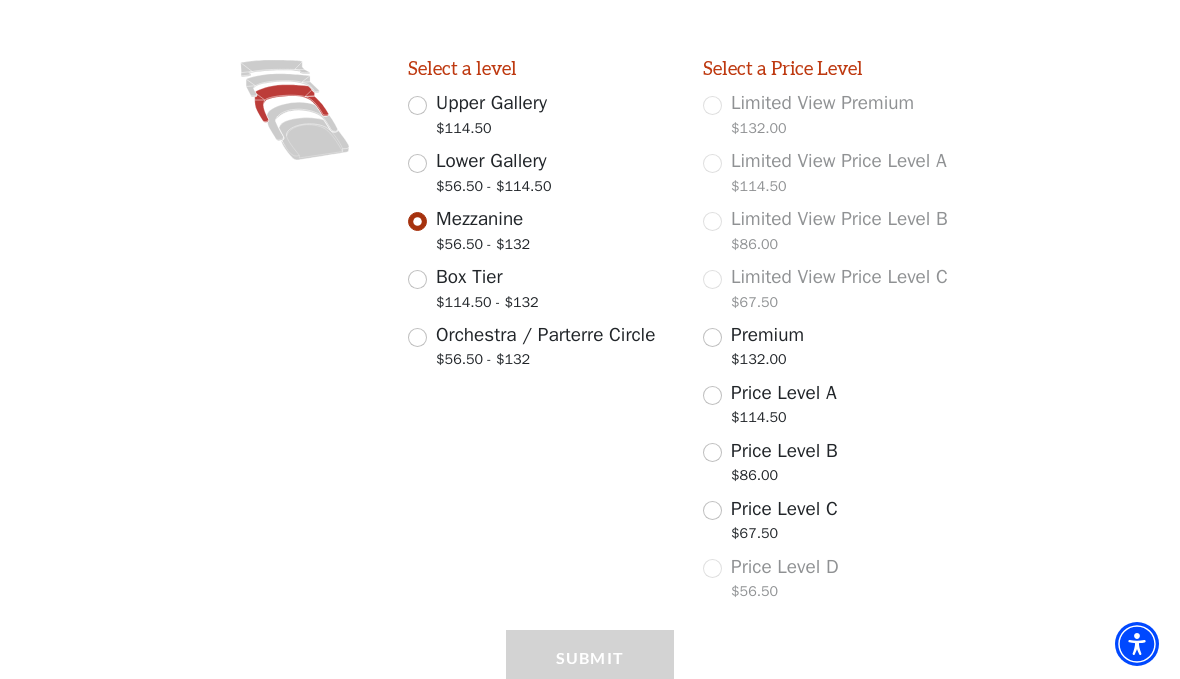click on "Submit" at bounding box center [590, 686] 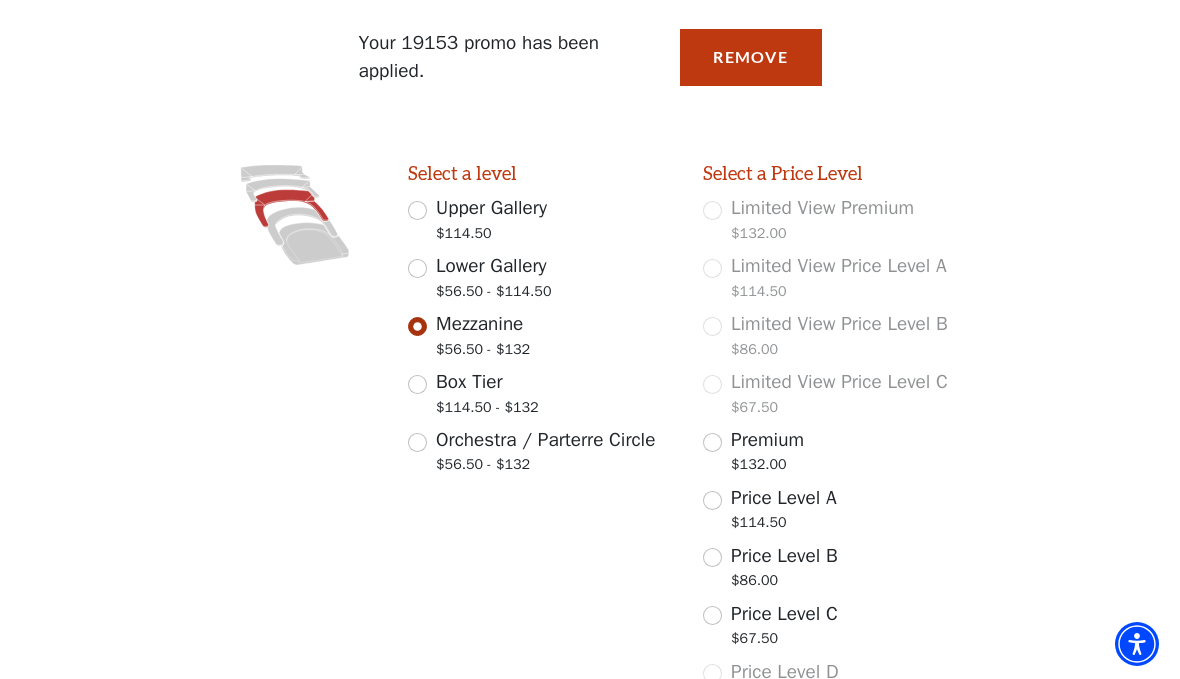 click on "Mezzanine     $56.50 - $132" at bounding box center (417, 326) 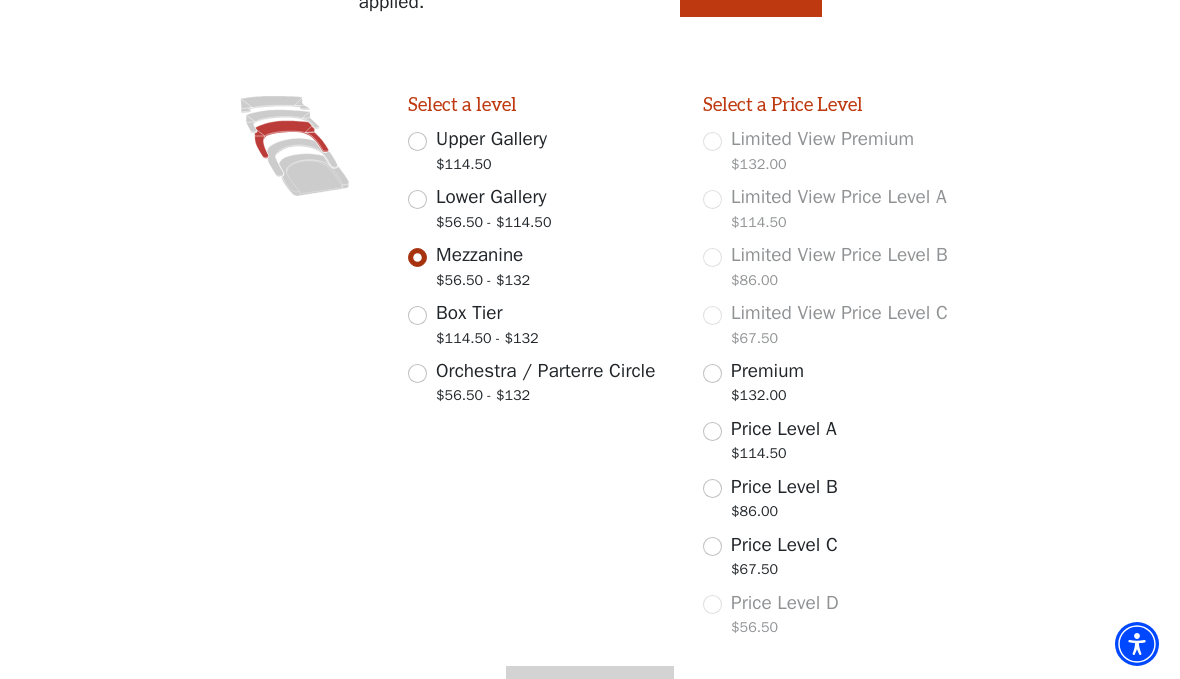 scroll, scrollTop: 437, scrollLeft: 0, axis: vertical 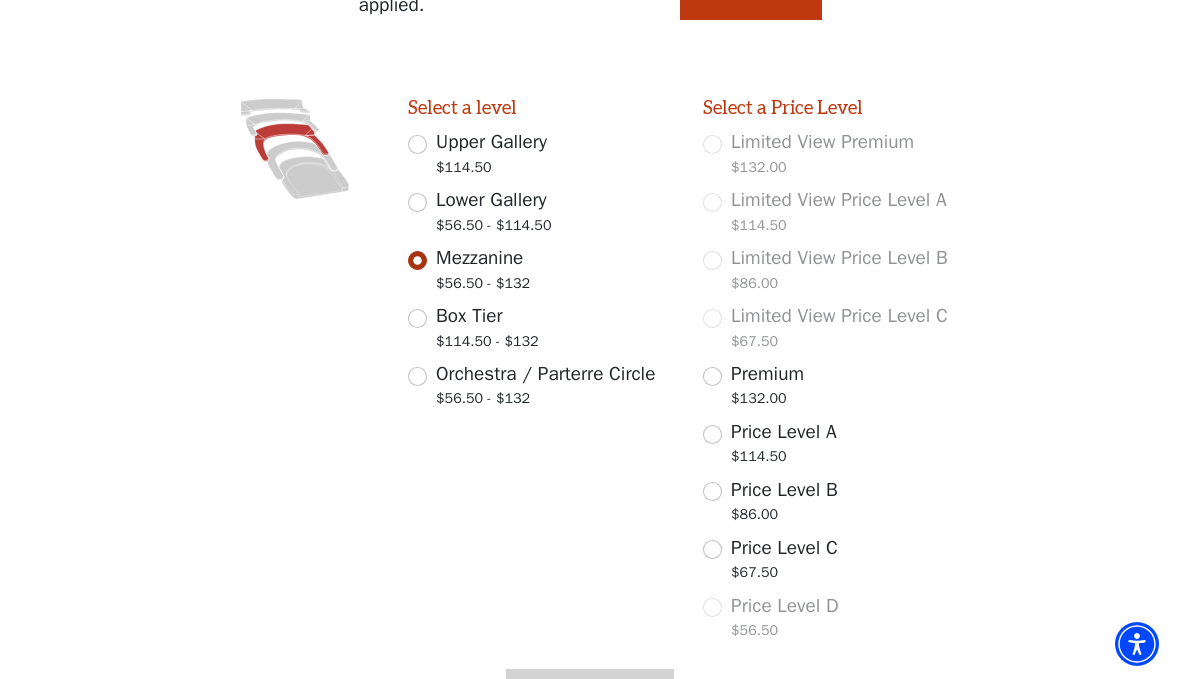 click on "Premium $132.00" at bounding box center [712, 376] 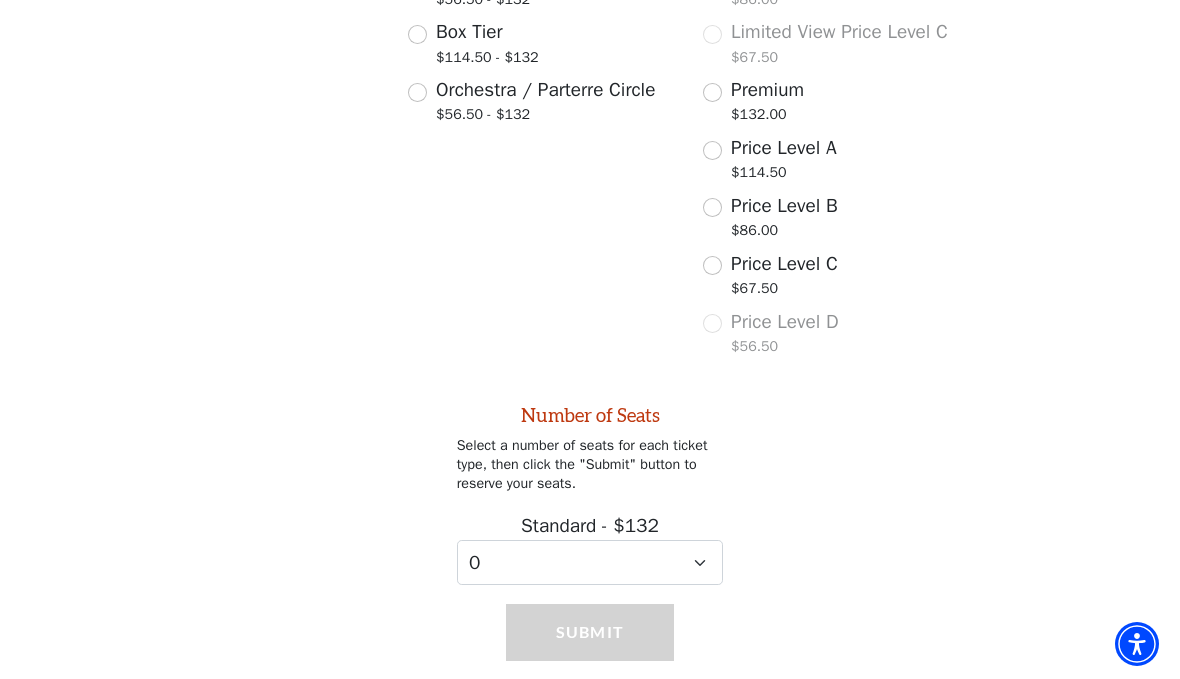 scroll, scrollTop: 752, scrollLeft: 0, axis: vertical 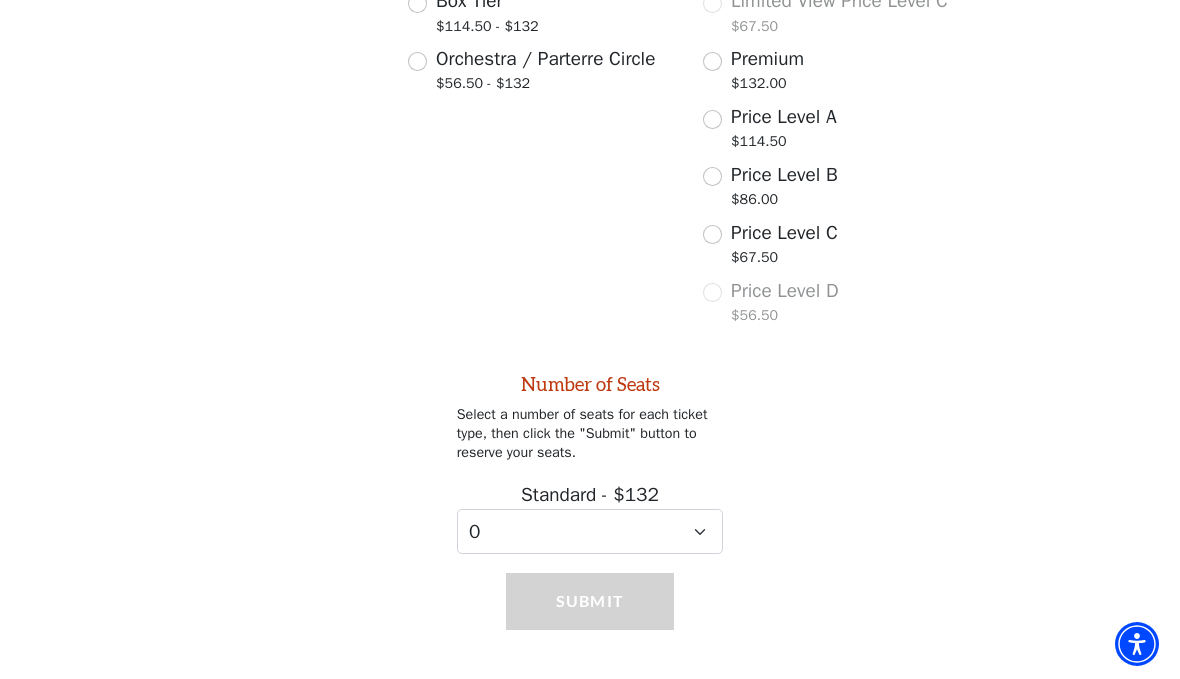 click on "Premium $132.00" at bounding box center (712, 61) 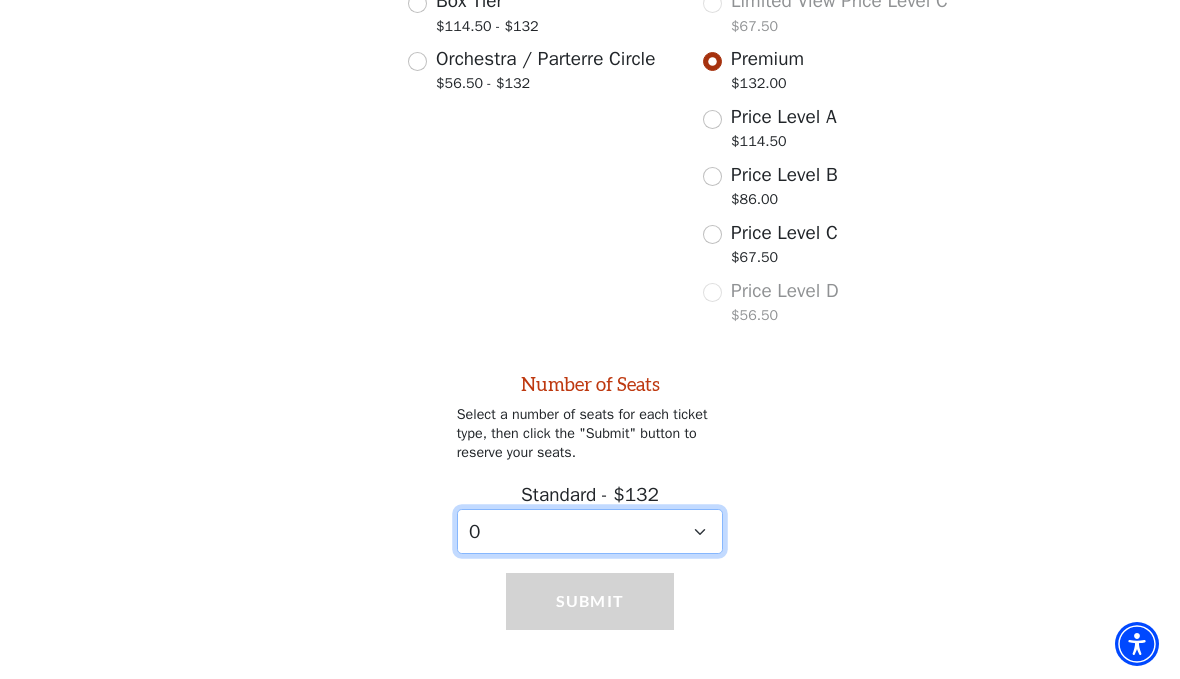 click on "0 1 2 3 4 5 6 7 8 9" at bounding box center [590, 531] 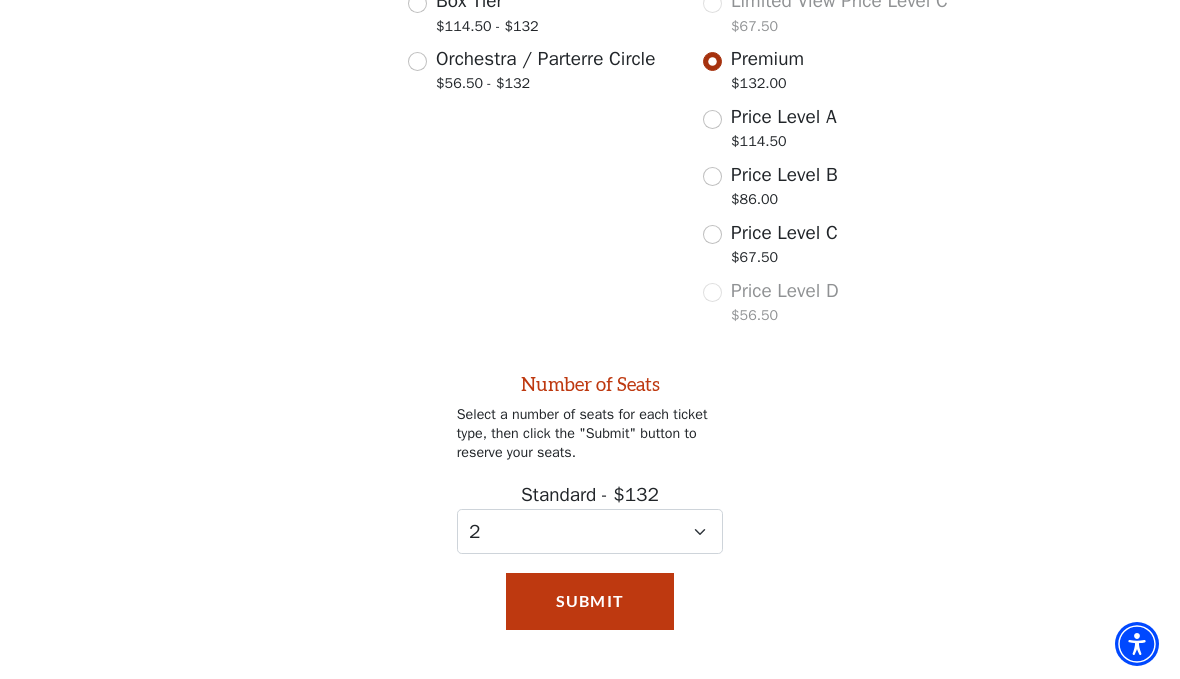 click on "Submit" at bounding box center (590, 601) 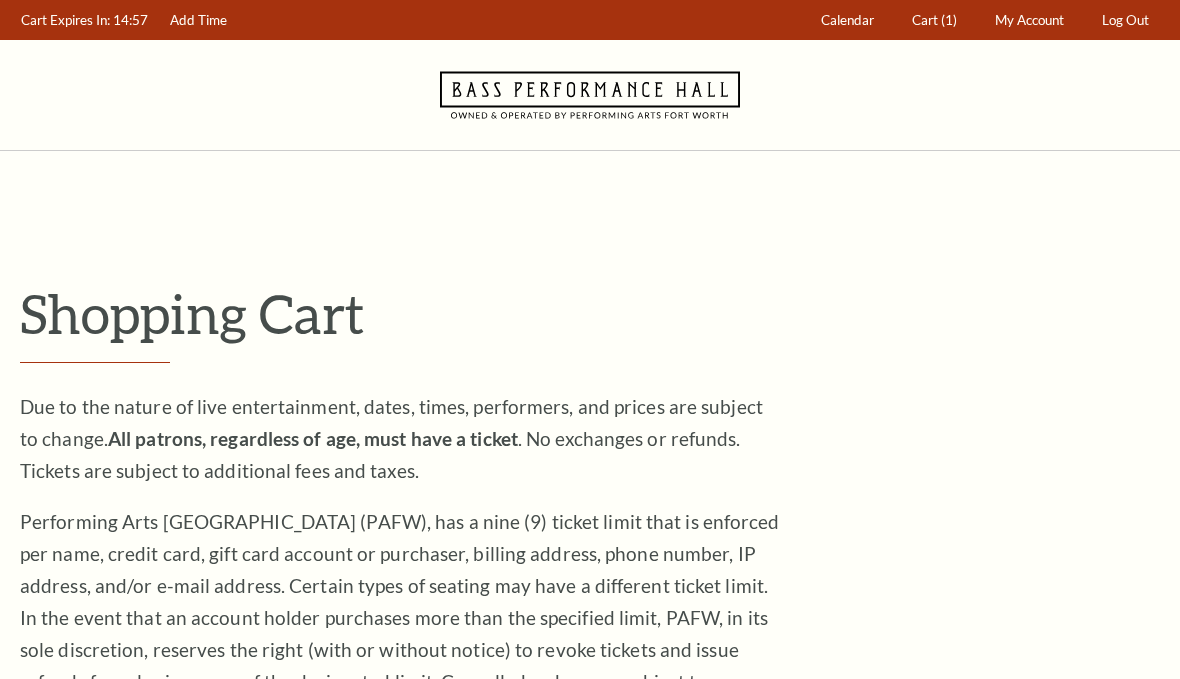 scroll, scrollTop: 0, scrollLeft: 0, axis: both 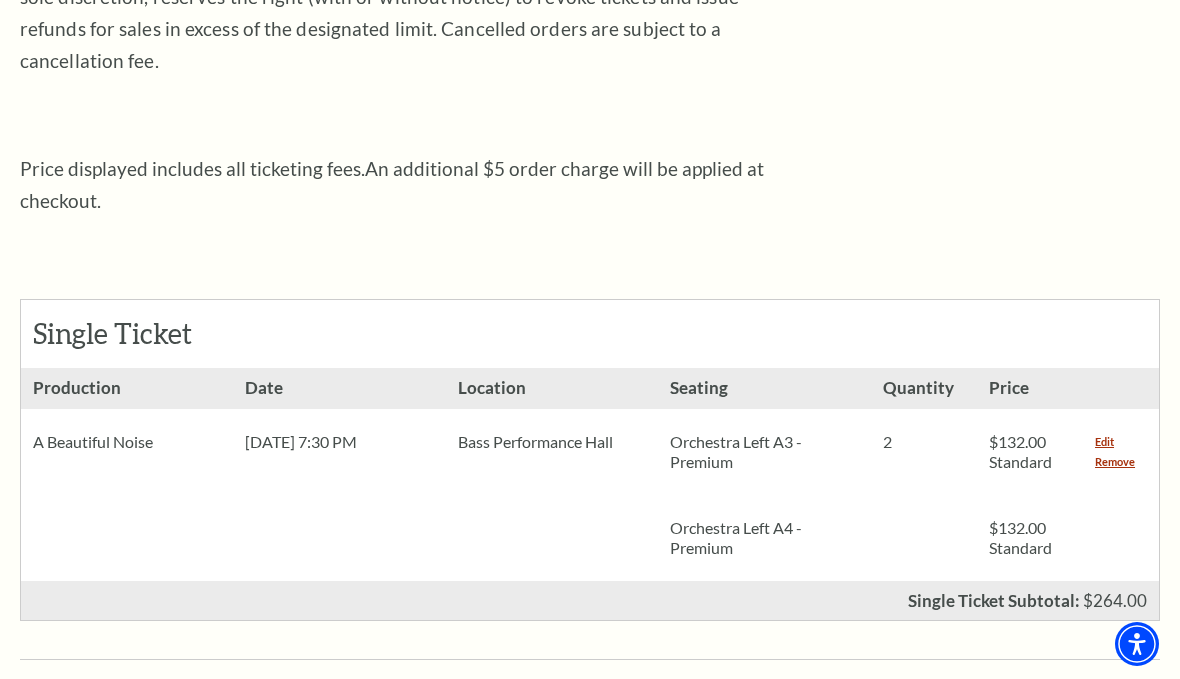 click on "Remove" at bounding box center (1115, 462) 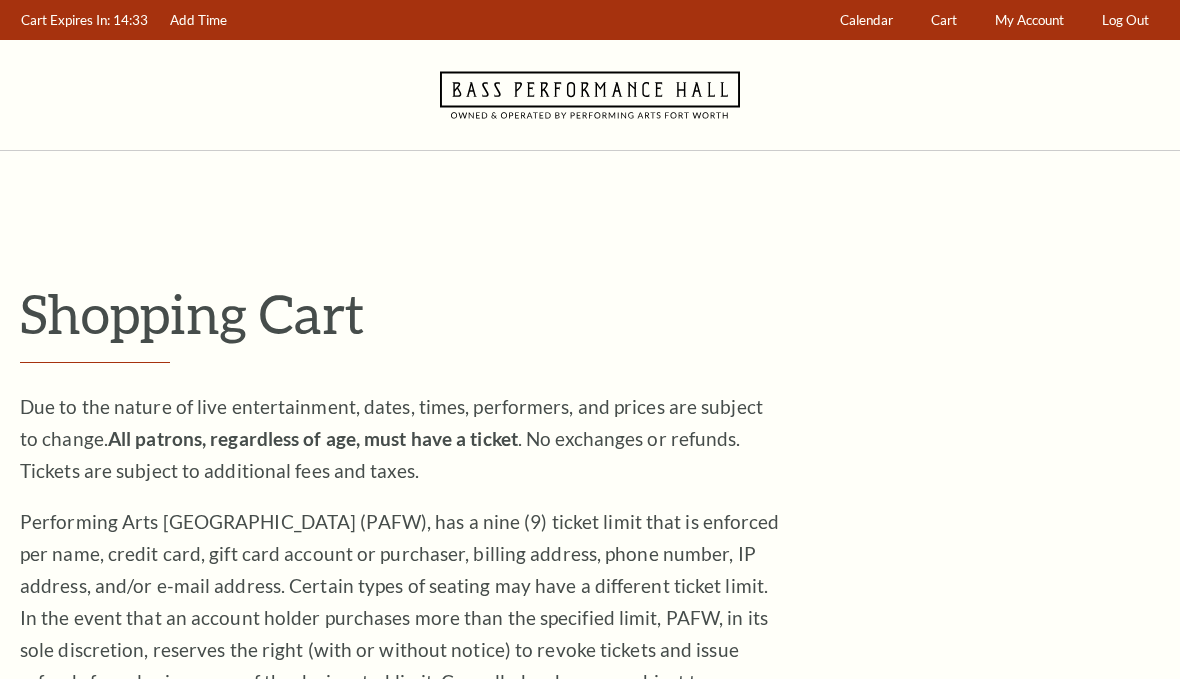scroll, scrollTop: 0, scrollLeft: 0, axis: both 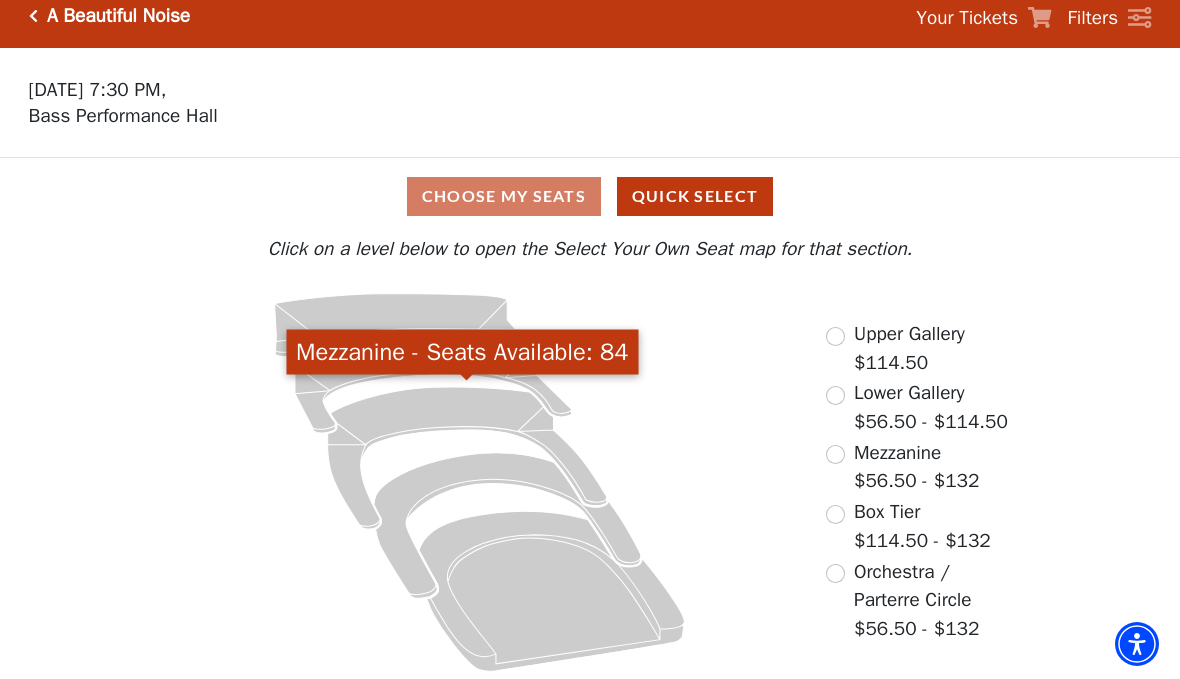 click 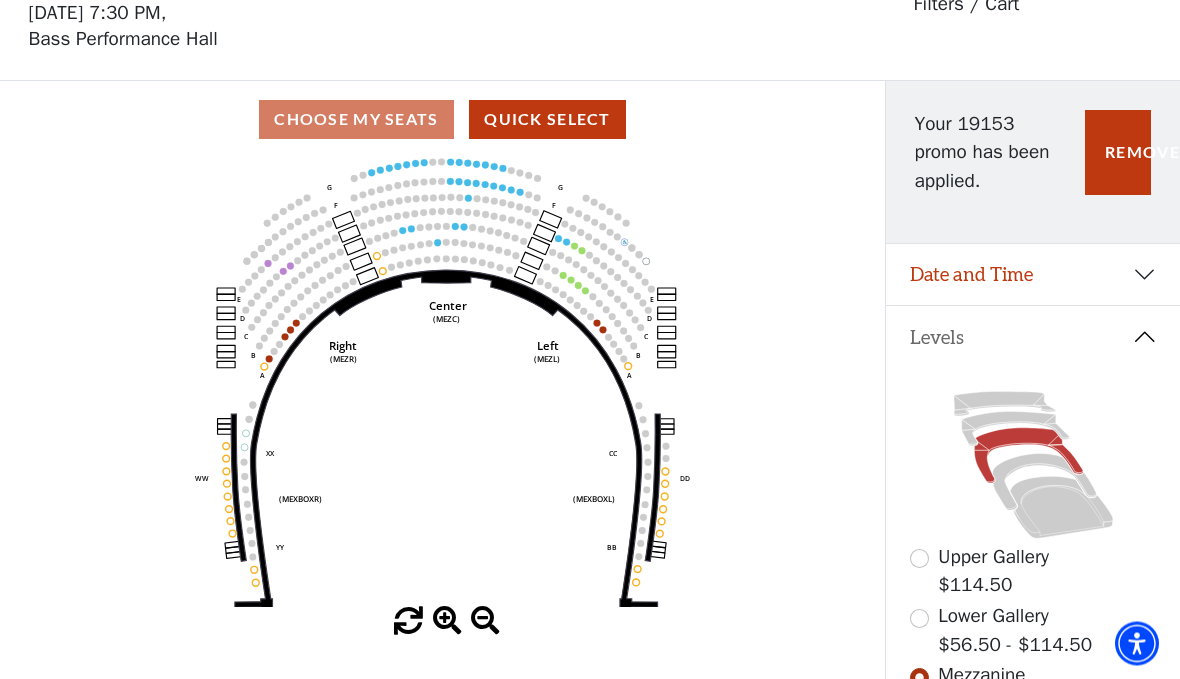 scroll, scrollTop: 93, scrollLeft: 0, axis: vertical 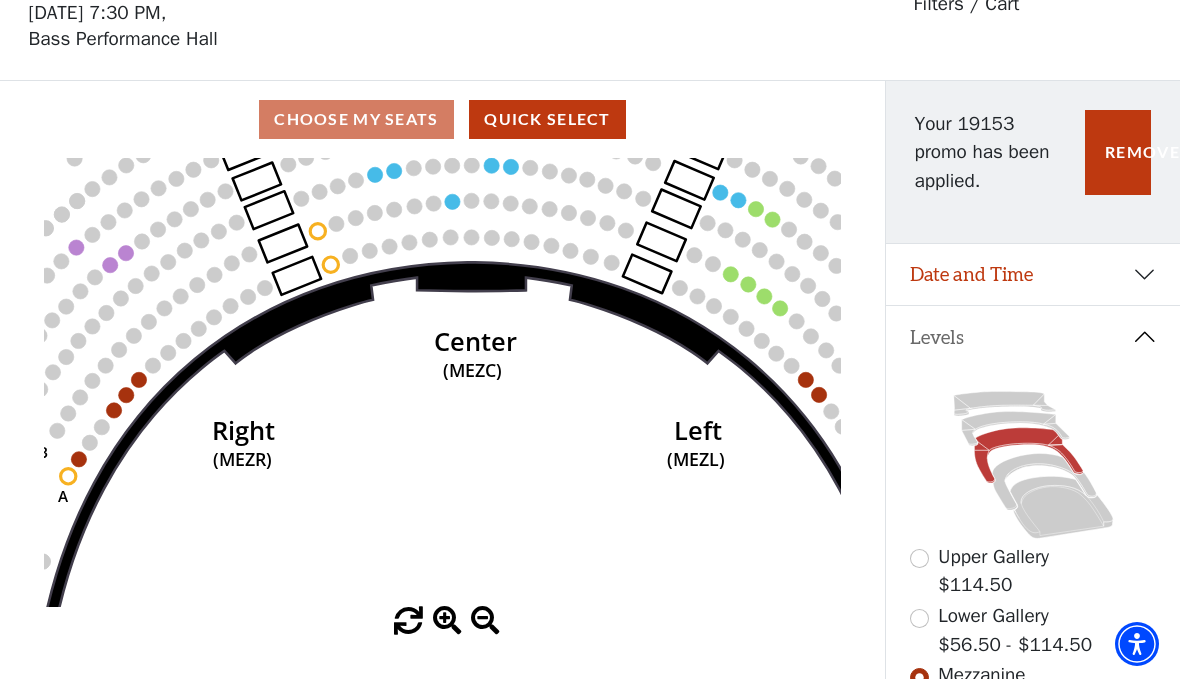 click on "Center   (MEZC)   Right   (MEZR)   Left   (MEZL)   (MEXBOXR)   (MEXBOXL)   XX   WW   CC   DD   YY   BB   ZZ   AA   G   F   E   D   G   F   C   B   A   E   D   C   B   A" 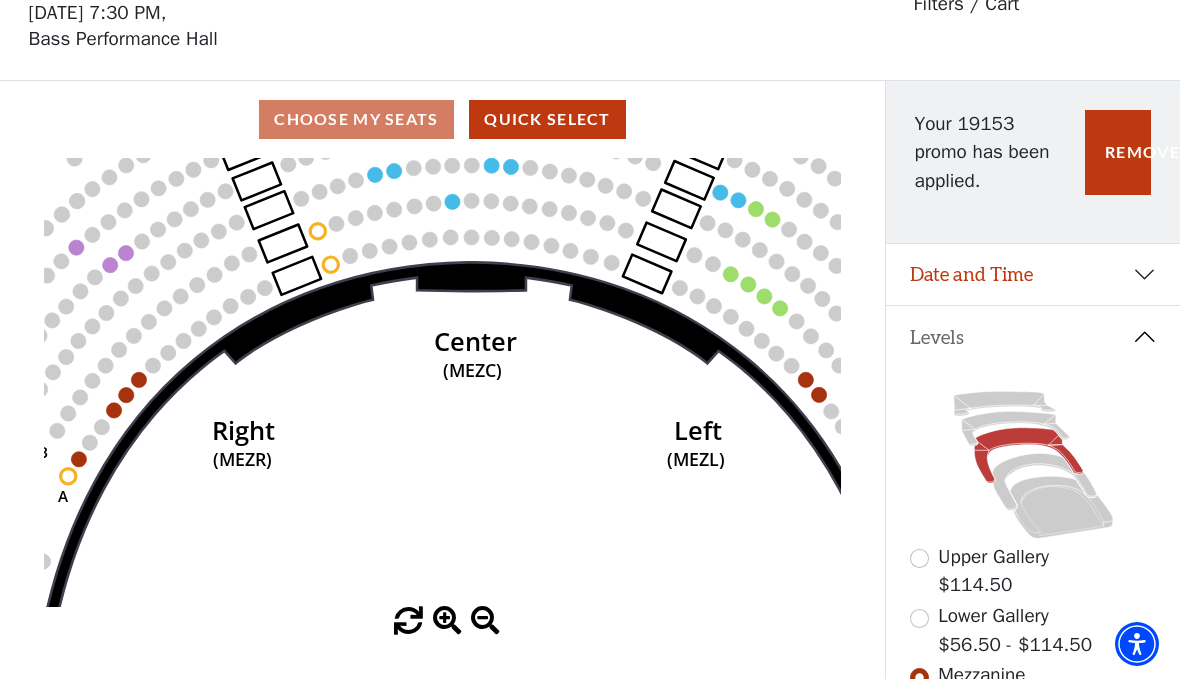 click 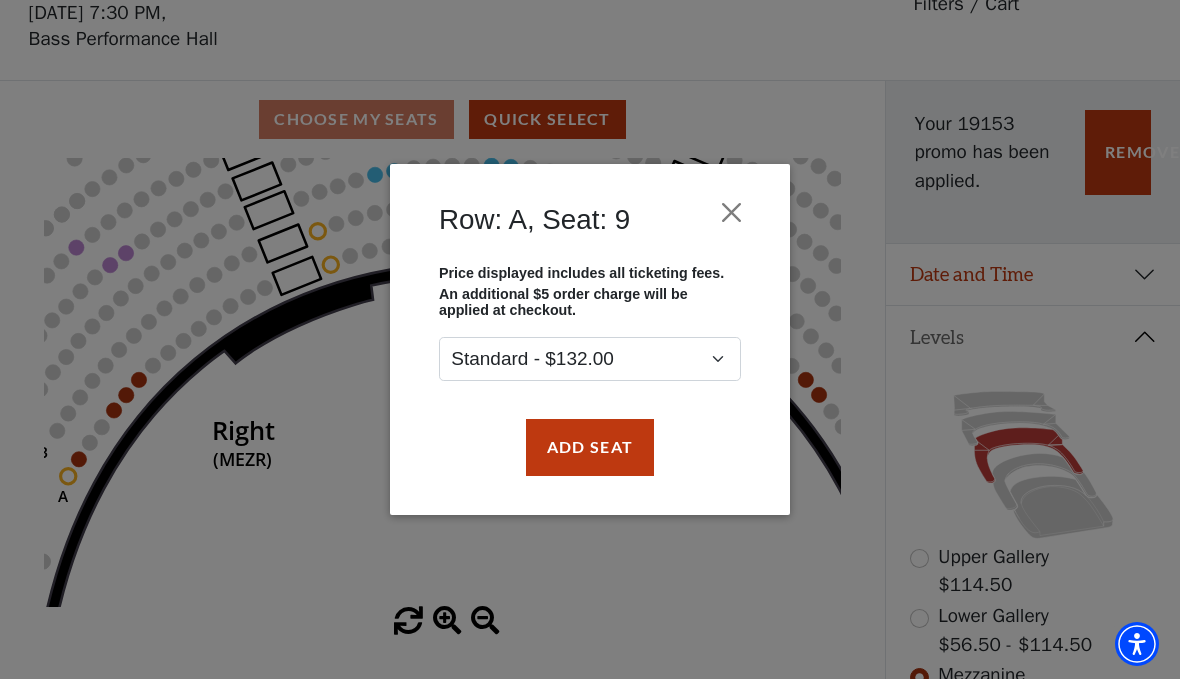 click on "Row: A, Seat: 9
Price displayed includes all ticketing fees.
An additional $5 order charge will be applied at checkout.
Standard - $132.00
Add Seat" at bounding box center [590, 339] 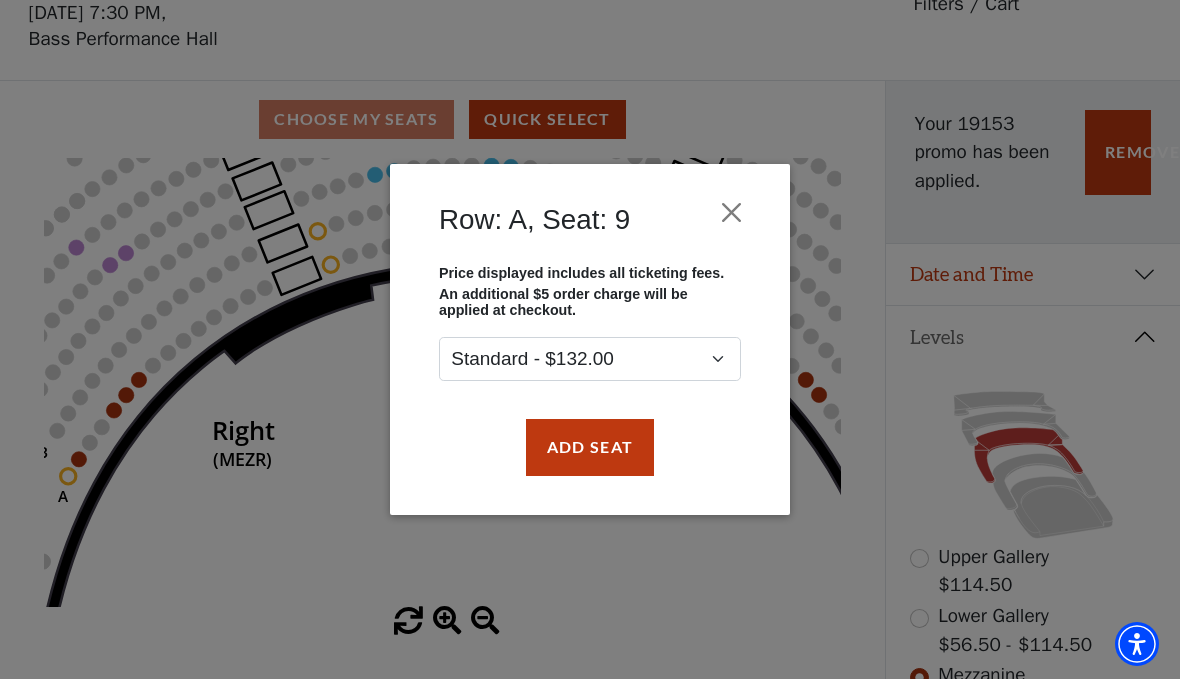 click on "Row: A, Seat: 9
Price displayed includes all ticketing fees.
An additional $5 order charge will be applied at checkout.
Standard - $132.00
Add Seat" at bounding box center [590, 339] 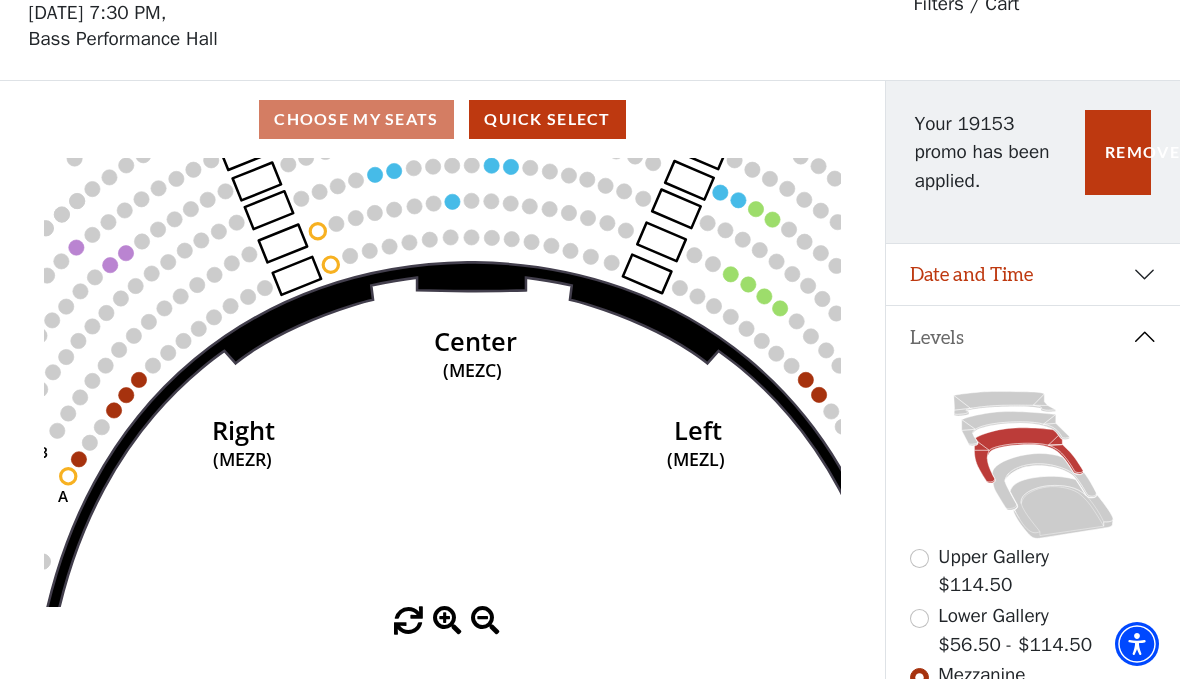 click 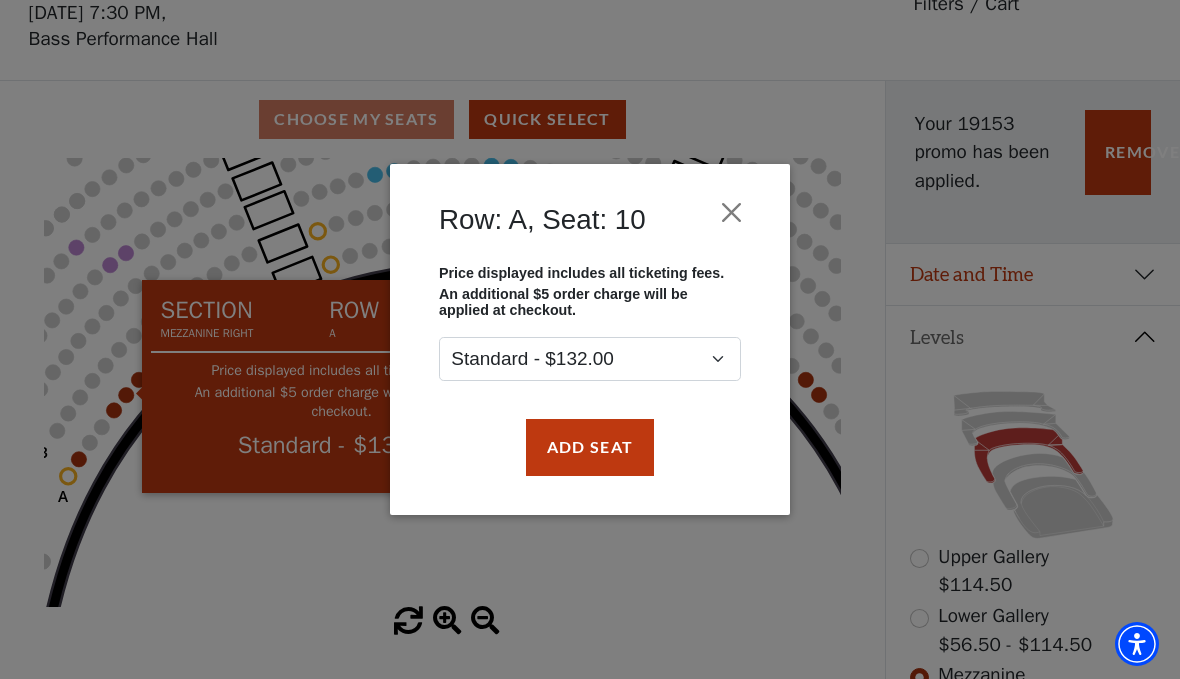 click at bounding box center (732, 213) 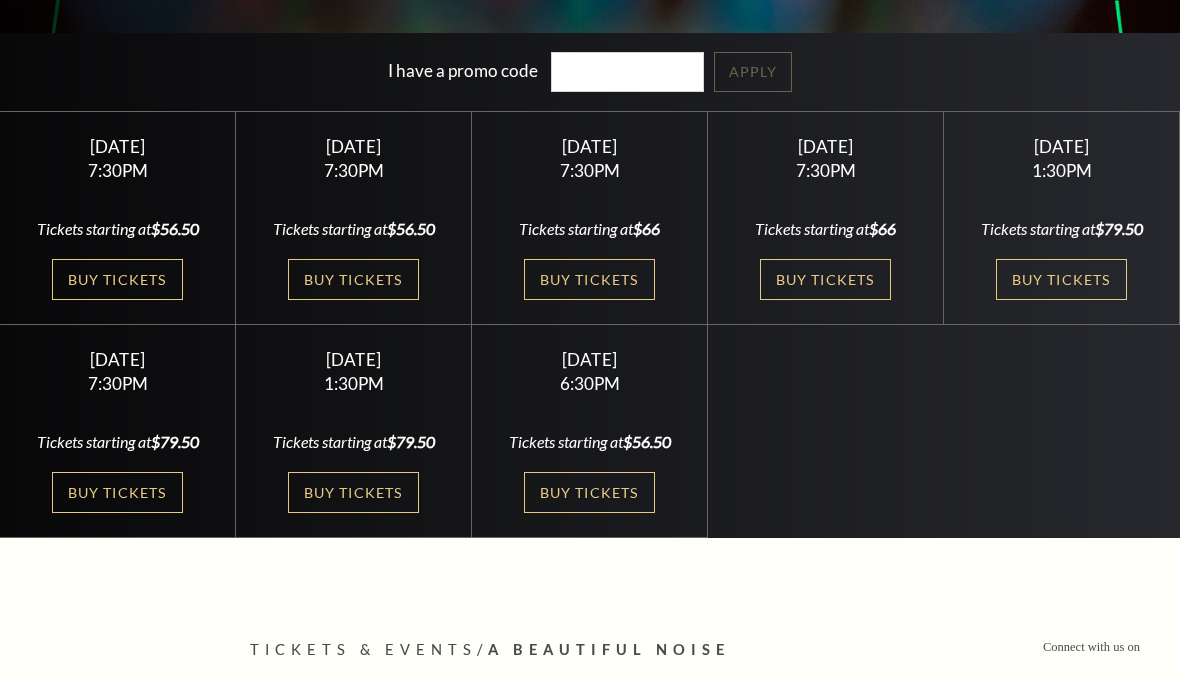 scroll, scrollTop: 0, scrollLeft: 0, axis: both 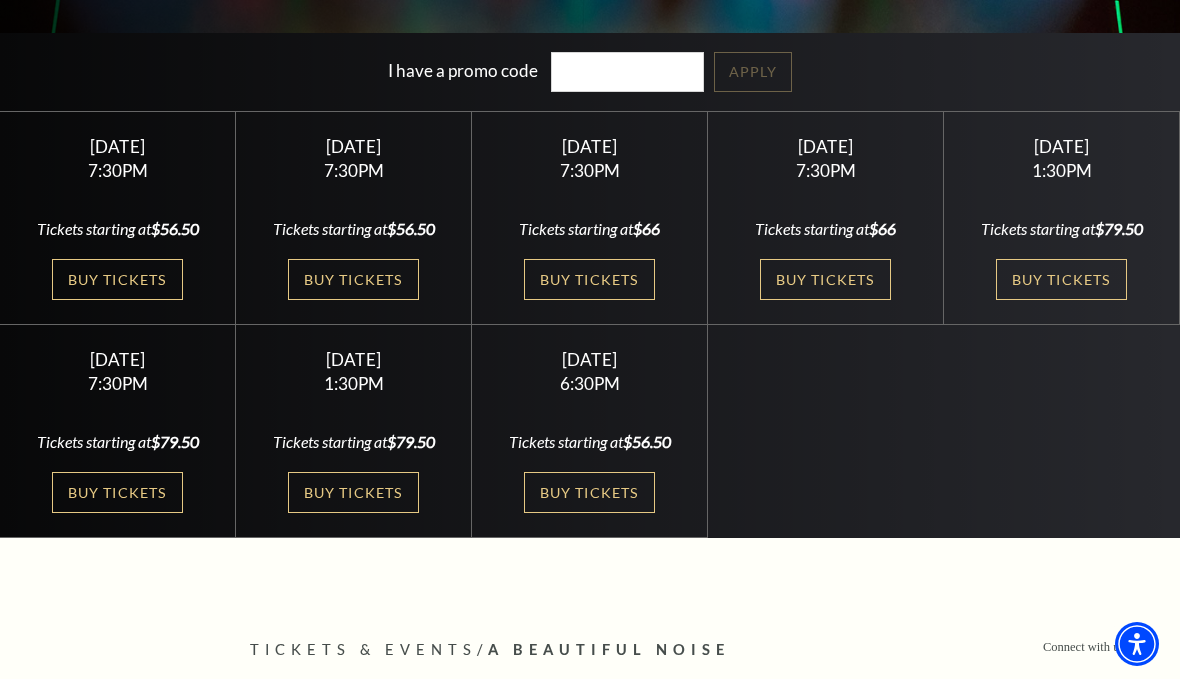 click on "[DATE]
7:30PM
Tickets starting at  $56.50
Buy Tickets" at bounding box center [118, 218] 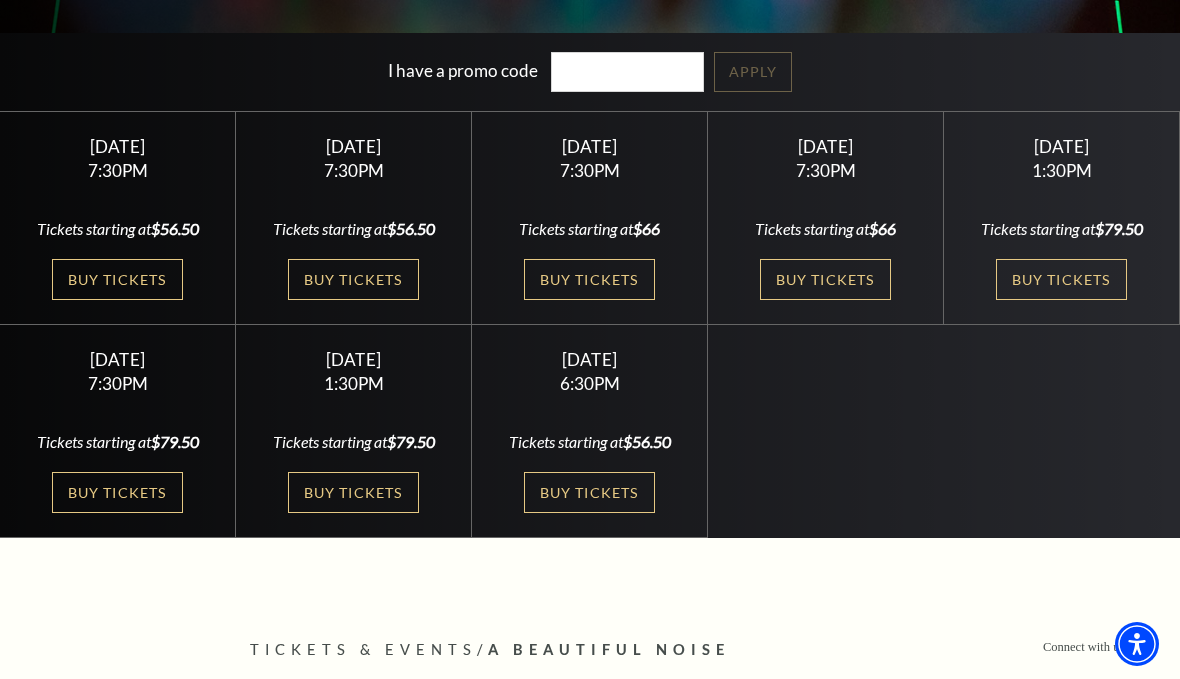 click on "[DATE]" at bounding box center [118, 146] 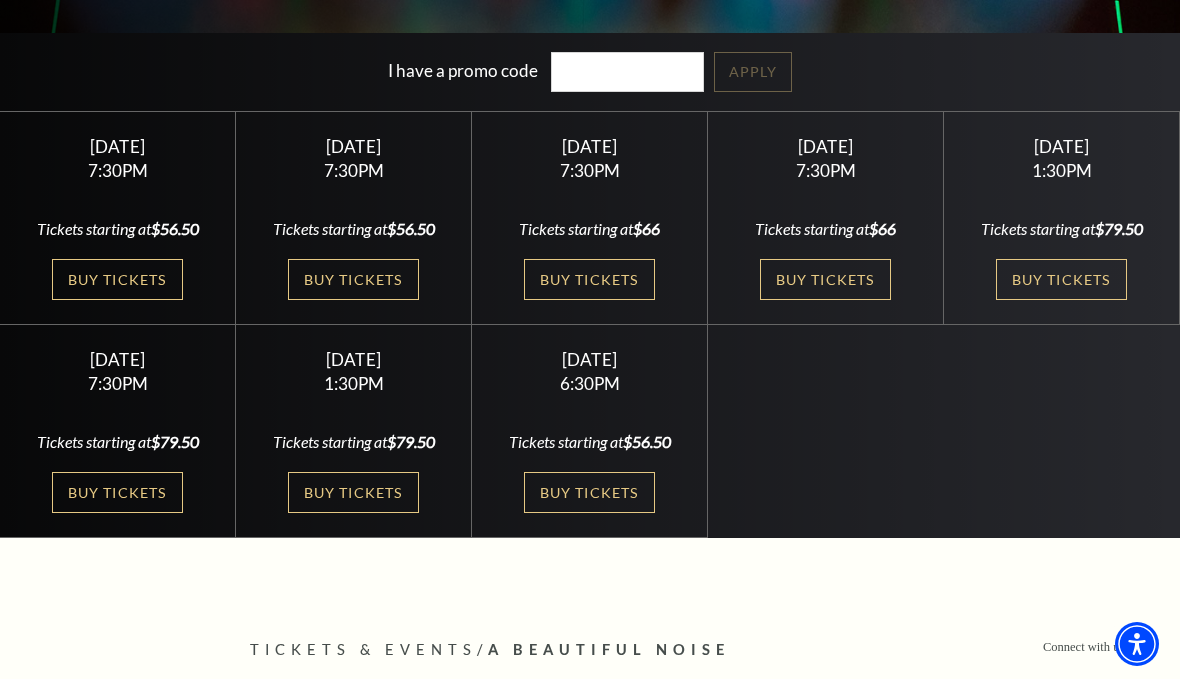 click on "Buy Tickets" at bounding box center (117, 279) 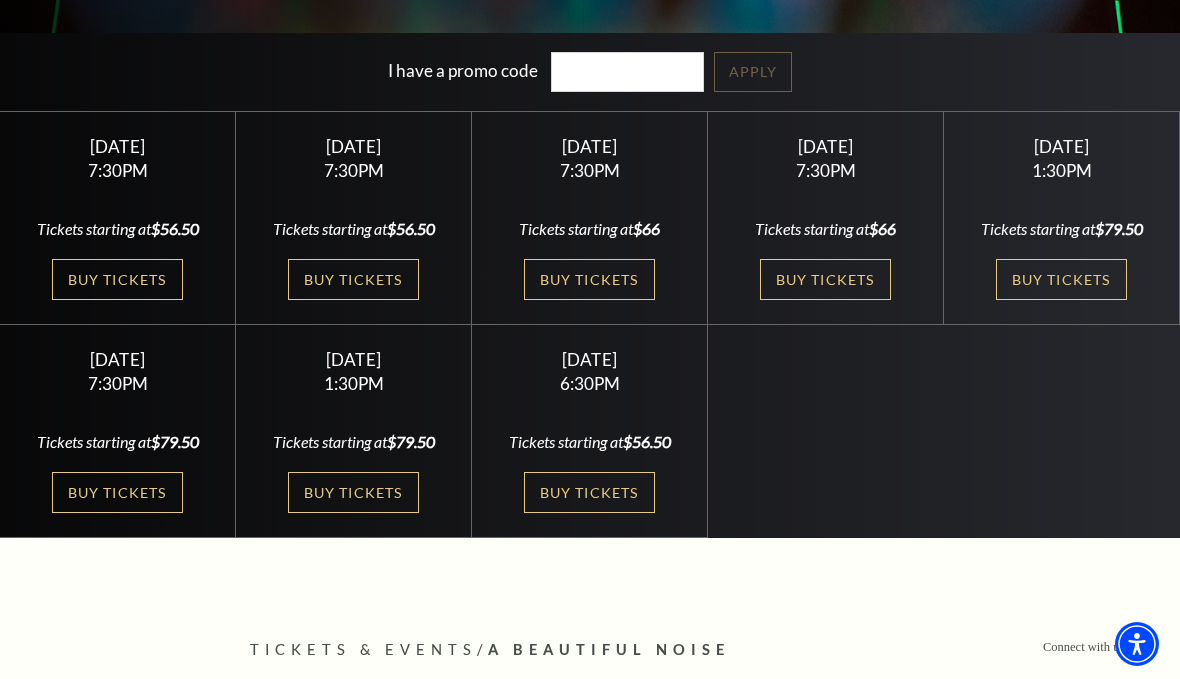 click on "[DATE]
7:30PM
Tickets starting at  $56.50
Buy Tickets" at bounding box center (118, 218) 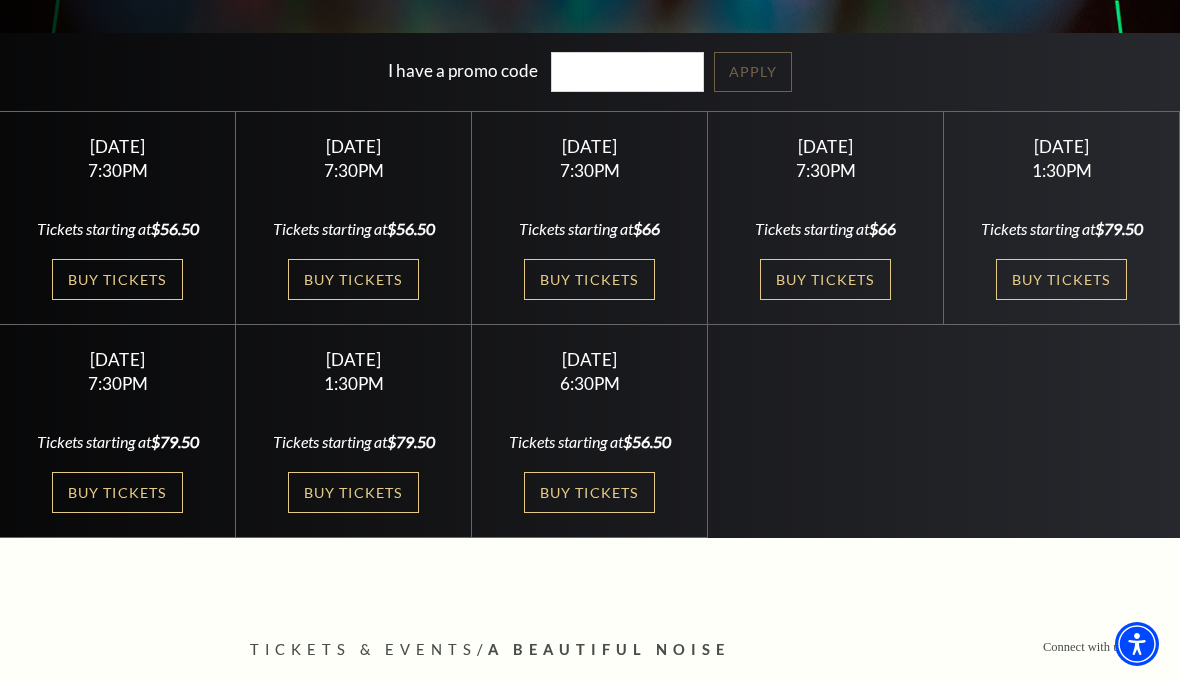 click on "[DATE]
7:30PM
Tickets starting at  $56.50
Buy Tickets" at bounding box center [118, 218] 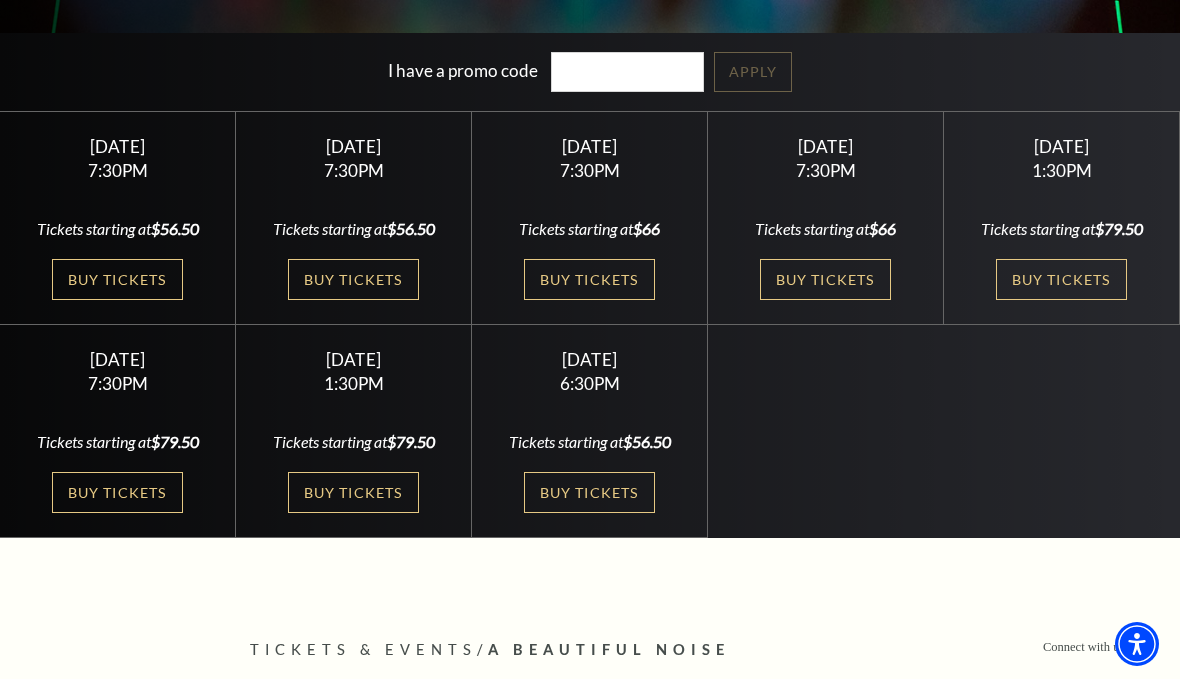click on "[DATE]" at bounding box center [118, 146] 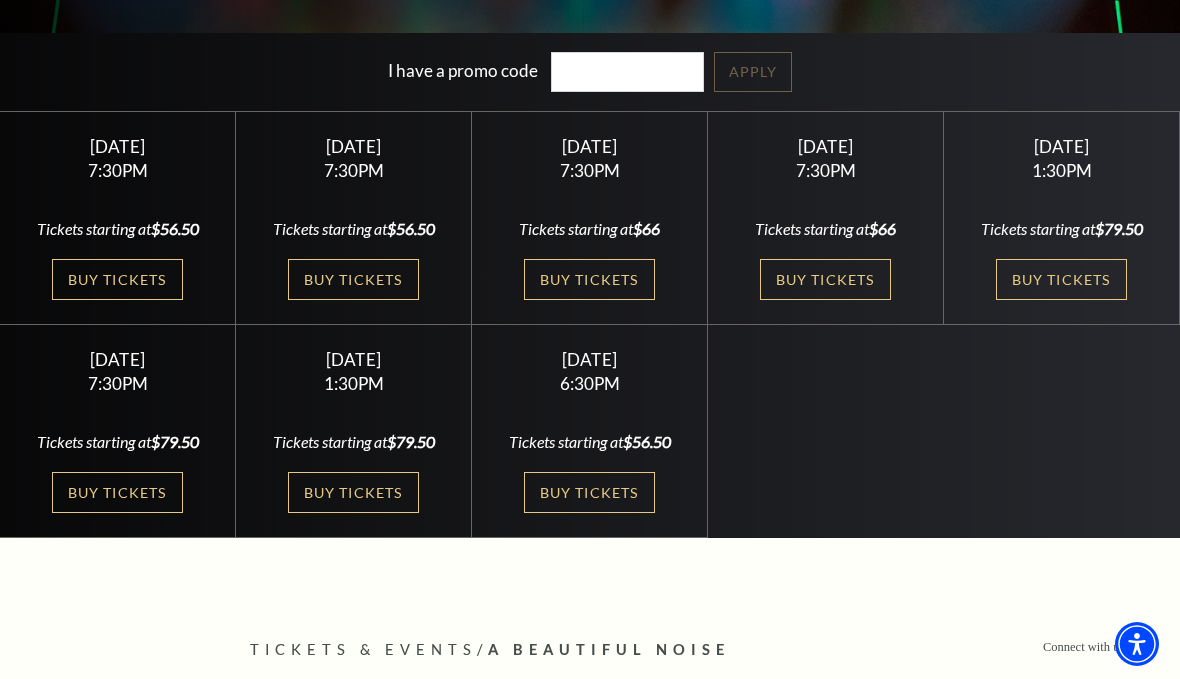 click on "Buy Tickets" at bounding box center (117, 279) 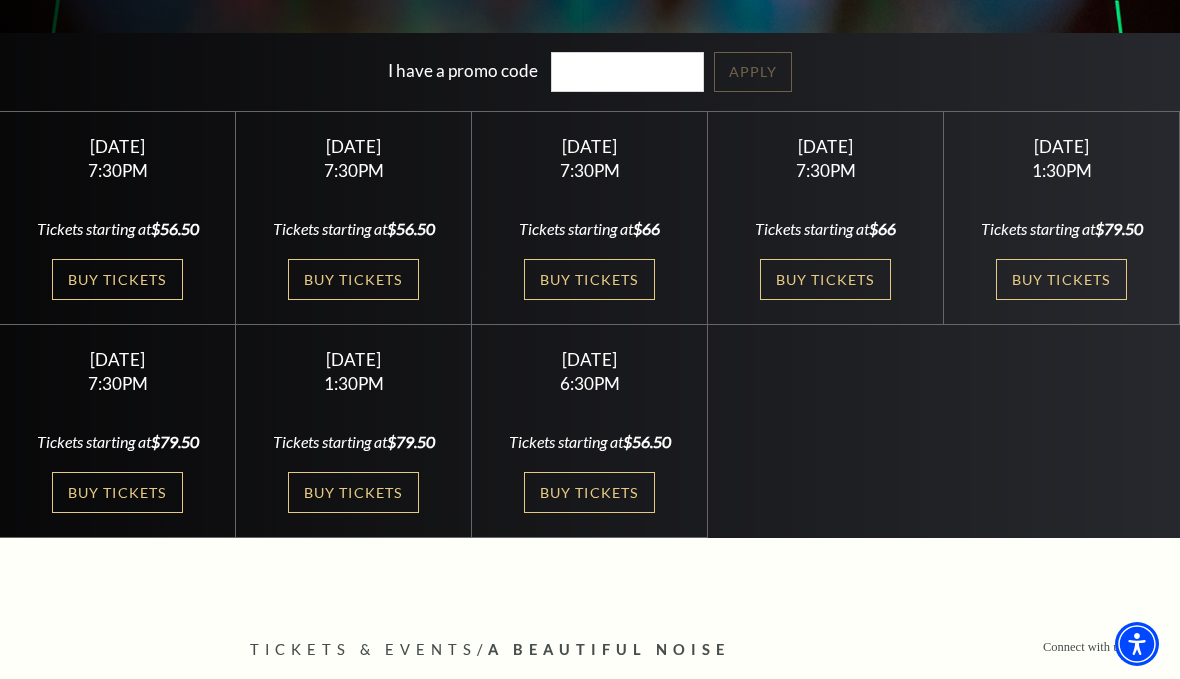 click on "[DATE]" at bounding box center [354, 146] 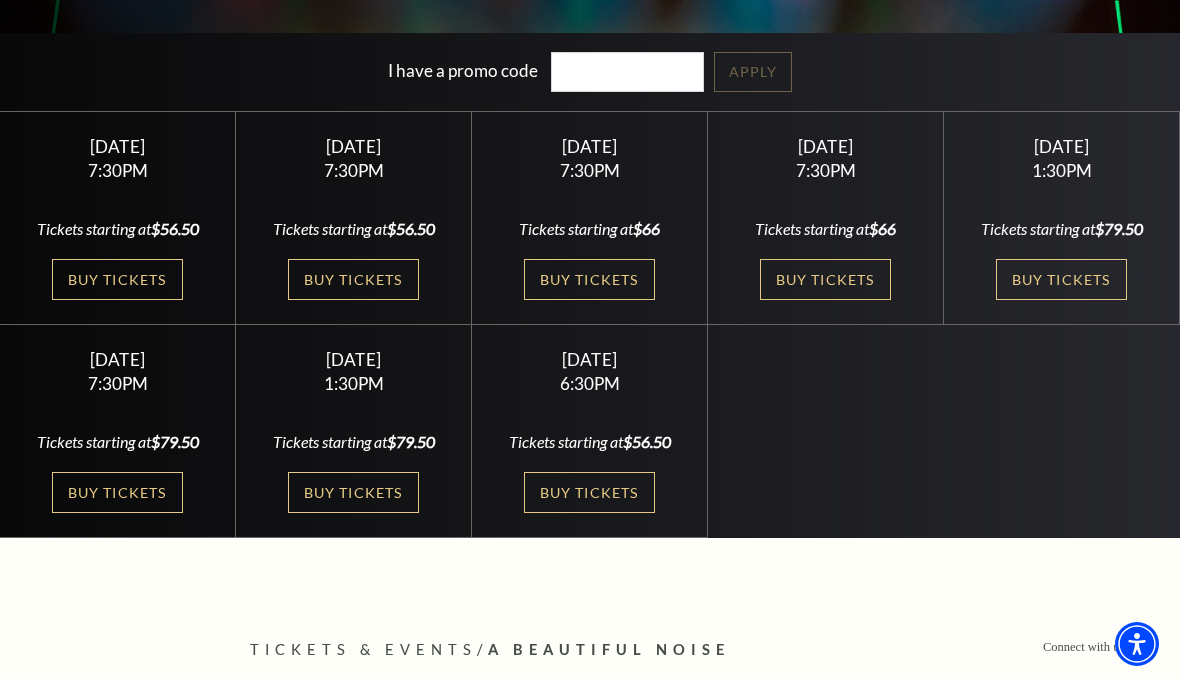 click on "Buy Tickets" at bounding box center [353, 279] 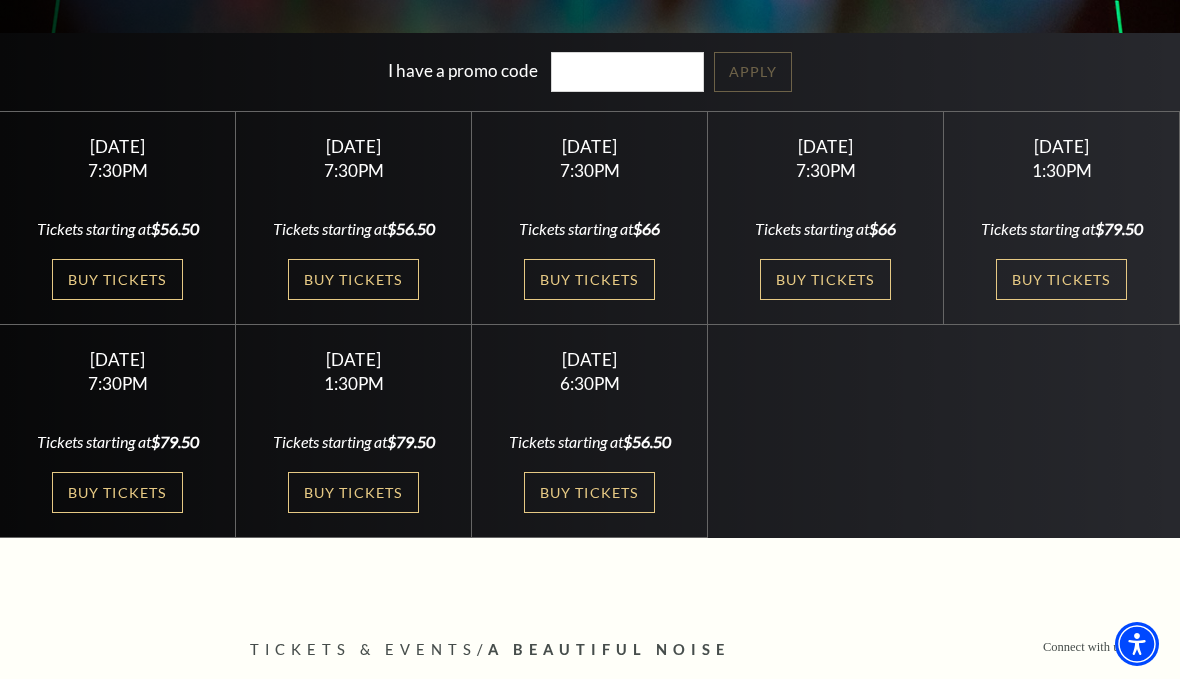 click on "7:30PM" at bounding box center (590, 170) 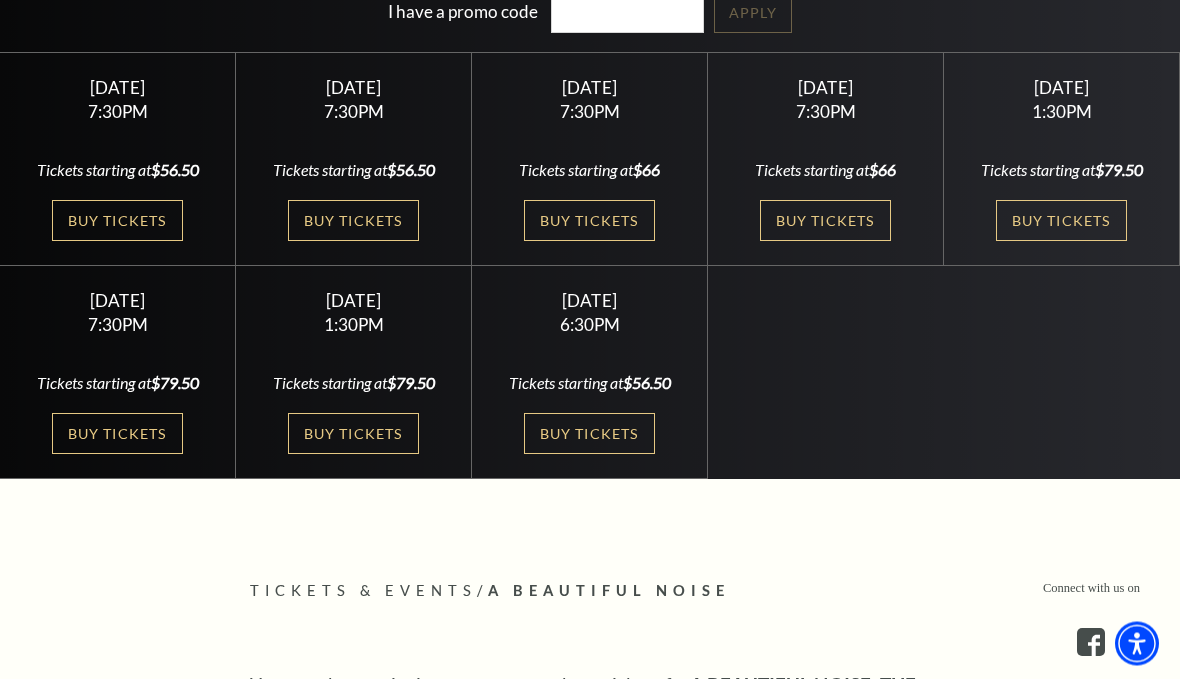 scroll, scrollTop: 549, scrollLeft: 0, axis: vertical 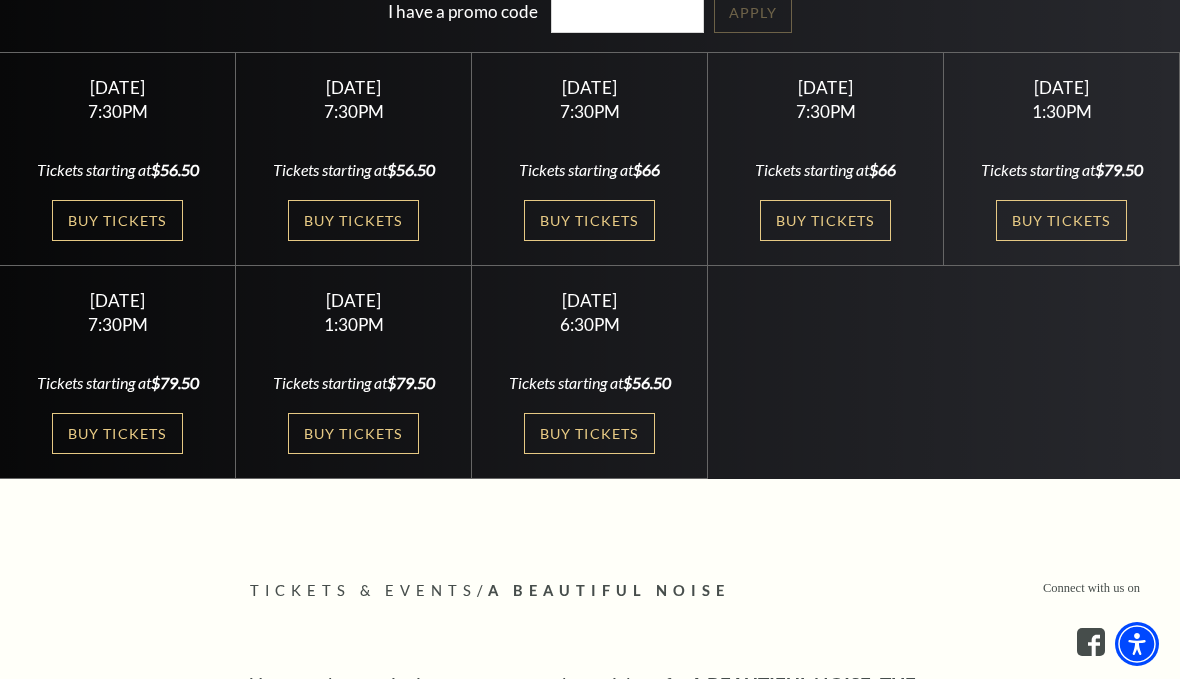 click on "Tuesday October 28
7:30PM
Tickets starting at  $56.50
Buy Tickets" at bounding box center (118, 159) 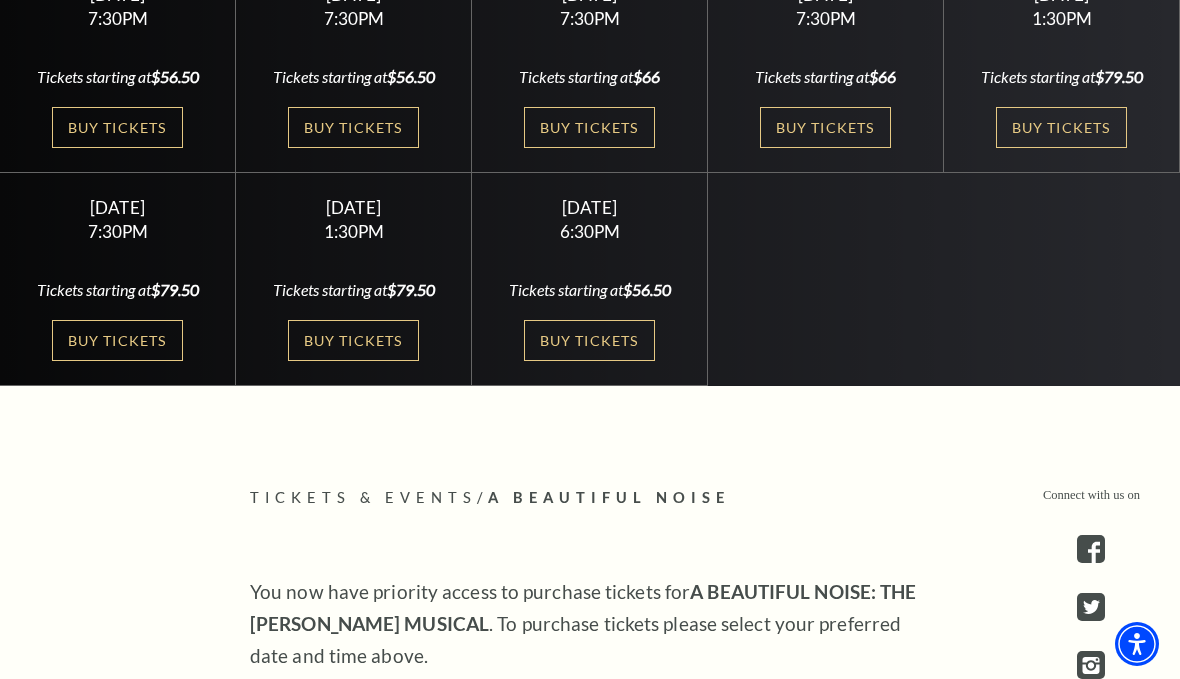 click on "Buy Tickets" at bounding box center (117, 127) 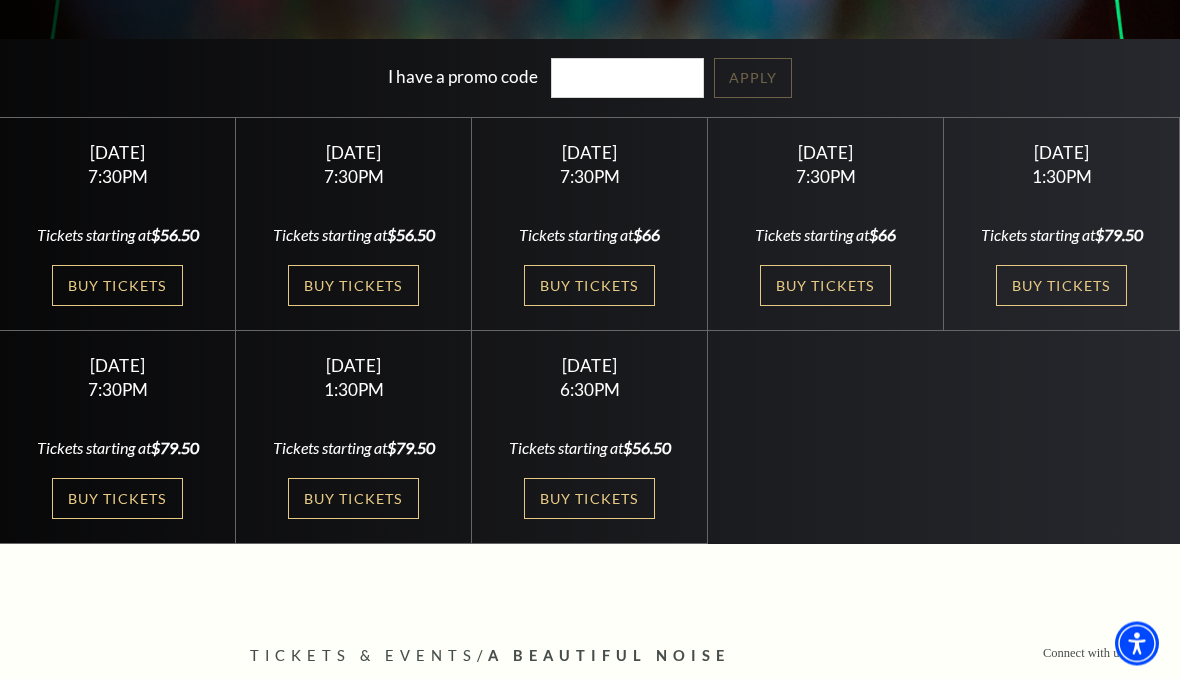 scroll, scrollTop: 484, scrollLeft: 0, axis: vertical 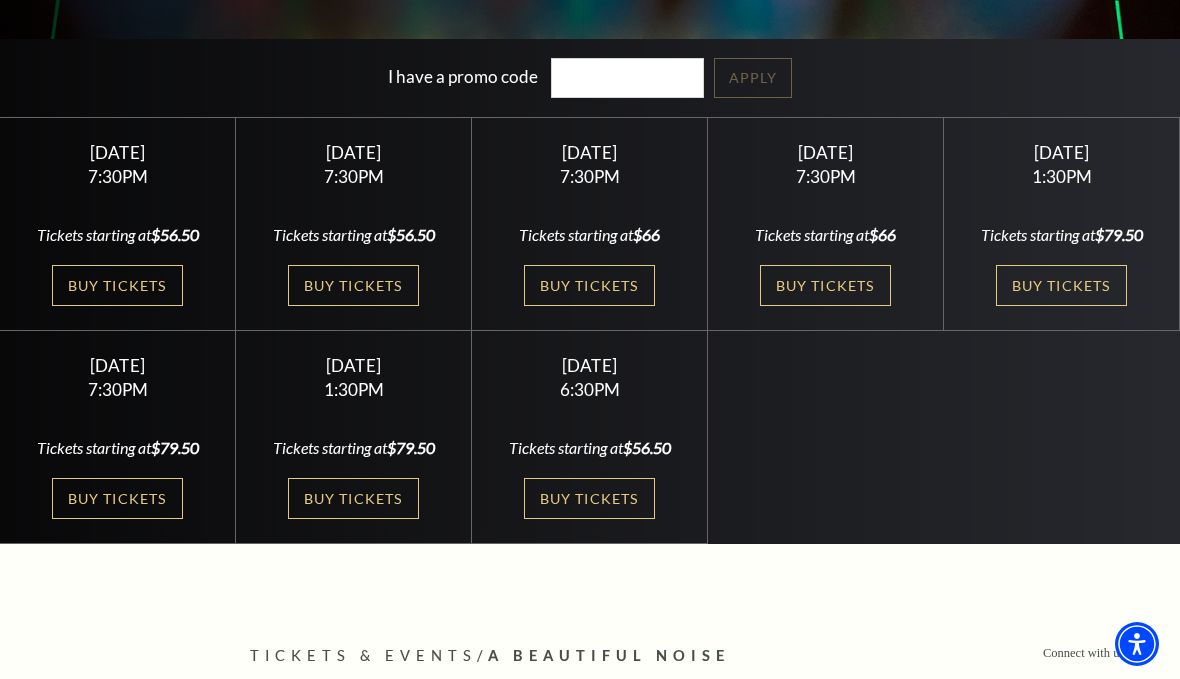 click on "Buy Tickets" at bounding box center [117, 285] 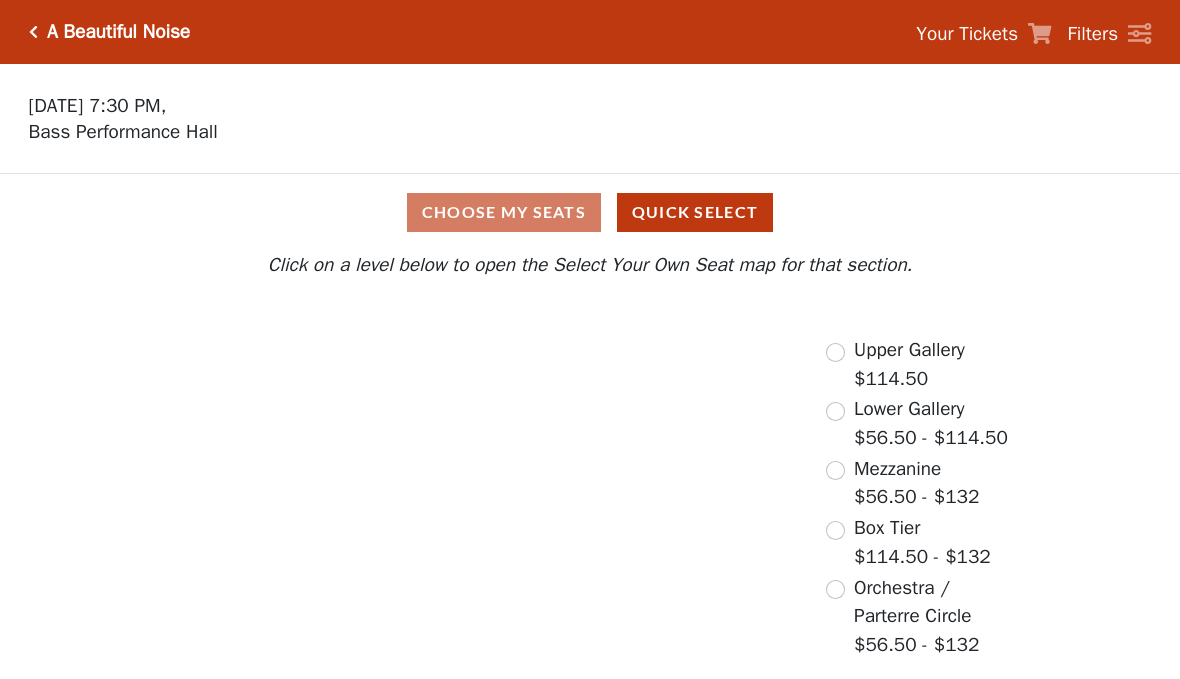 scroll, scrollTop: 0, scrollLeft: 0, axis: both 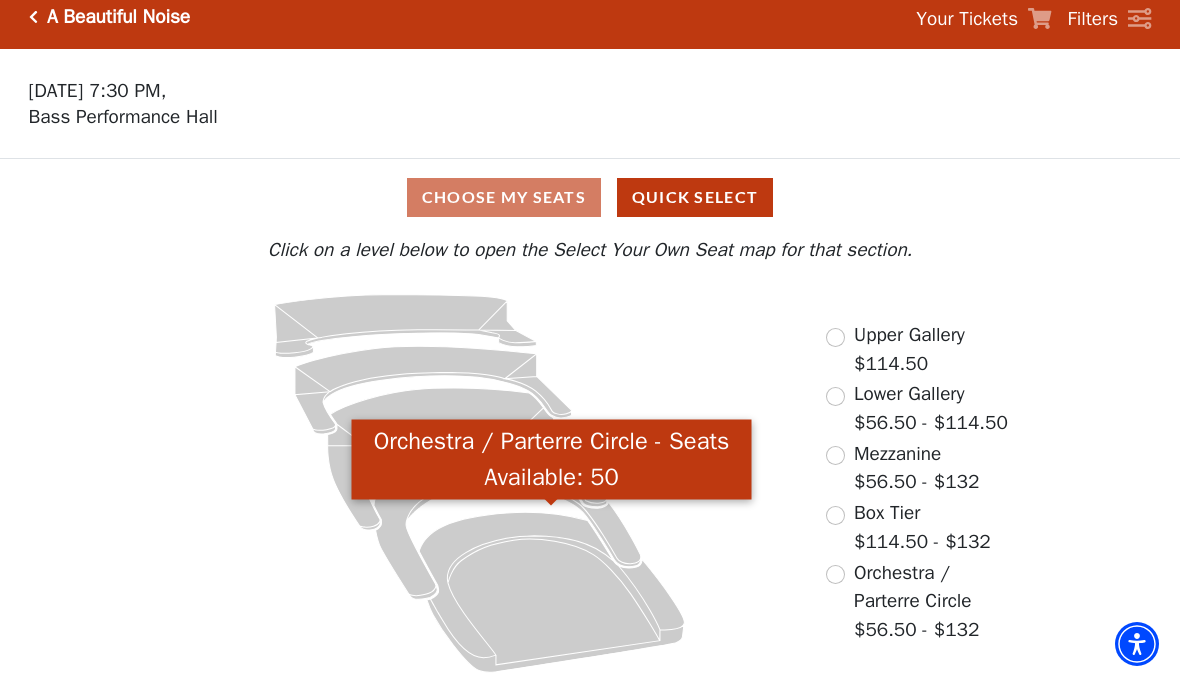 click 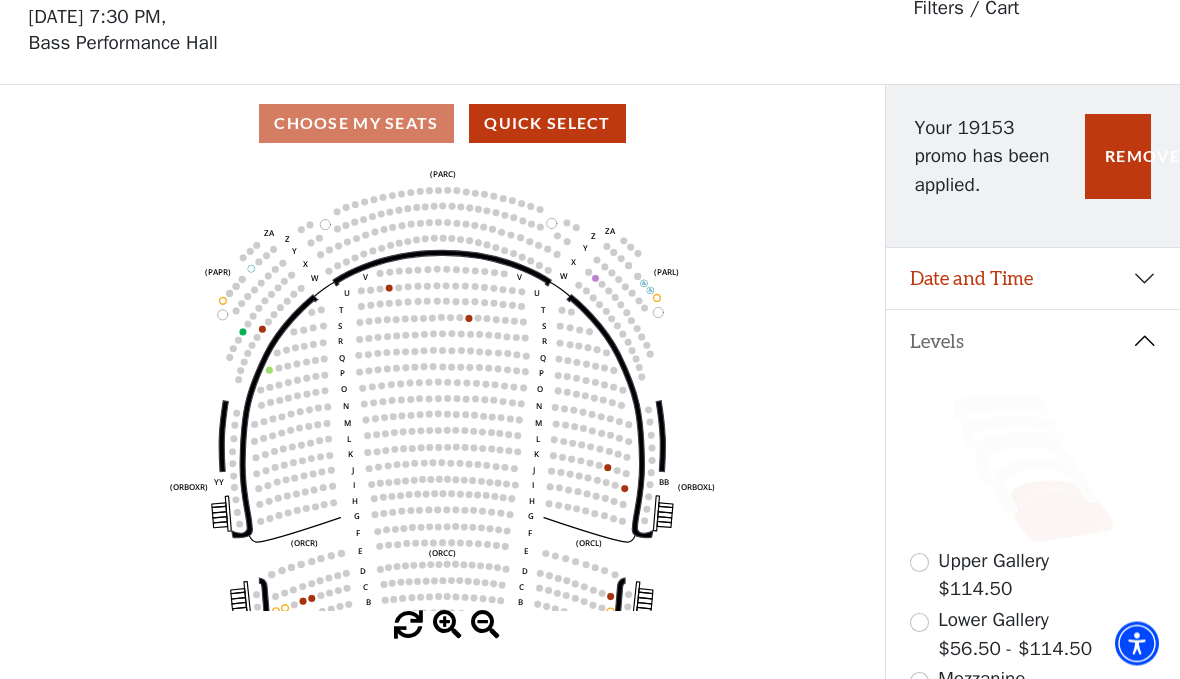 scroll, scrollTop: 92, scrollLeft: 0, axis: vertical 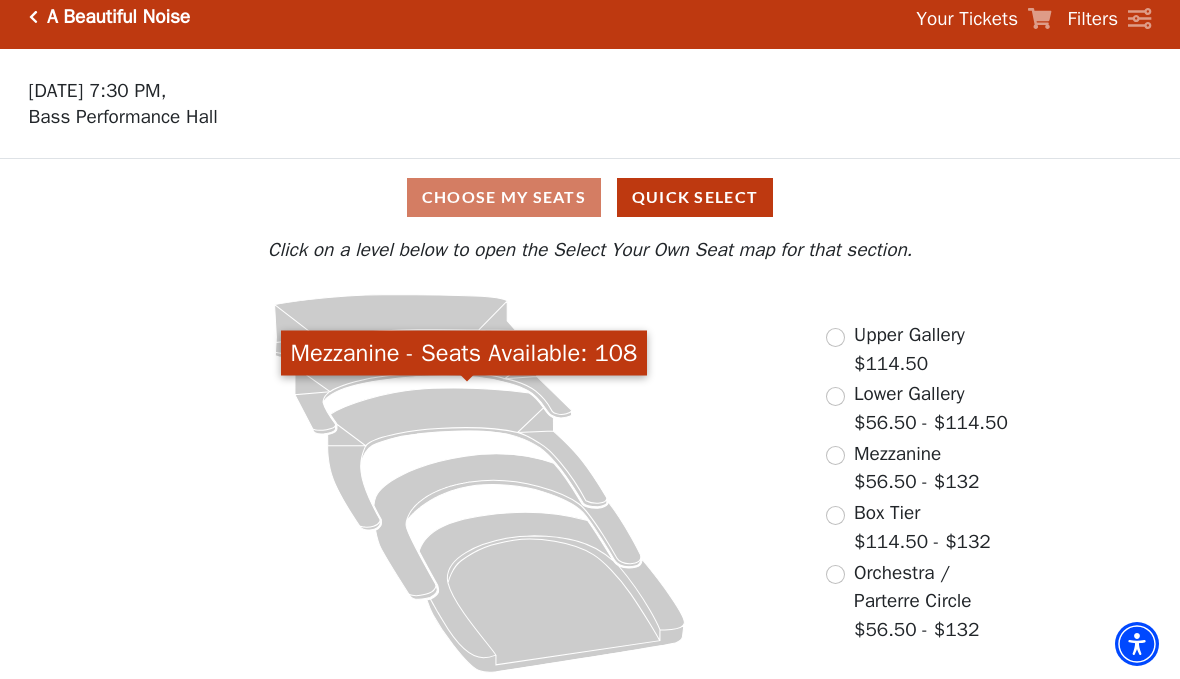 click 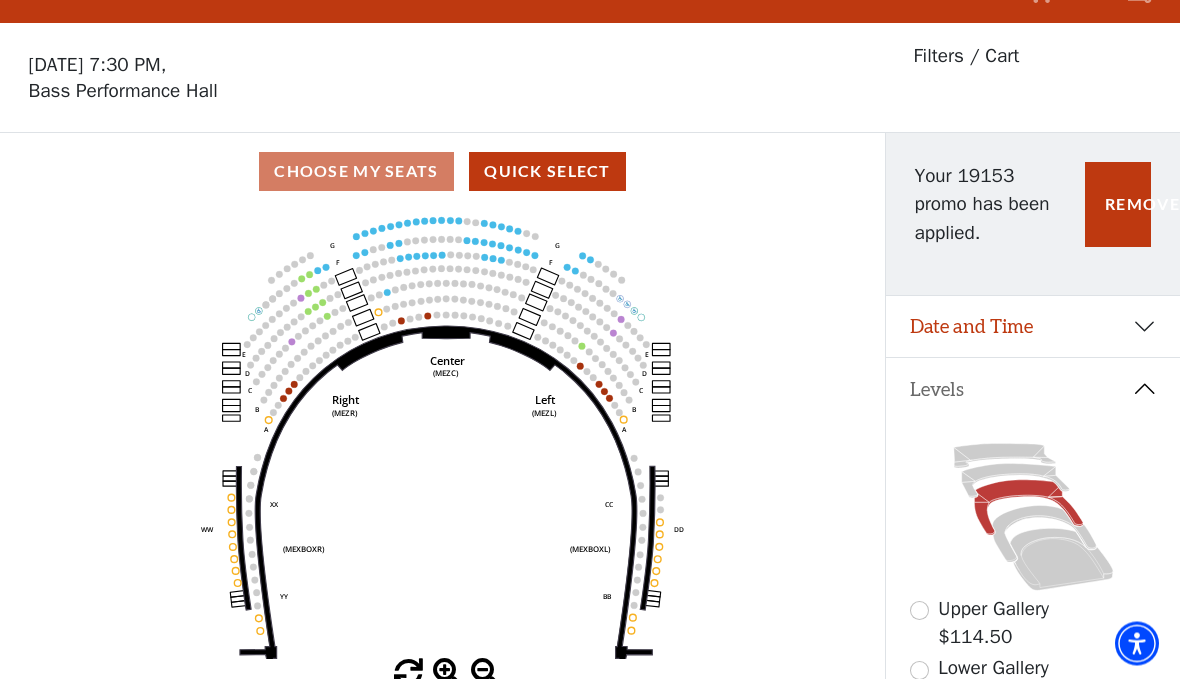 scroll, scrollTop: 93, scrollLeft: 0, axis: vertical 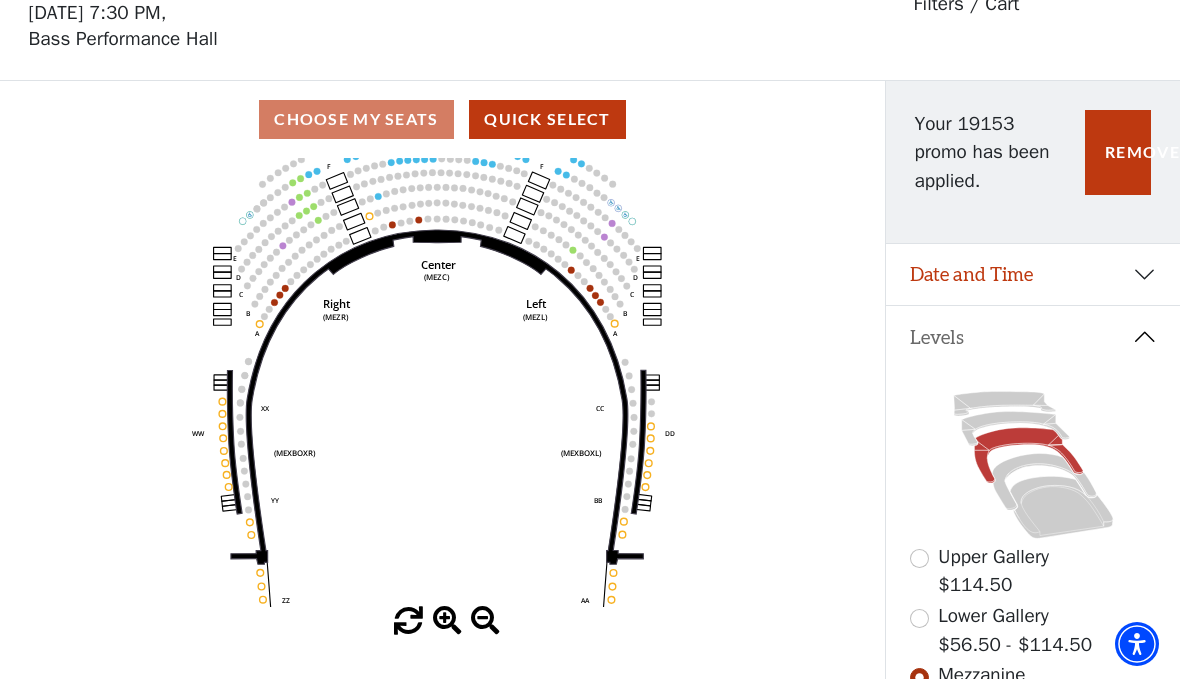 click on "Quick Select" at bounding box center [547, 119] 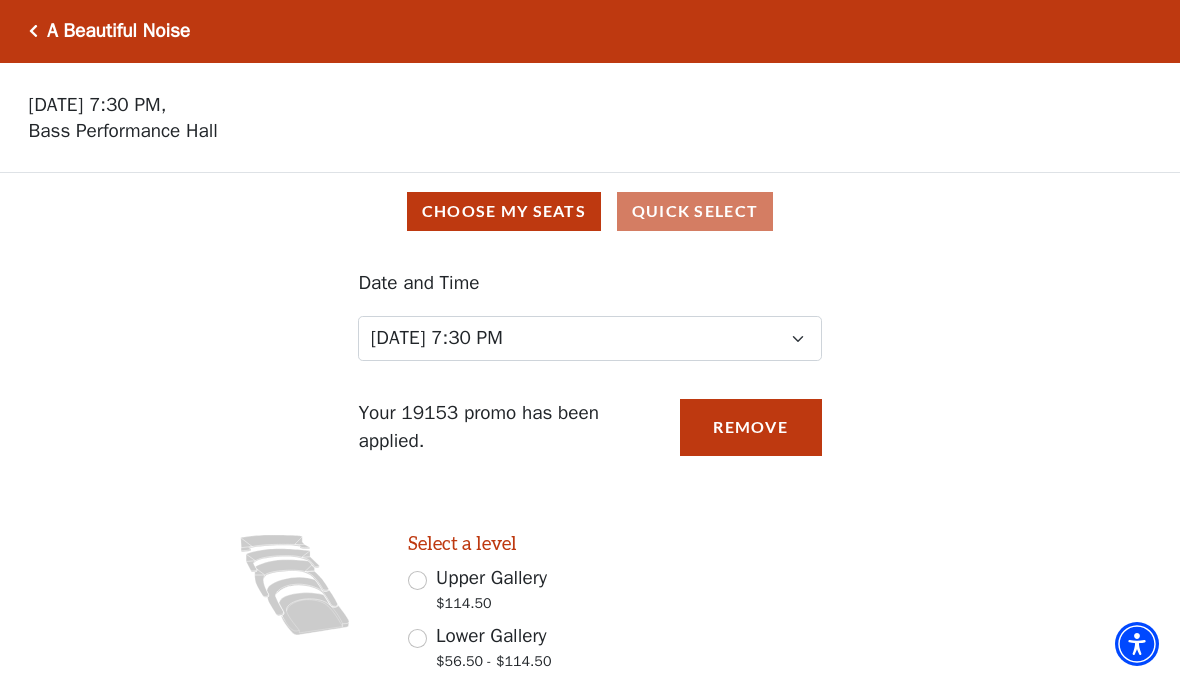 scroll, scrollTop: 0, scrollLeft: 0, axis: both 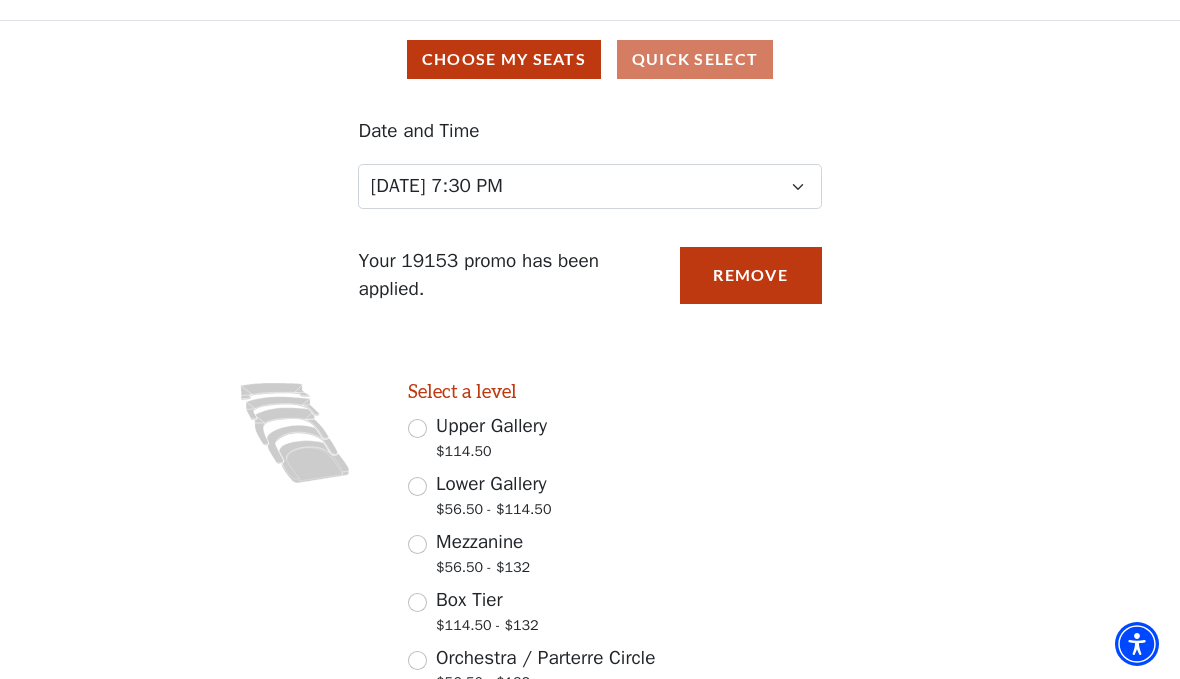 click on "Mezzanine     $56.50 - $132" at bounding box center [417, 544] 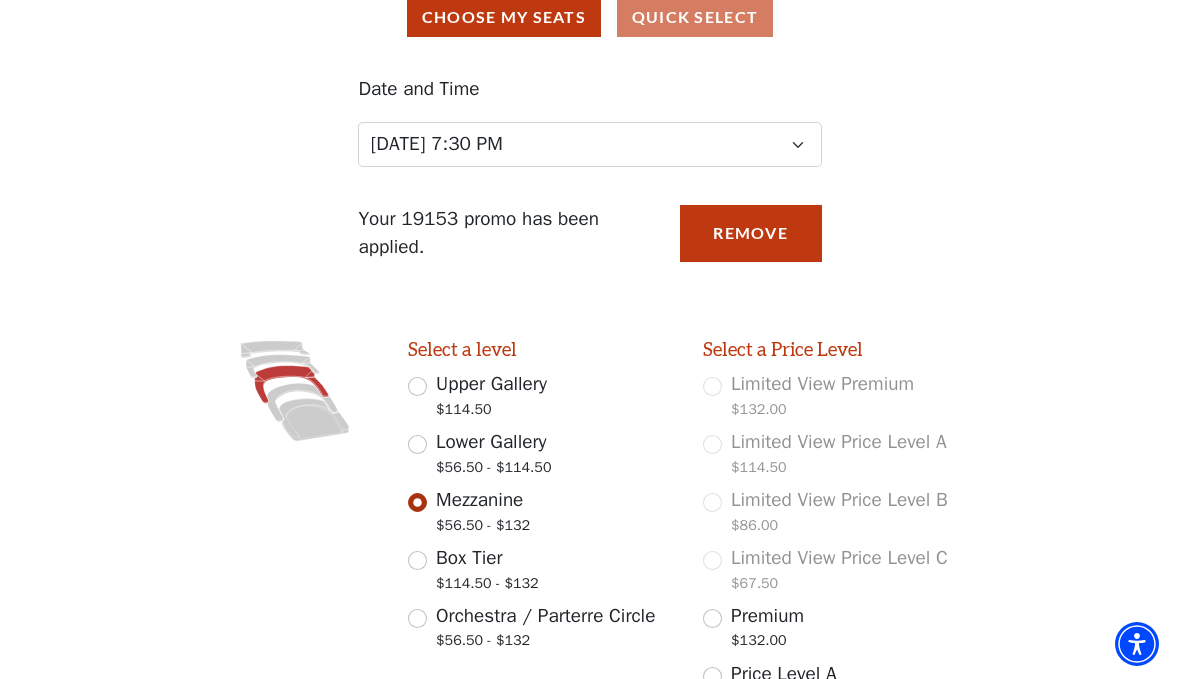 scroll, scrollTop: 527, scrollLeft: 0, axis: vertical 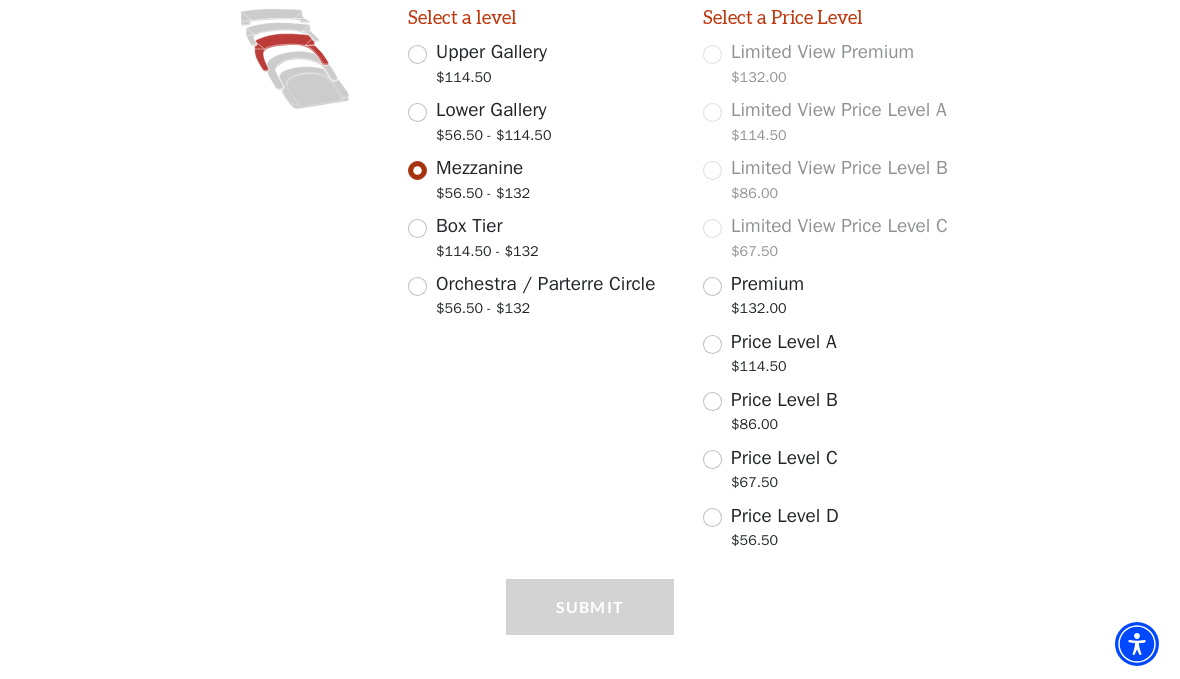 click on "Premium $132.00" at bounding box center (712, 286) 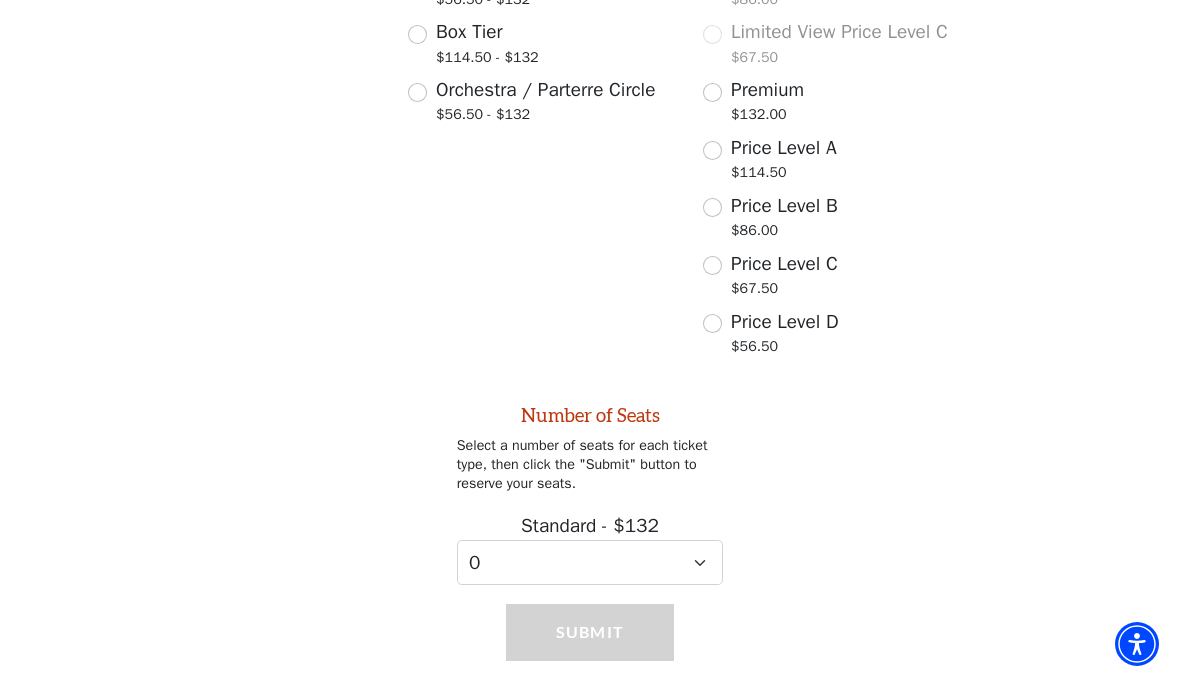 scroll, scrollTop: 752, scrollLeft: 0, axis: vertical 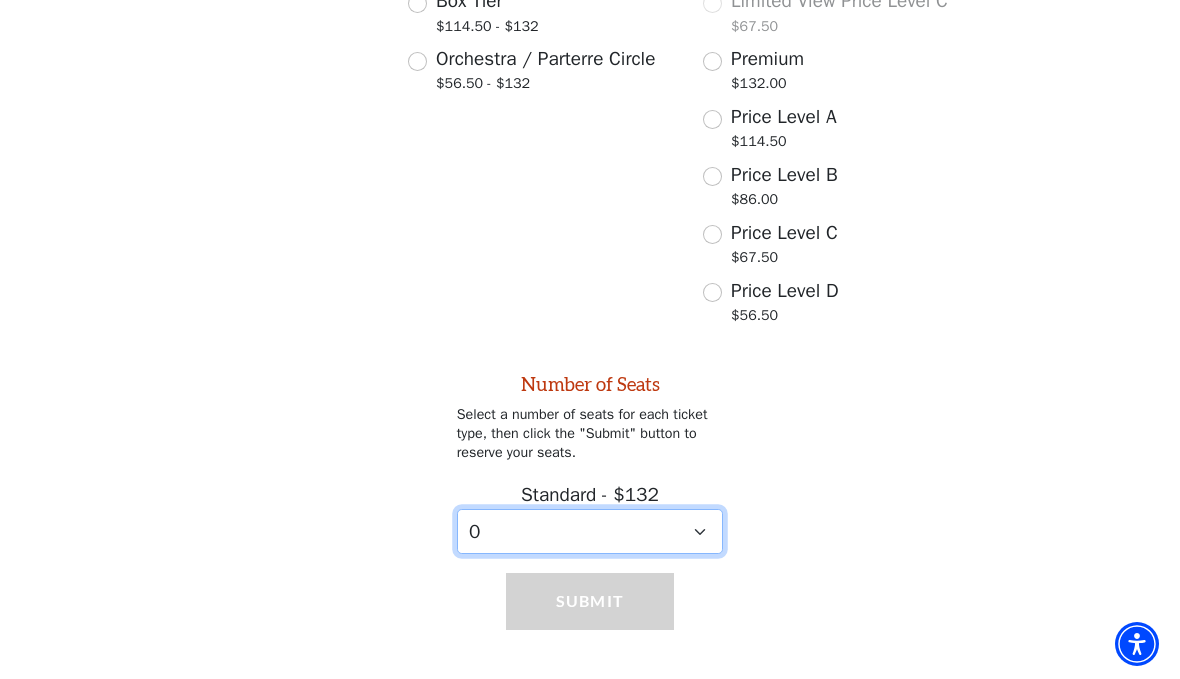 click on "0 1 2 3 4 5 6 7 8 9" at bounding box center (590, 531) 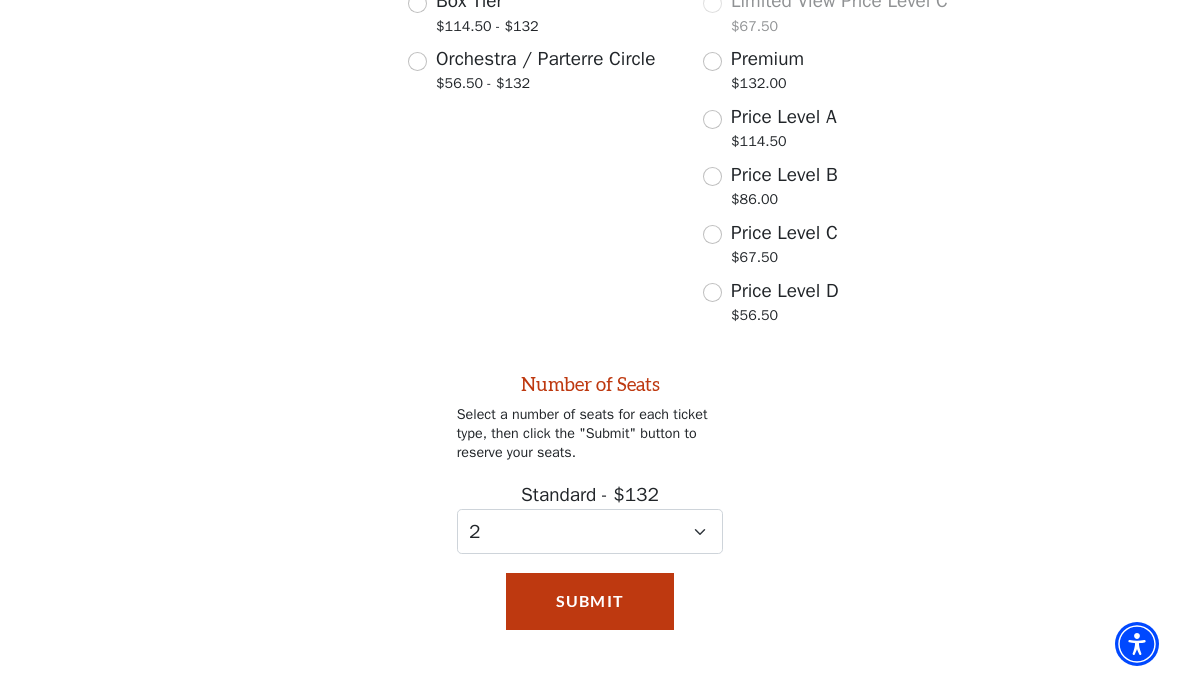 click on "Submit" at bounding box center (590, 601) 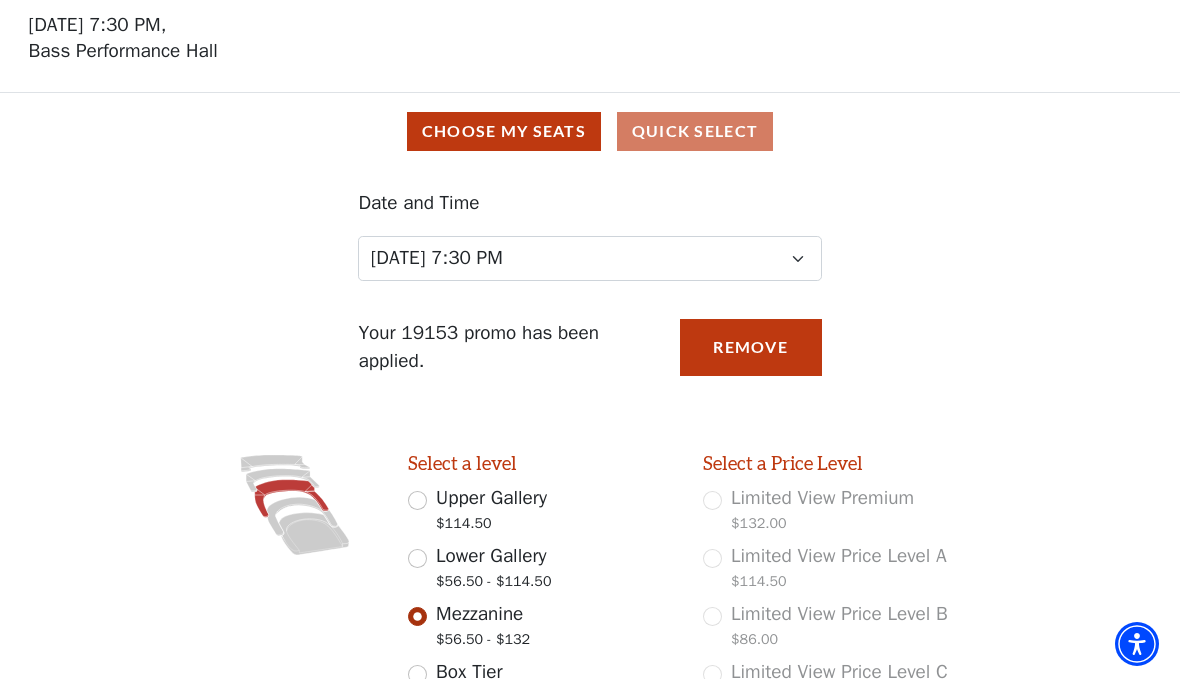 click on "Choose My Seats" at bounding box center [504, 131] 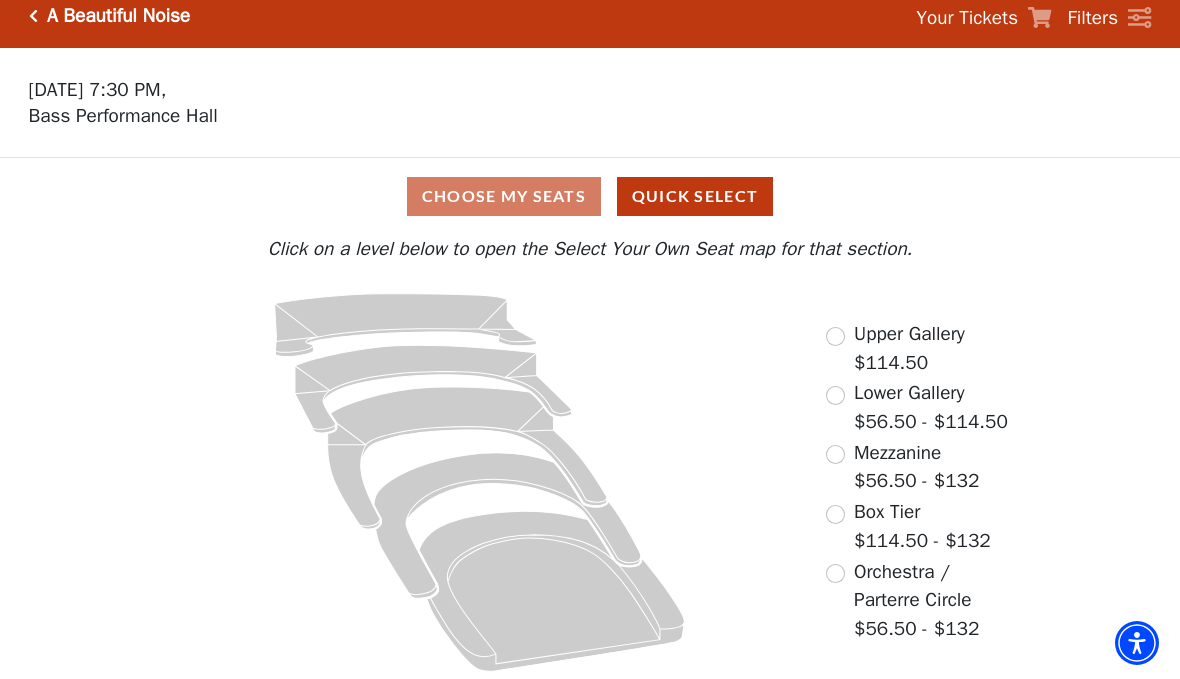 click on "Choose My Seats
Quick Select" at bounding box center (590, 197) 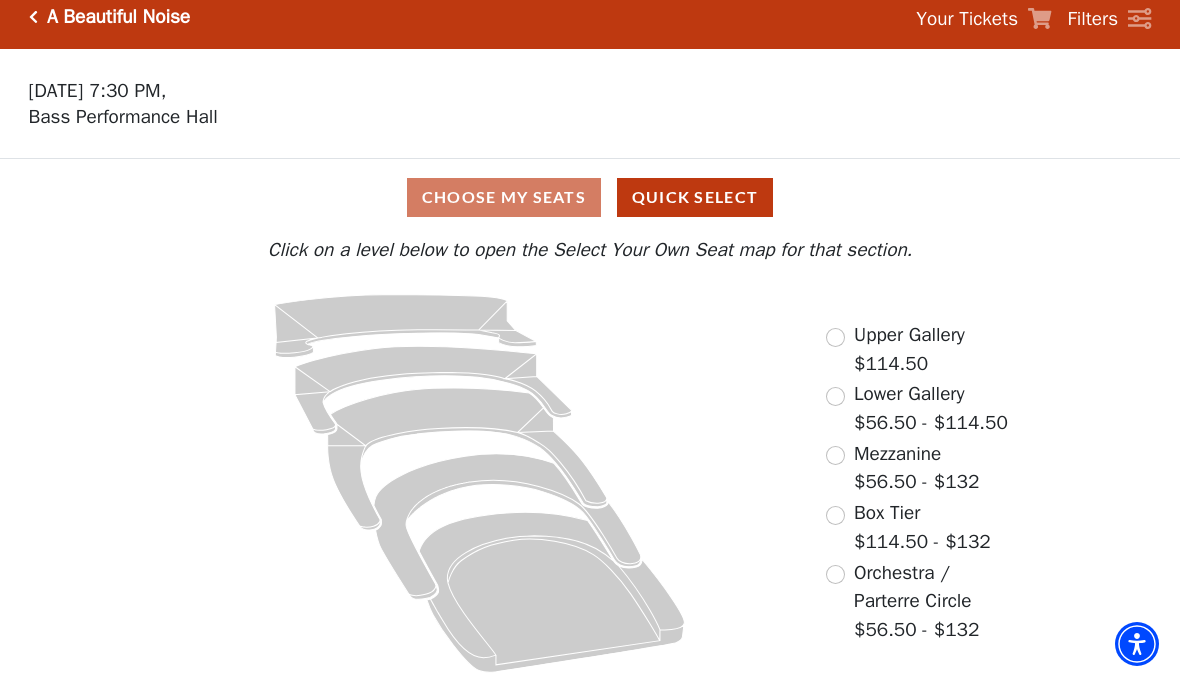 click 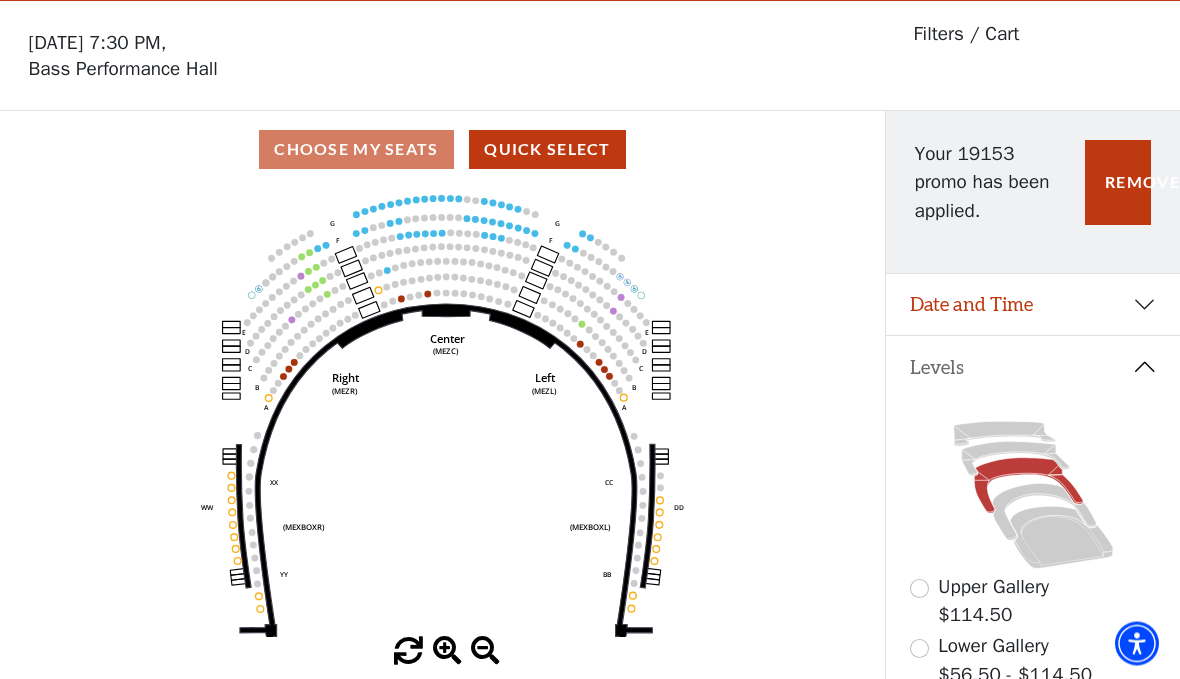 scroll, scrollTop: 93, scrollLeft: 0, axis: vertical 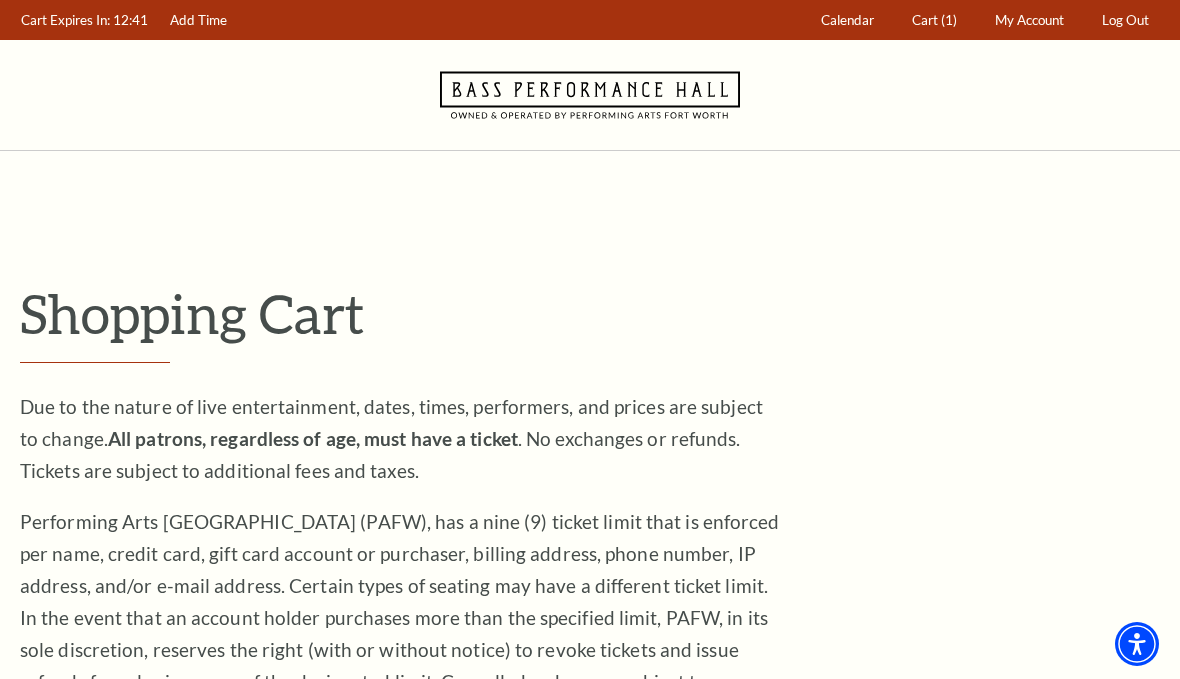 click on "(1)" at bounding box center (949, 20) 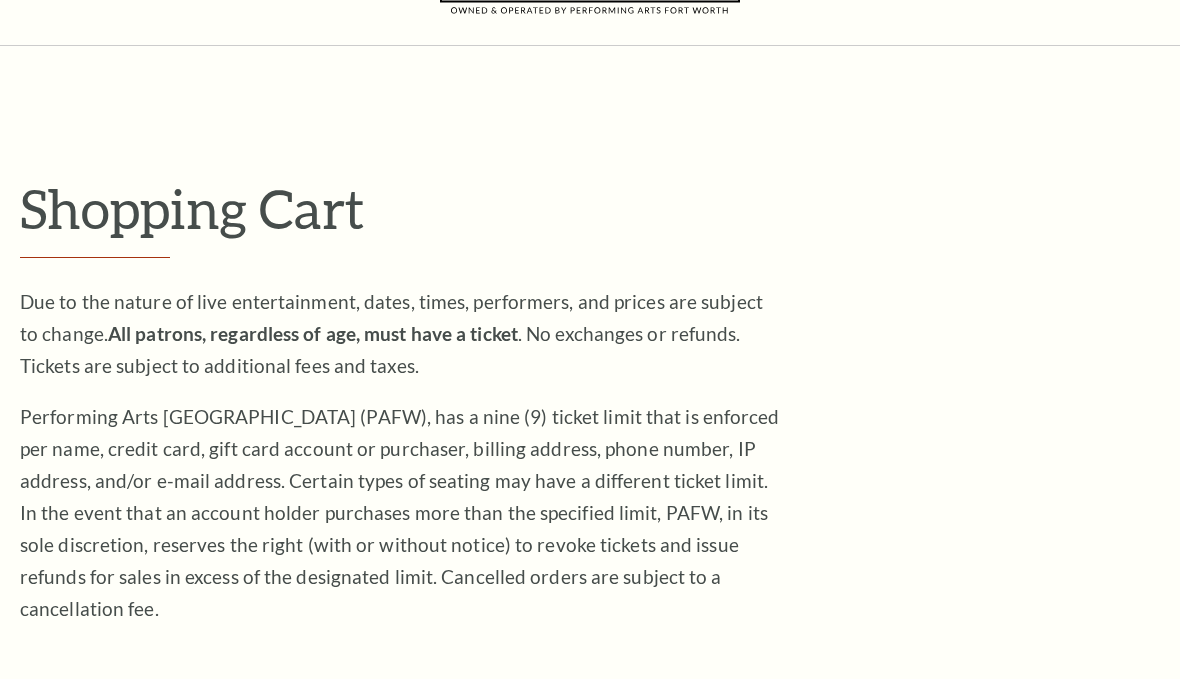 scroll, scrollTop: 0, scrollLeft: 0, axis: both 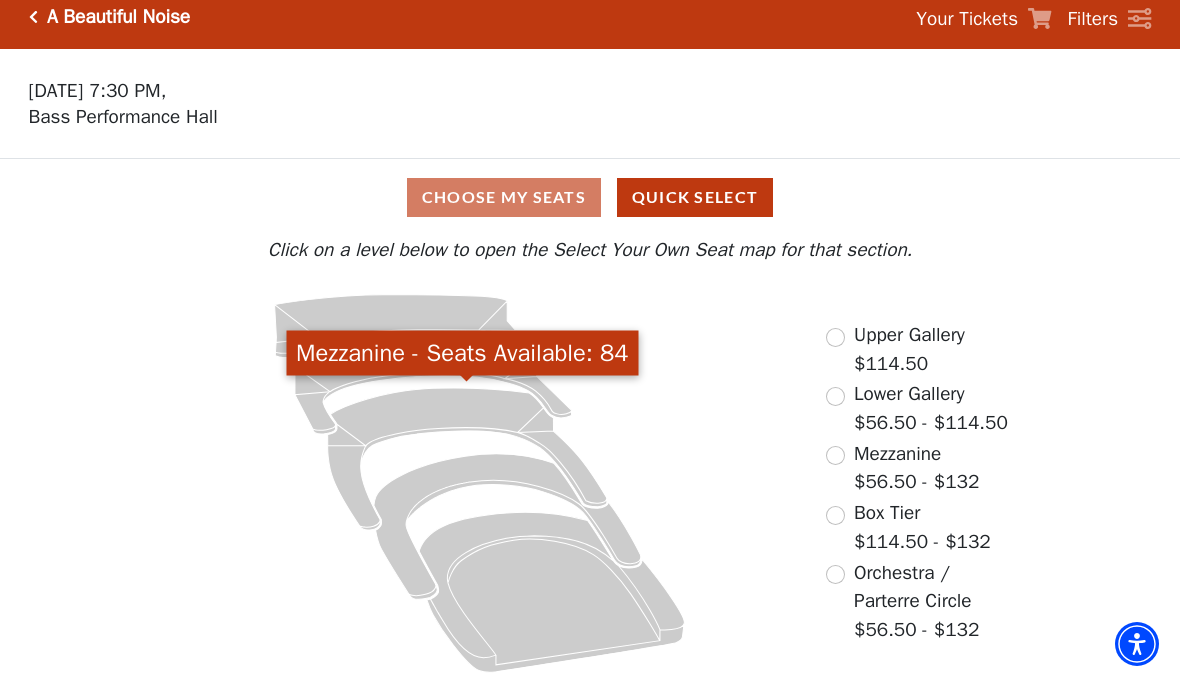 click 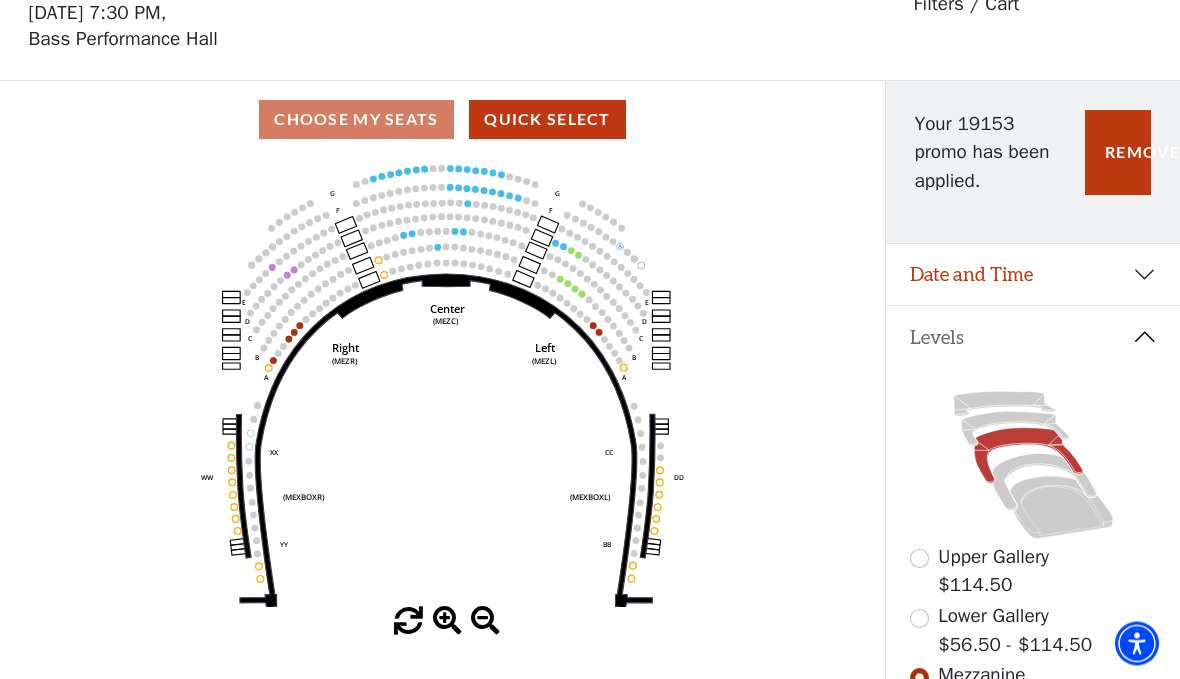 scroll, scrollTop: 93, scrollLeft: 0, axis: vertical 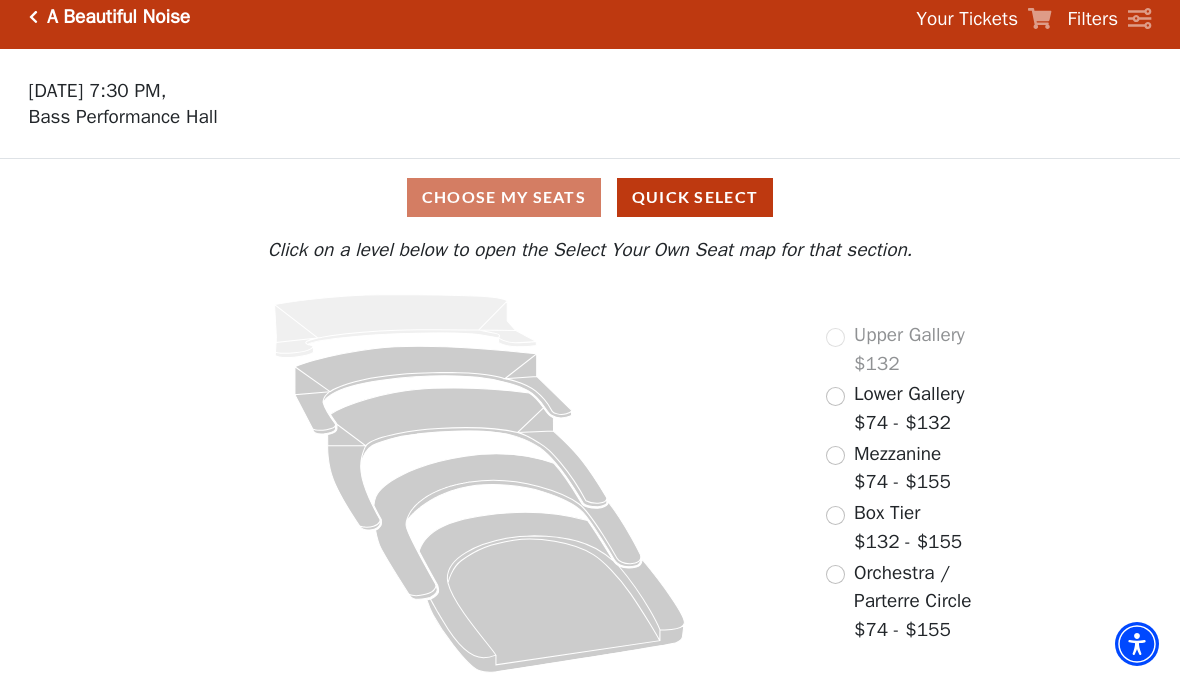 click 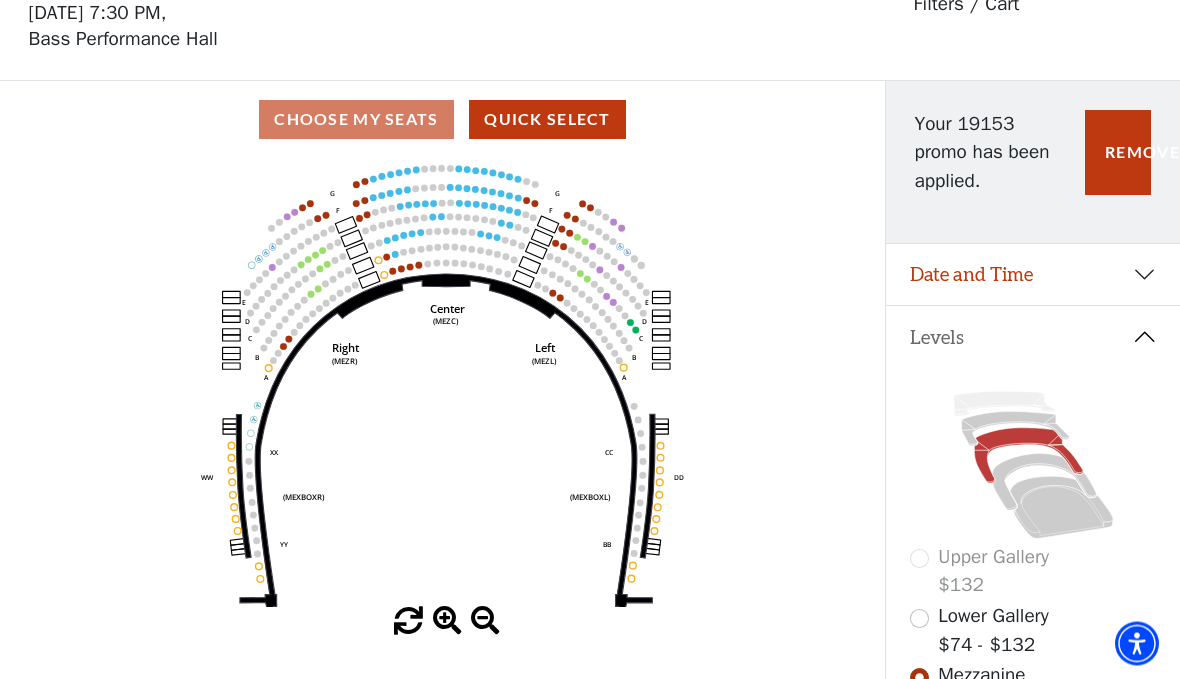 scroll, scrollTop: 93, scrollLeft: 0, axis: vertical 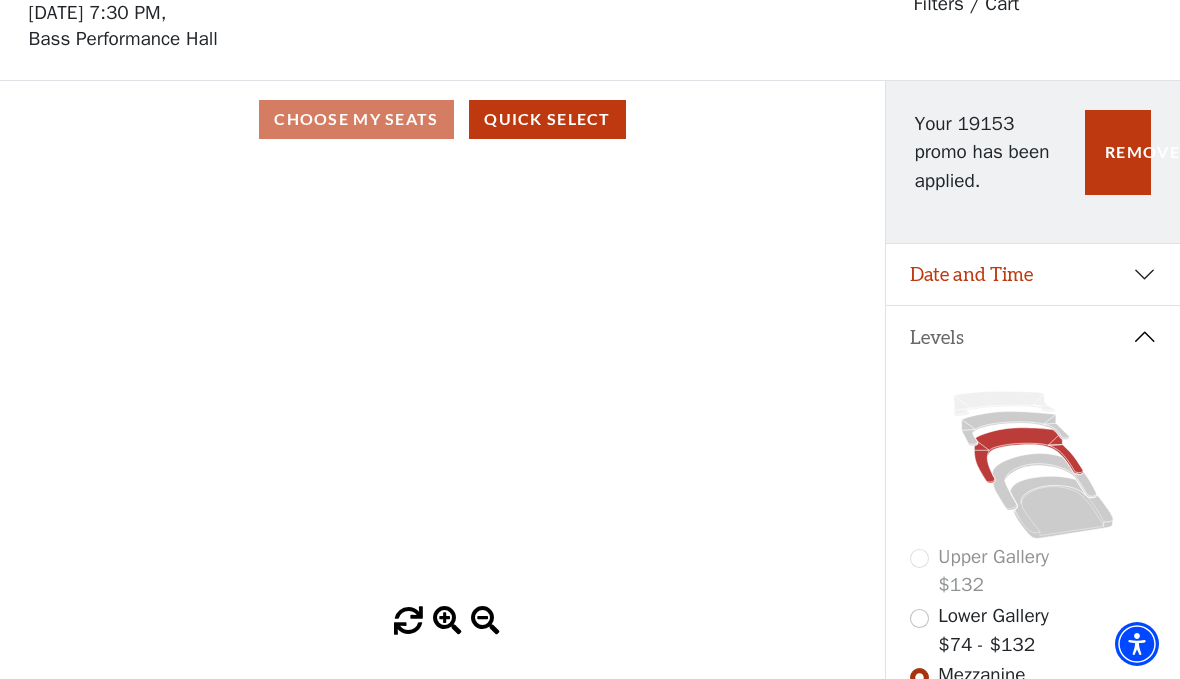 click on "Center   (MEZC)   Right   (MEZR)   Left   (MEZL)   (MEXBOXR)   (MEXBOXL)   XX   WW   CC   DD   YY   BB   ZZ   AA   G   F   E   D   G   F   C   B   A   E   D   C   B   A" 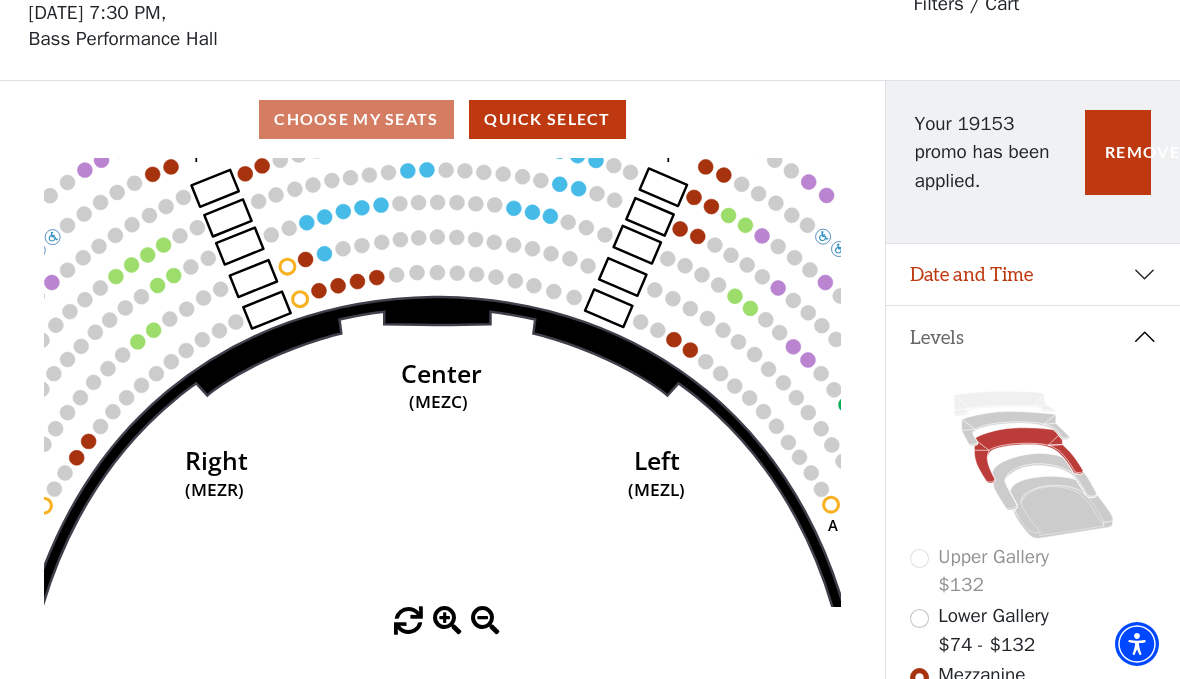 click 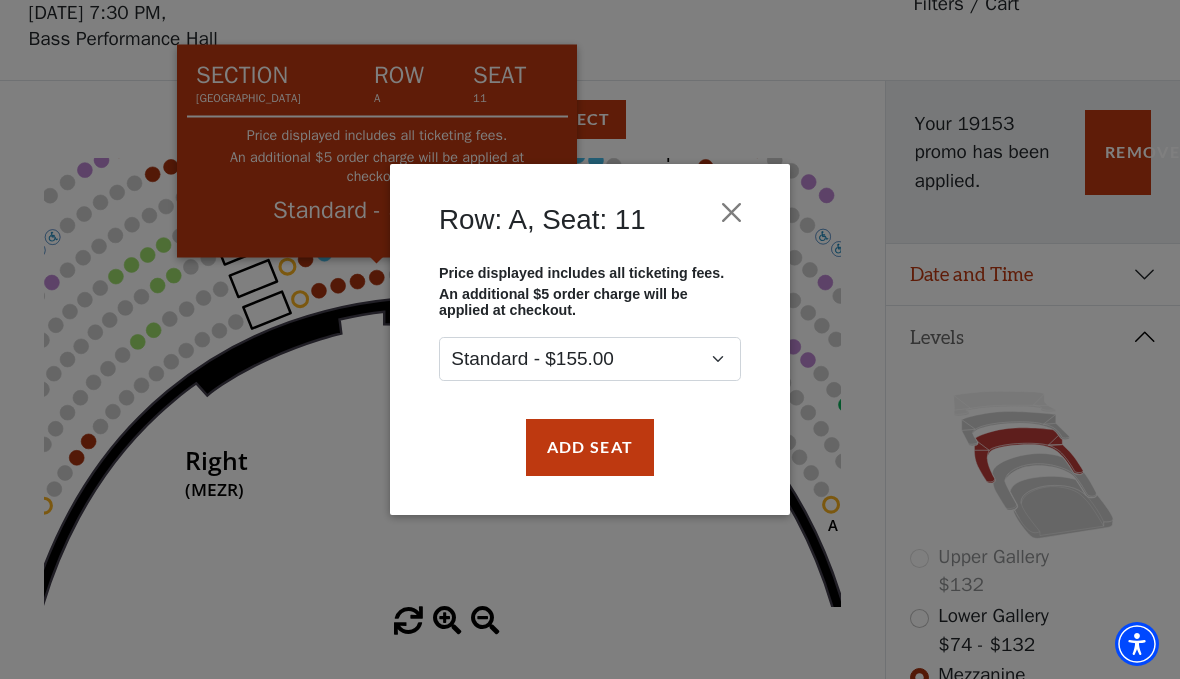 click on "Add Seat" at bounding box center (590, 447) 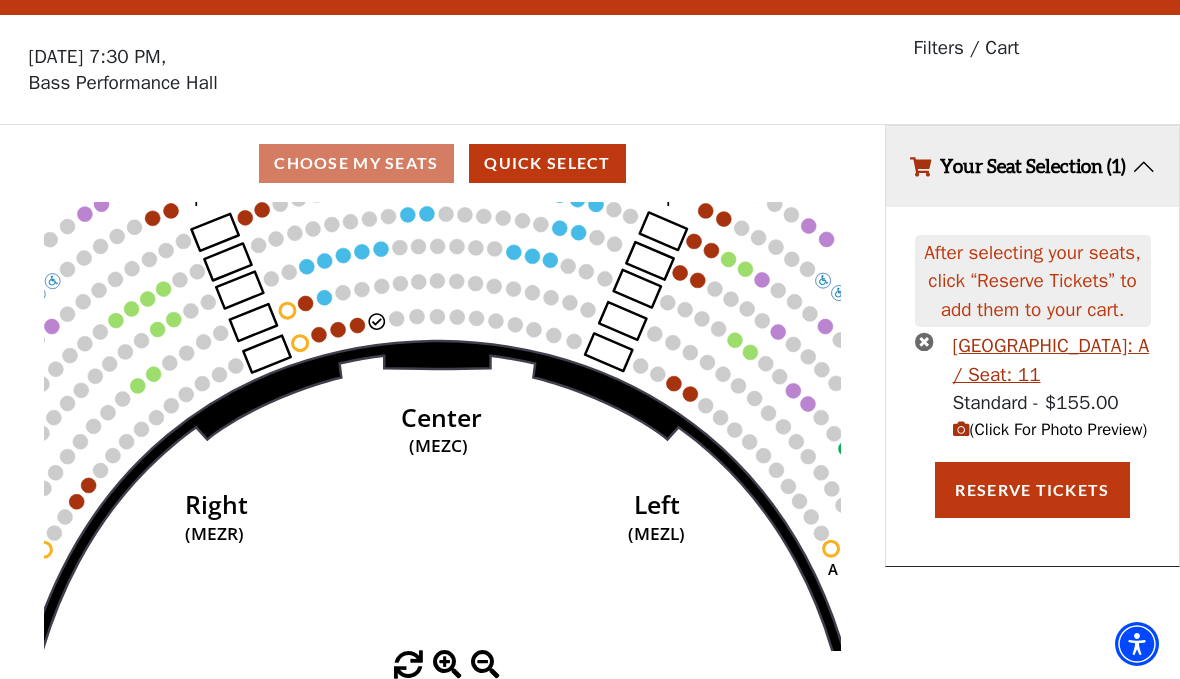 click 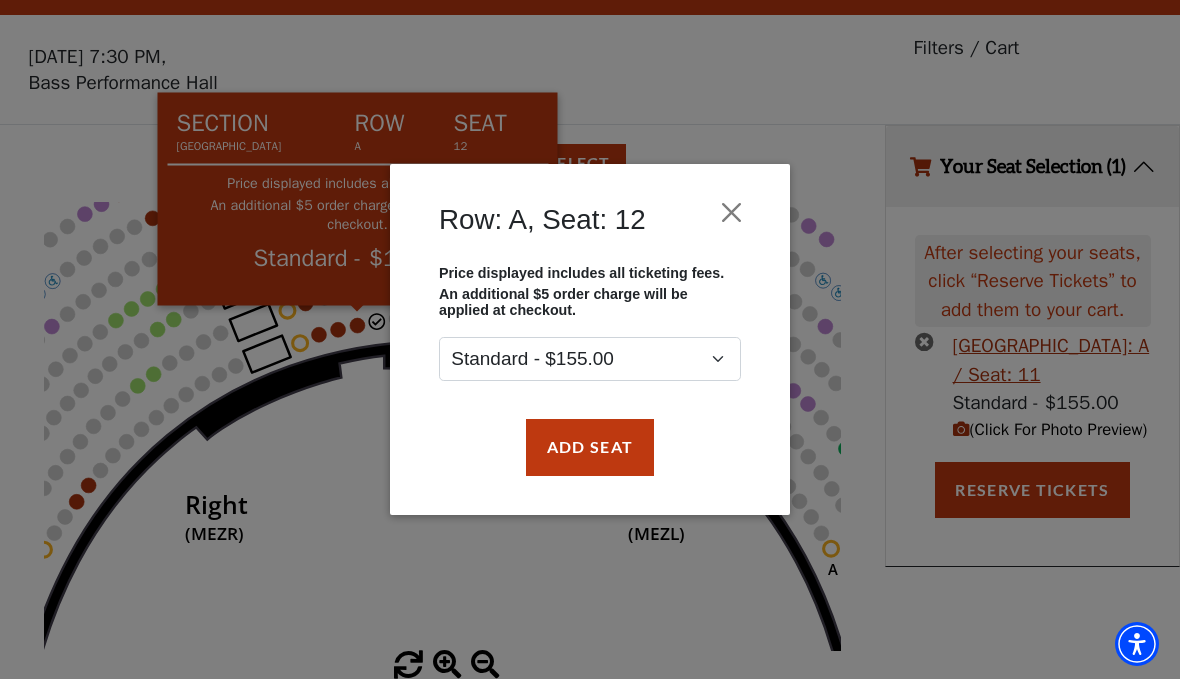 click on "Add Seat" at bounding box center [590, 447] 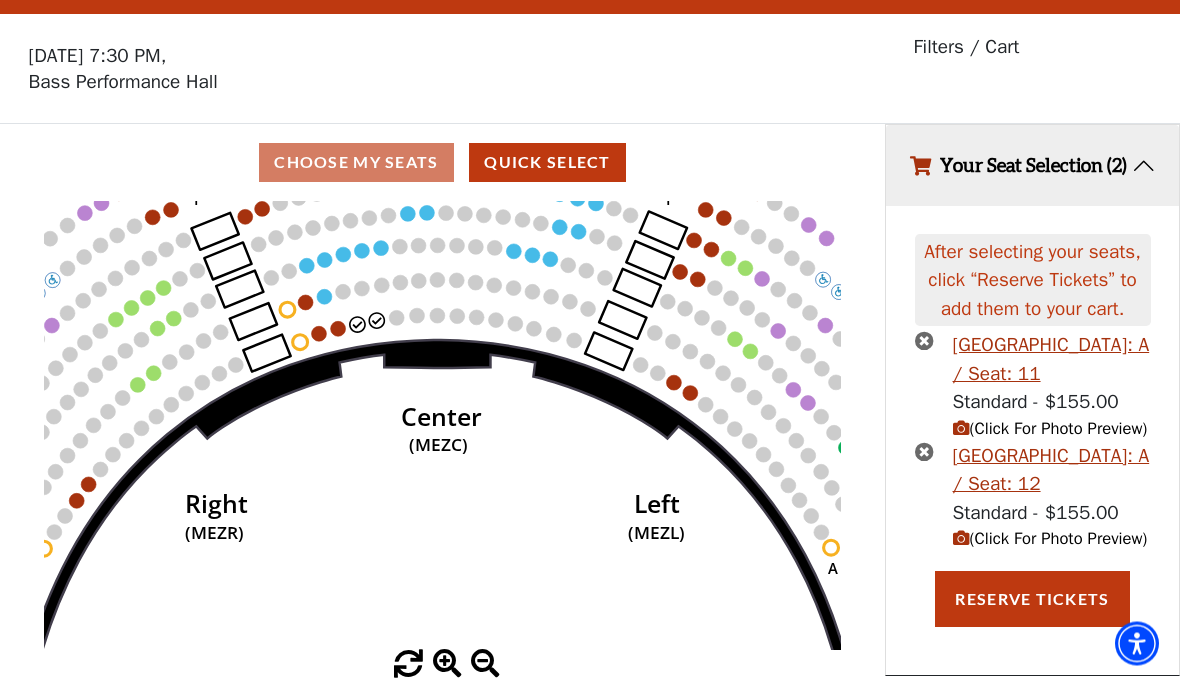 scroll, scrollTop: 84, scrollLeft: 0, axis: vertical 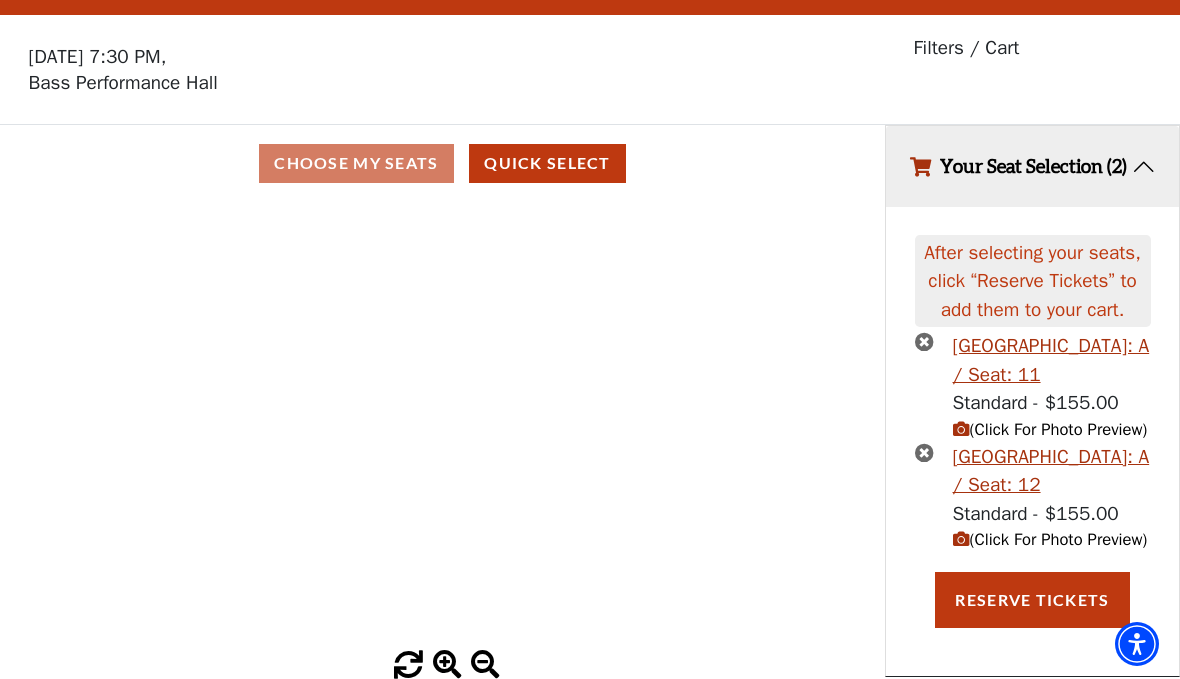 click on "Reserve Tickets" at bounding box center [1032, 600] 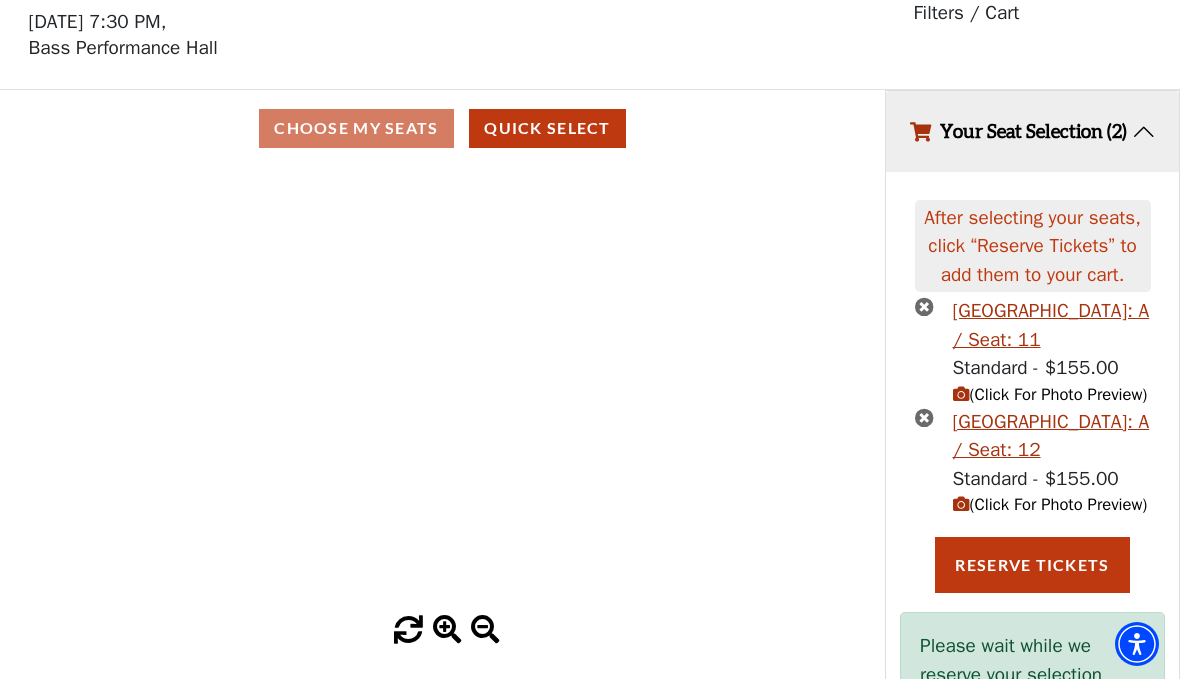 click on "(Click For Photo Preview)" at bounding box center (1050, 504) 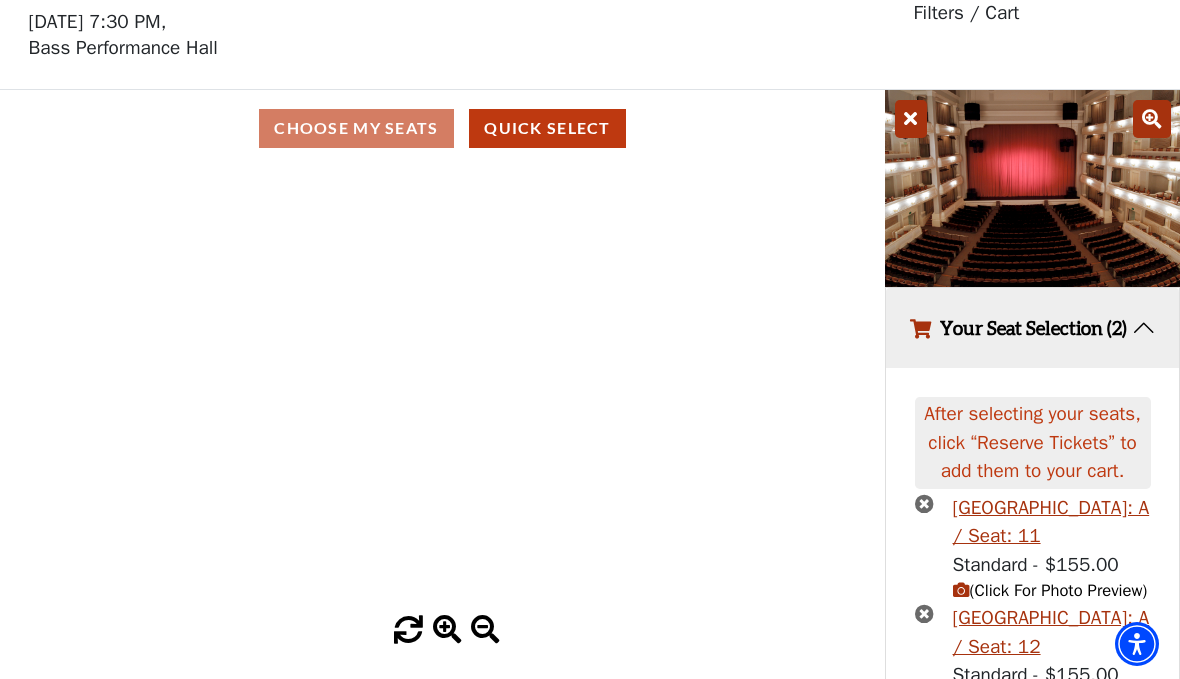 click on "Choose My Seats
Quick Select" at bounding box center [442, 128] 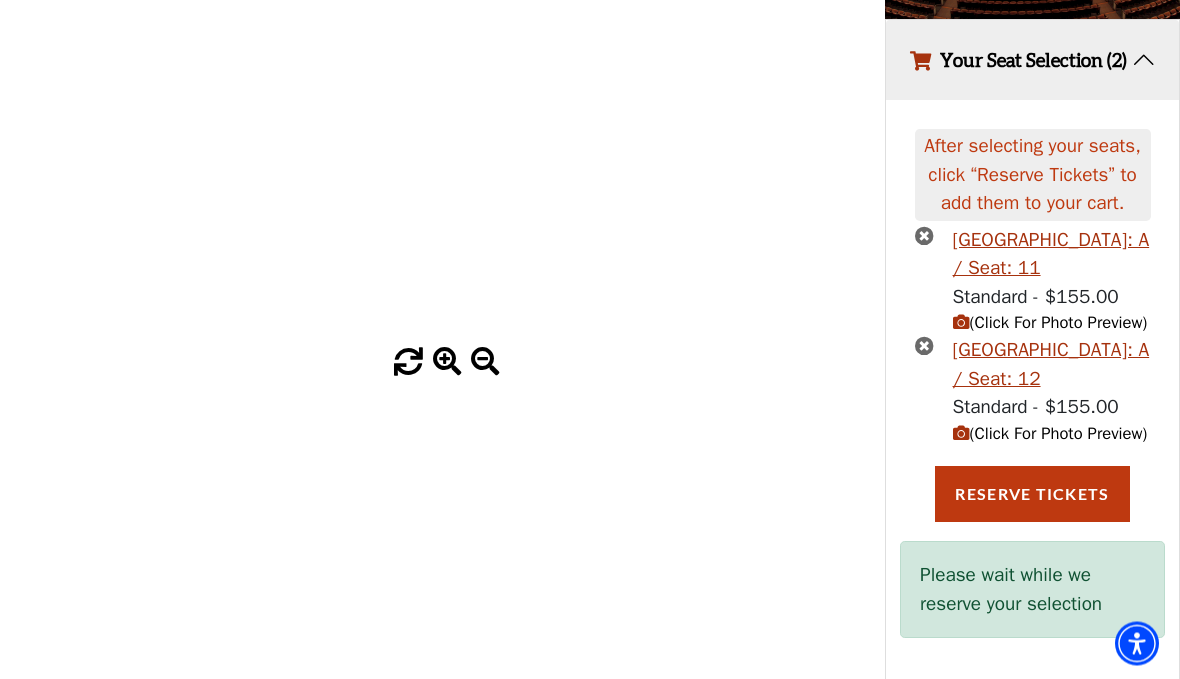 scroll, scrollTop: 352, scrollLeft: 0, axis: vertical 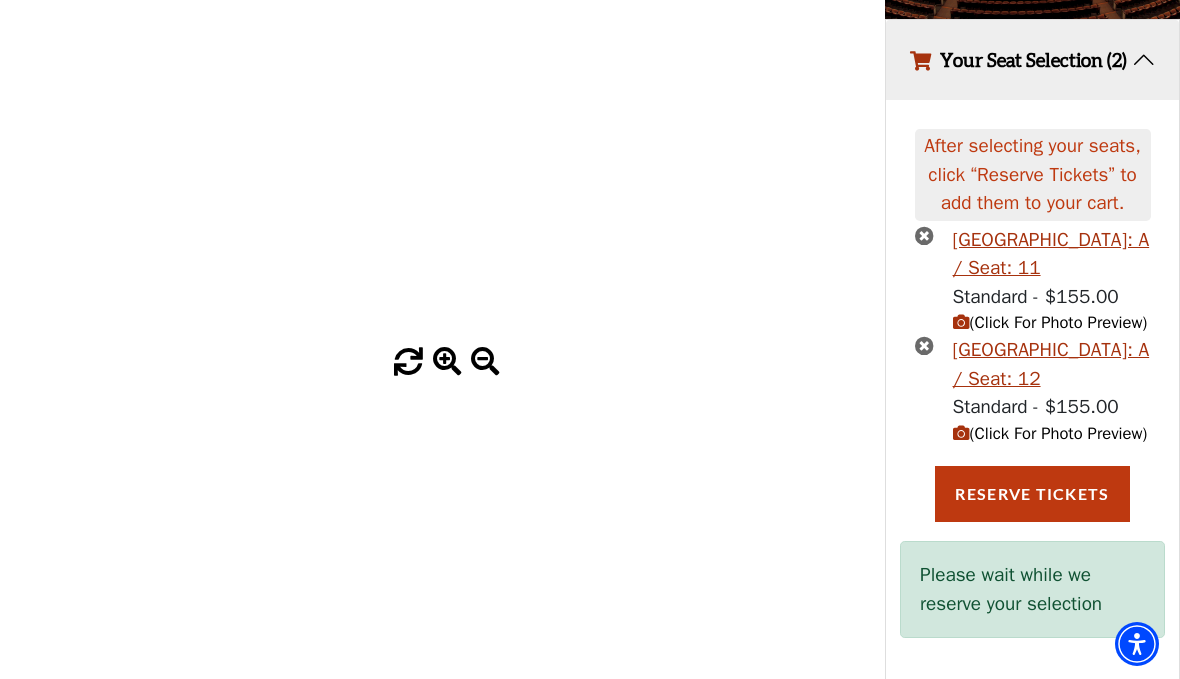 click on "(Click For Photo Preview)" at bounding box center [1050, 322] 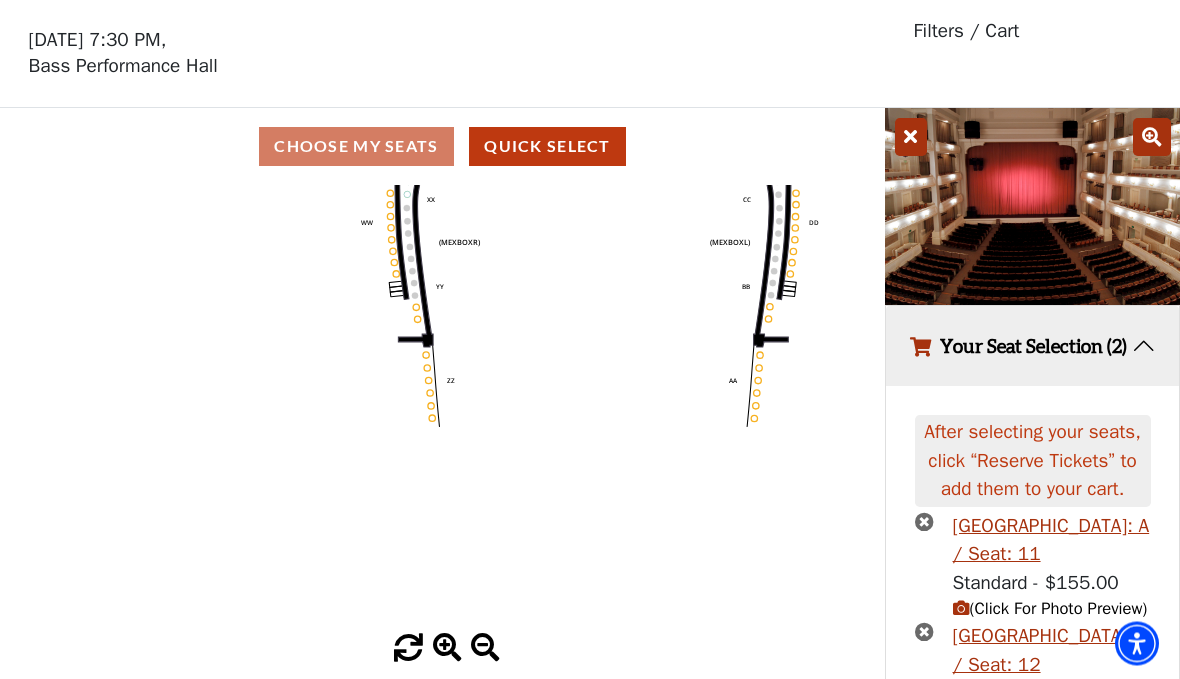 scroll, scrollTop: 0, scrollLeft: 0, axis: both 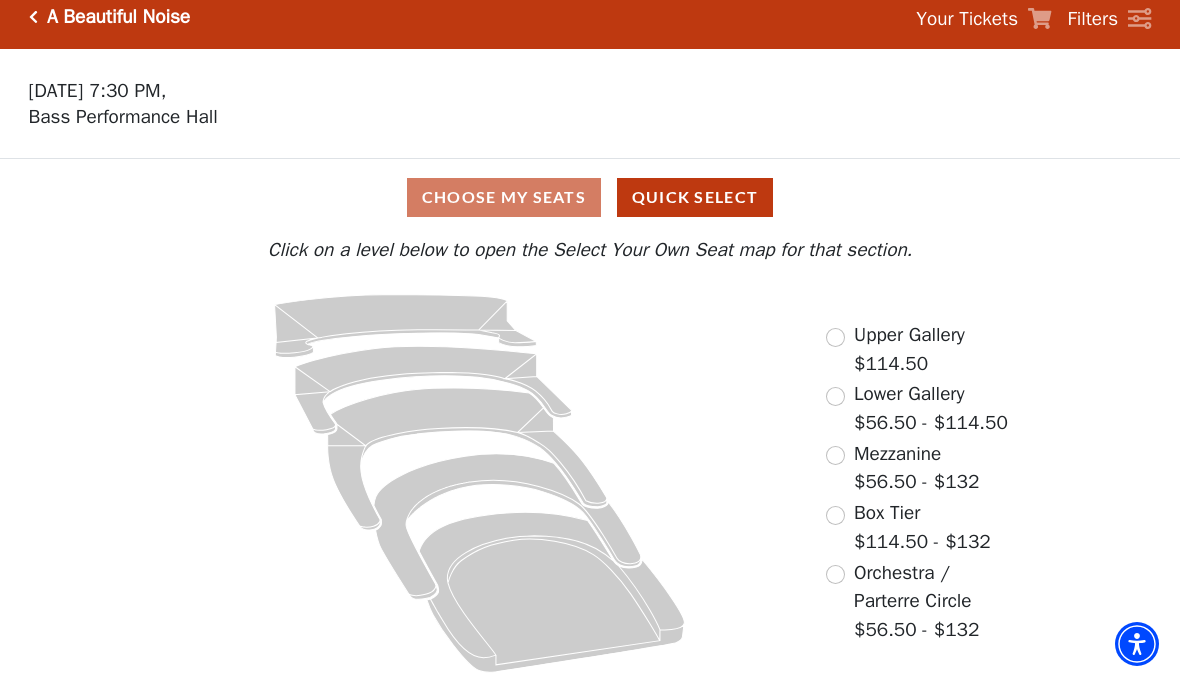 click 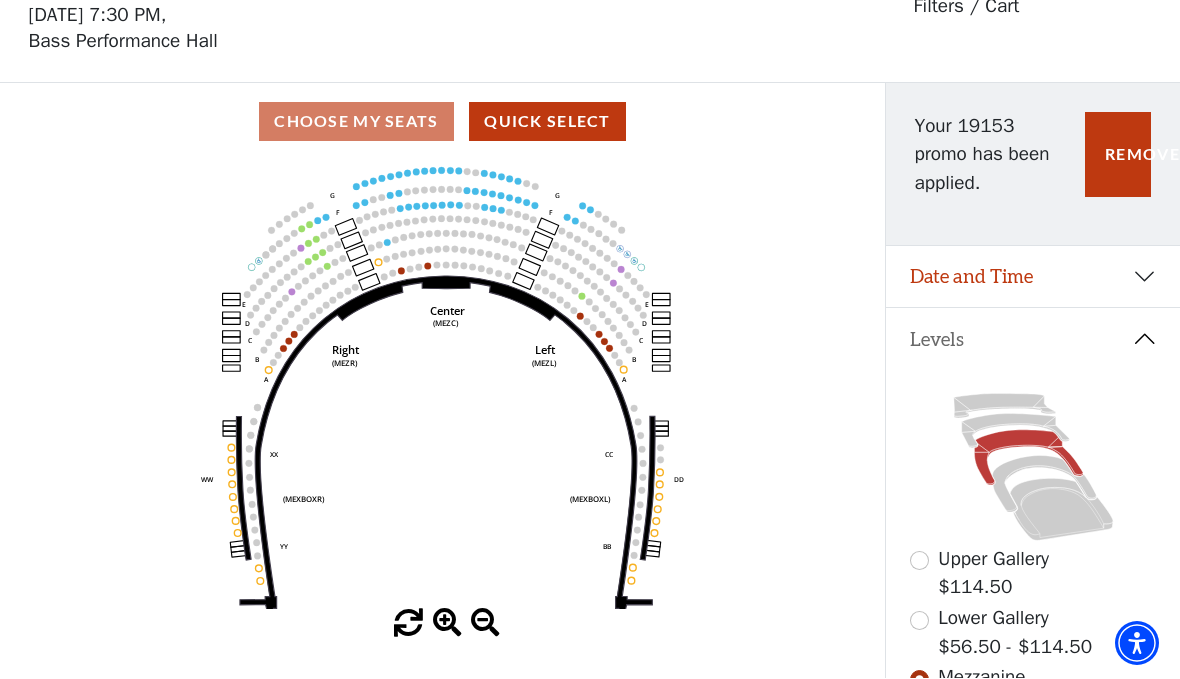 scroll, scrollTop: 93, scrollLeft: 0, axis: vertical 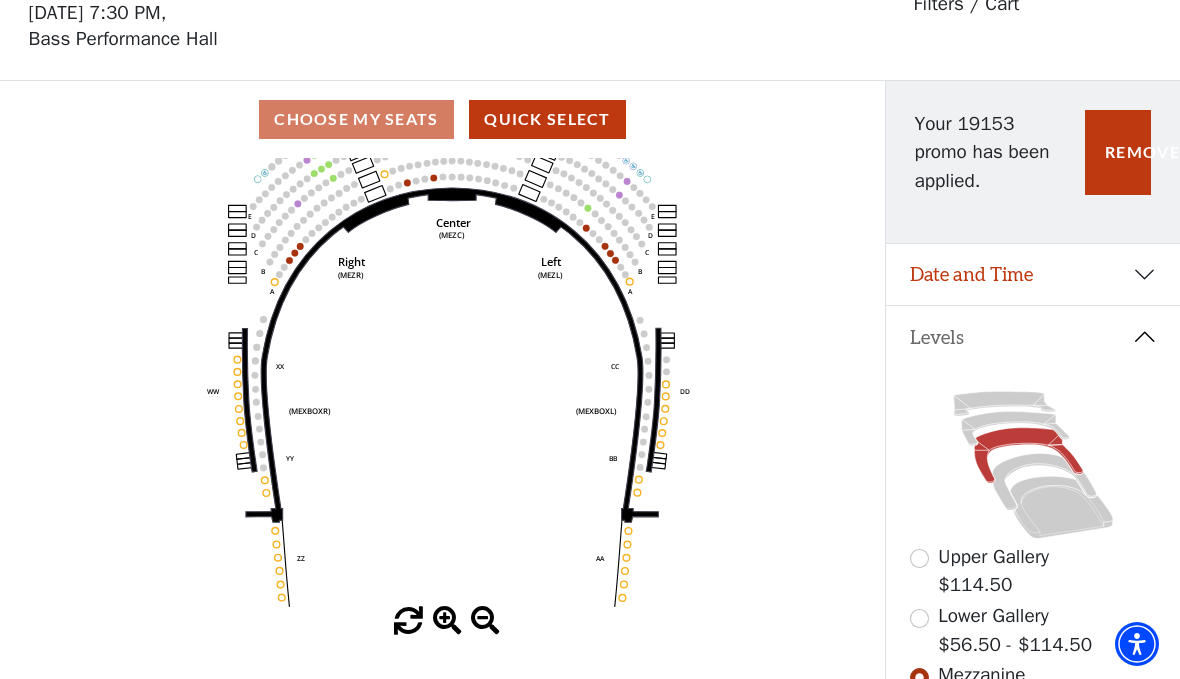 click on "Center   (MEZC)   Right   (MEZR)   Left   (MEZL)   (MEXBOXR)   (MEXBOXL)   XX   WW   CC   DD   YY   BB   ZZ   AA   G   F   E   D   G   F   C   B   A   E   D   C   B   A" 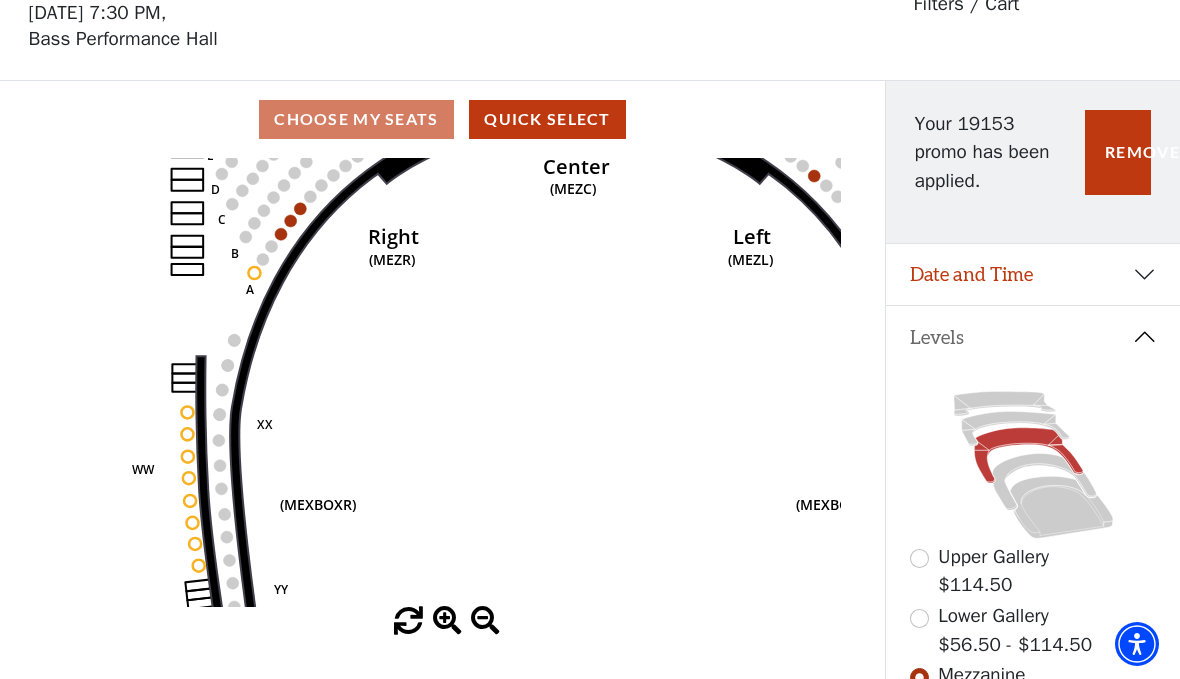 click on "Center   (MEZC)   Right   (MEZR)   Left   (MEZL)   (MEXBOXR)   (MEXBOXL)   XX   WW   CC   DD   YY   BB   ZZ   AA   G   F   E   D   G   F   C   B   A   E   D   C   B   A" 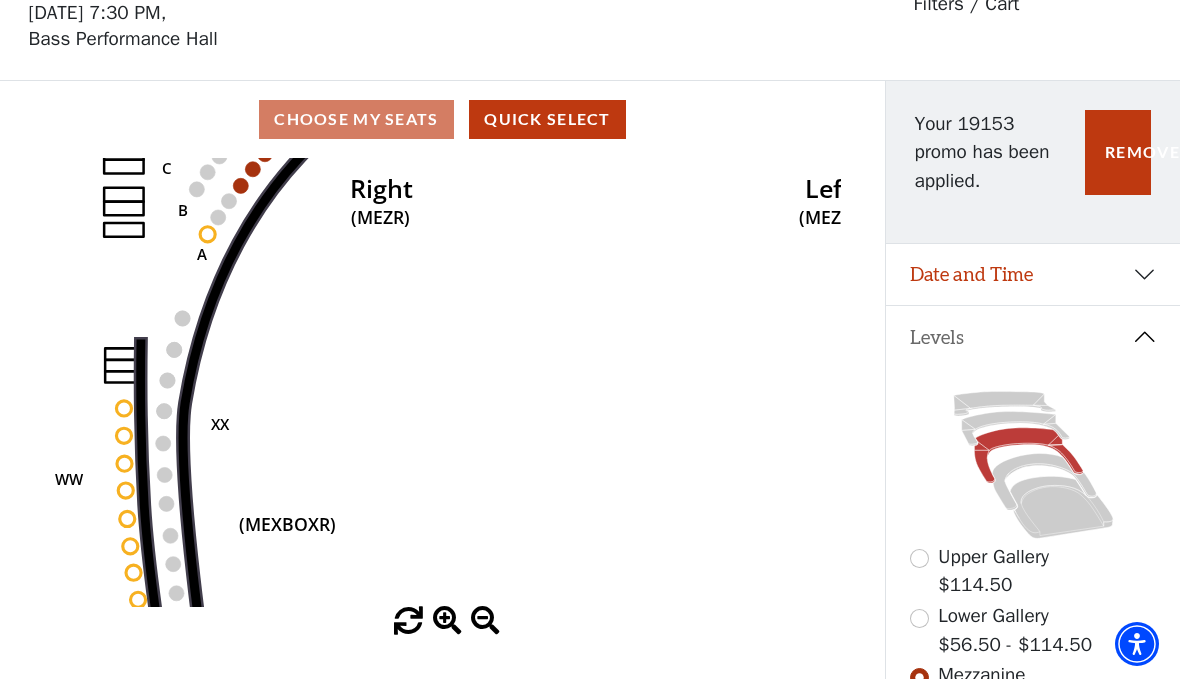 click on "Center   (MEZC)   Right   (MEZR)   Left   (MEZL)   (MEXBOXR)   (MEXBOXL)   XX   WW   CC   DD   YY   BB   ZZ   AA   G   F   E   D   G   F   C   B   A   E   D   C   B   A" 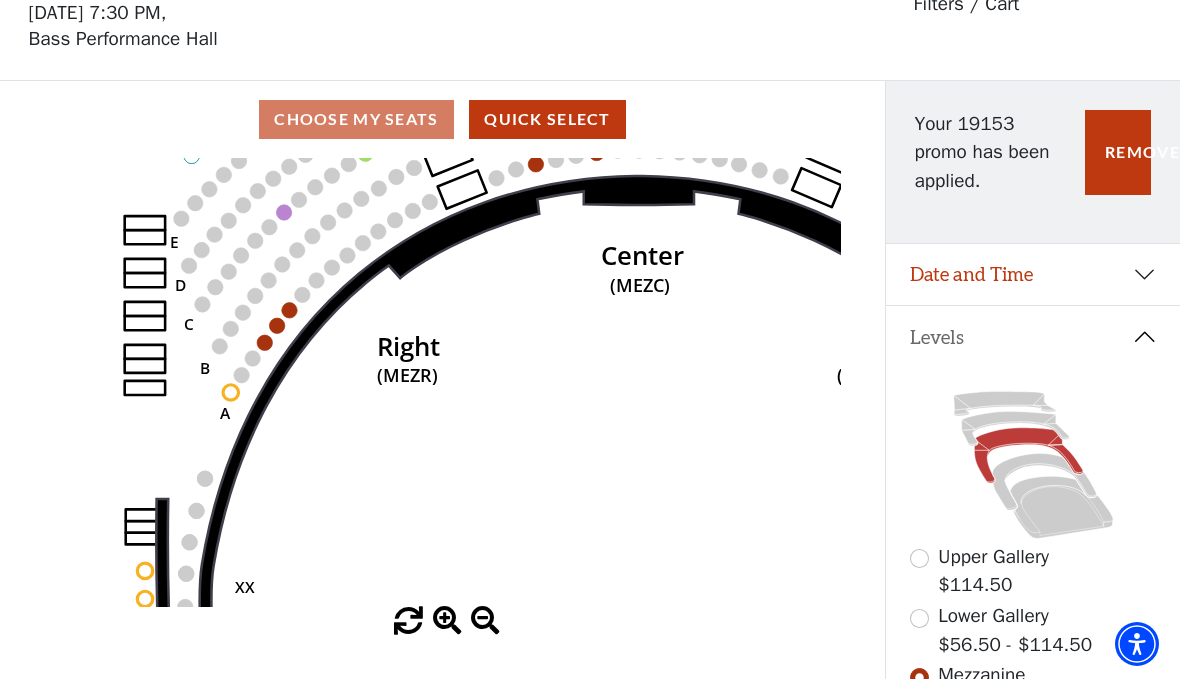 click 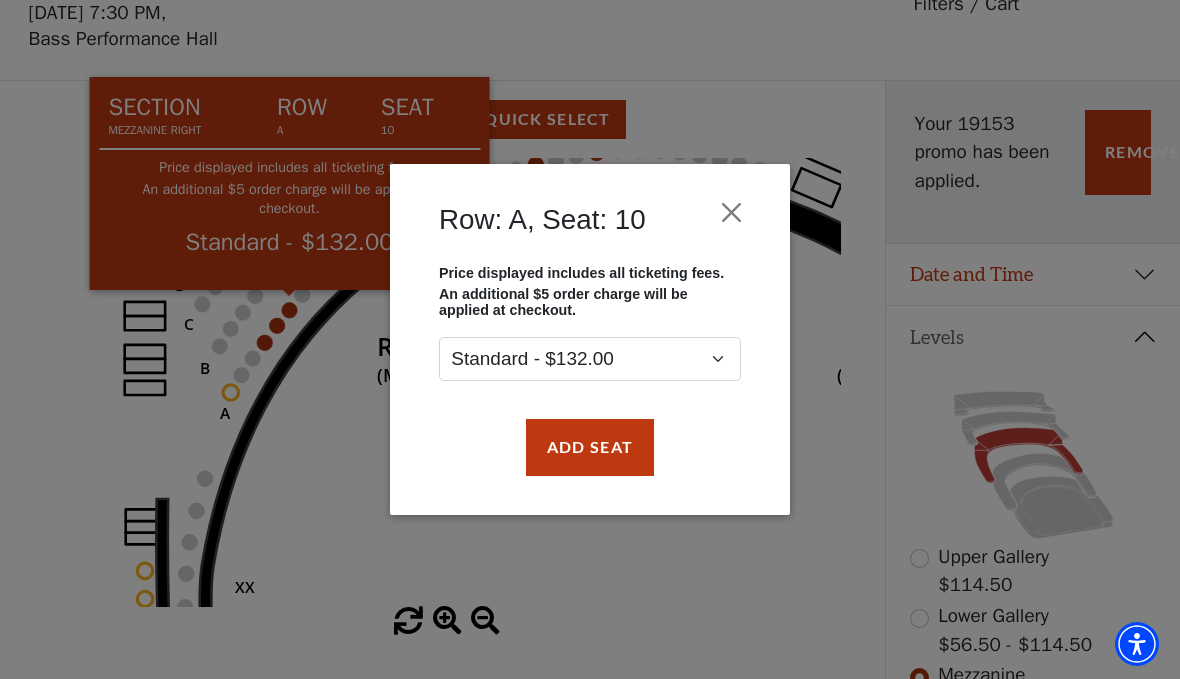 click on "Add Seat" at bounding box center (590, 447) 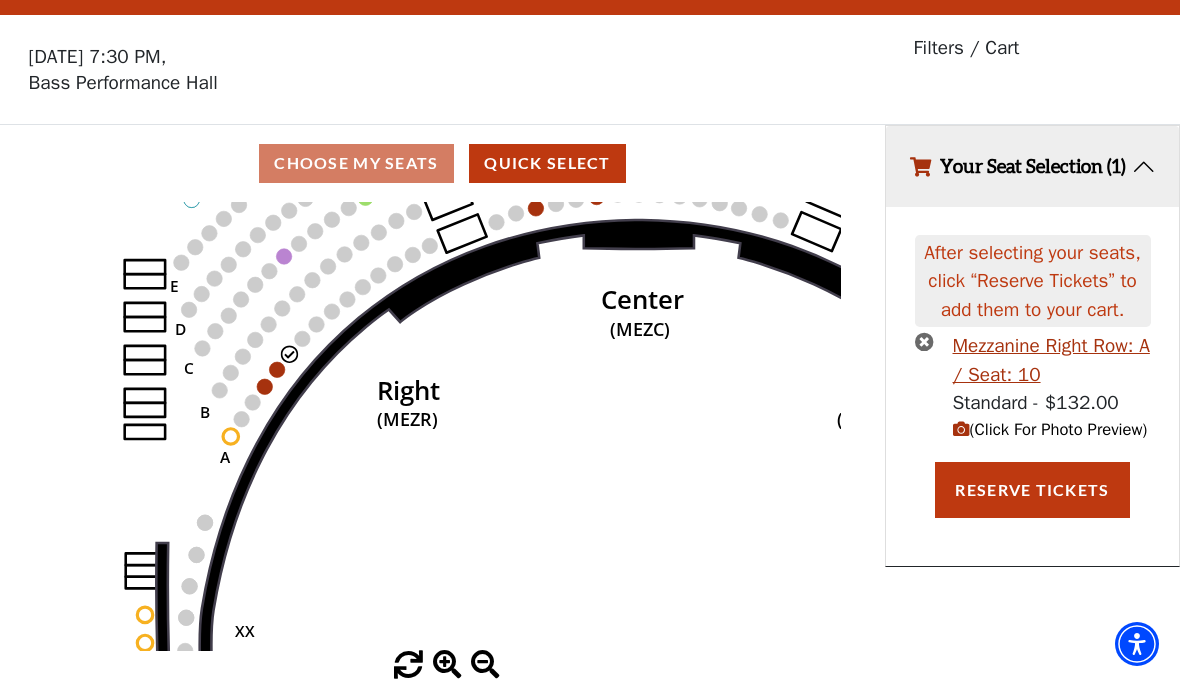 click on "Center   (MEZC)   Right   (MEZR)   Left   (MEZL)   (MEXBOXR)   (MEXBOXL)   XX   WW   CC   DD   YY   BB   ZZ   AA   G   F   E   D   G   F   C   B   A   E   D   C   B   A" 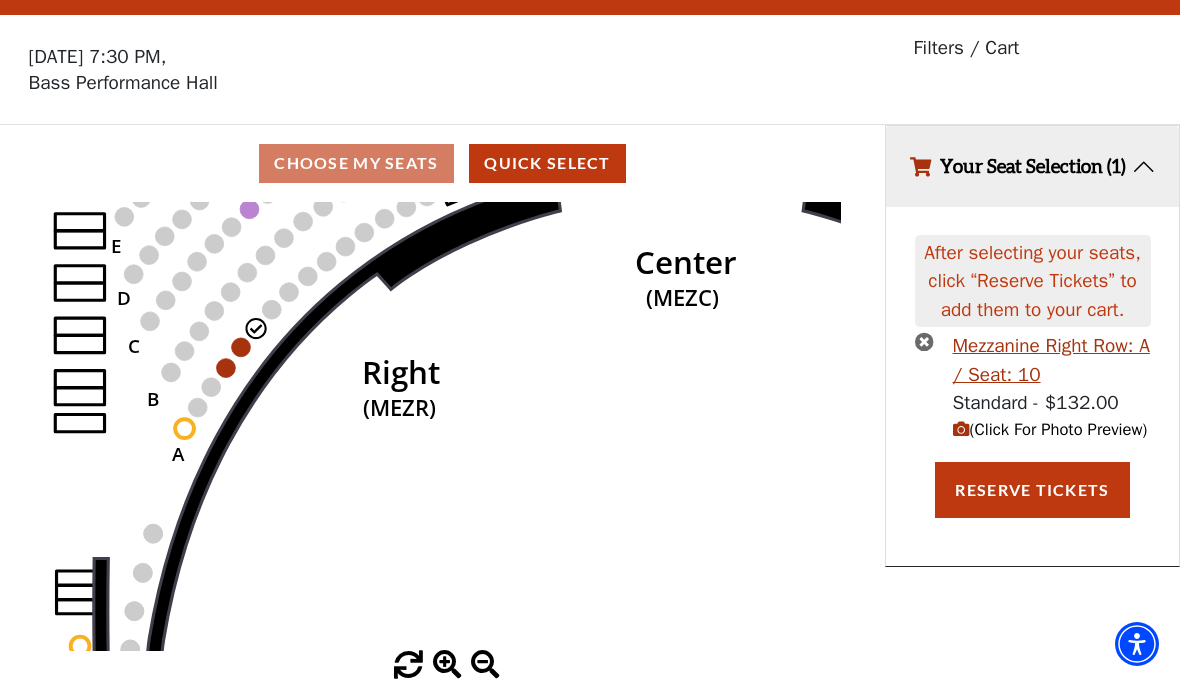 click on "Center   (MEZC)   Right   (MEZR)   Left   (MEZL)   (MEXBOXR)   (MEXBOXL)   XX   WW   CC   DD   YY   BB   ZZ   AA   G   F   E   D   G   F   C   B   A   E   D   C   B   A" 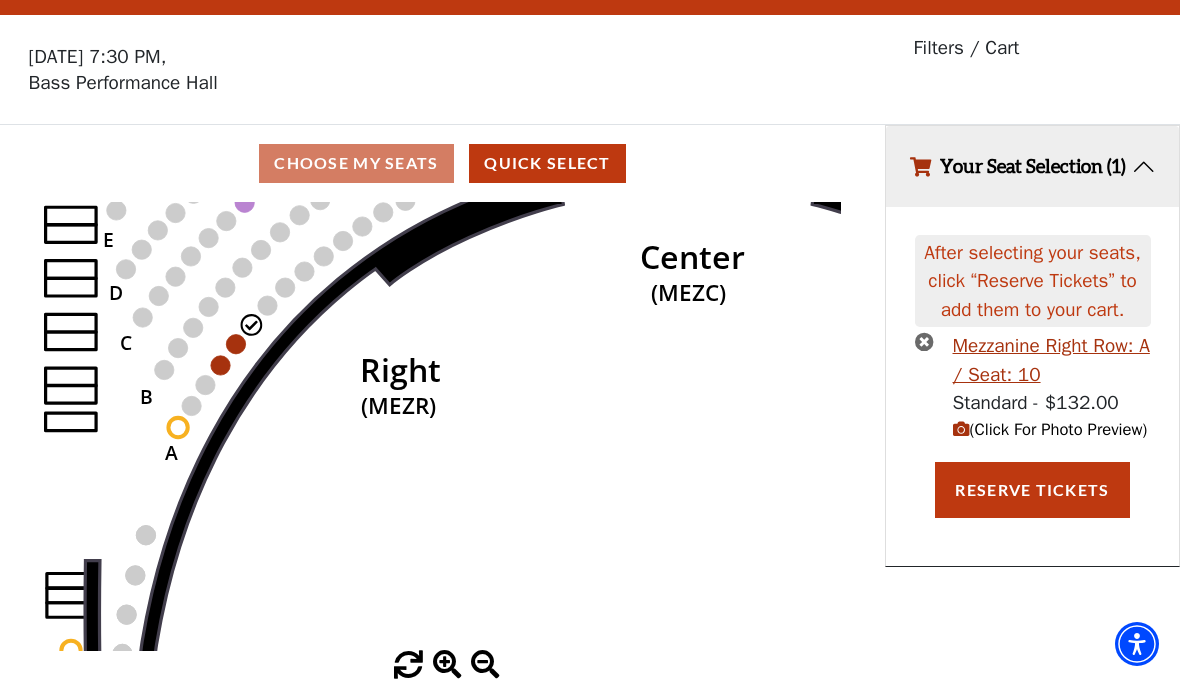 click 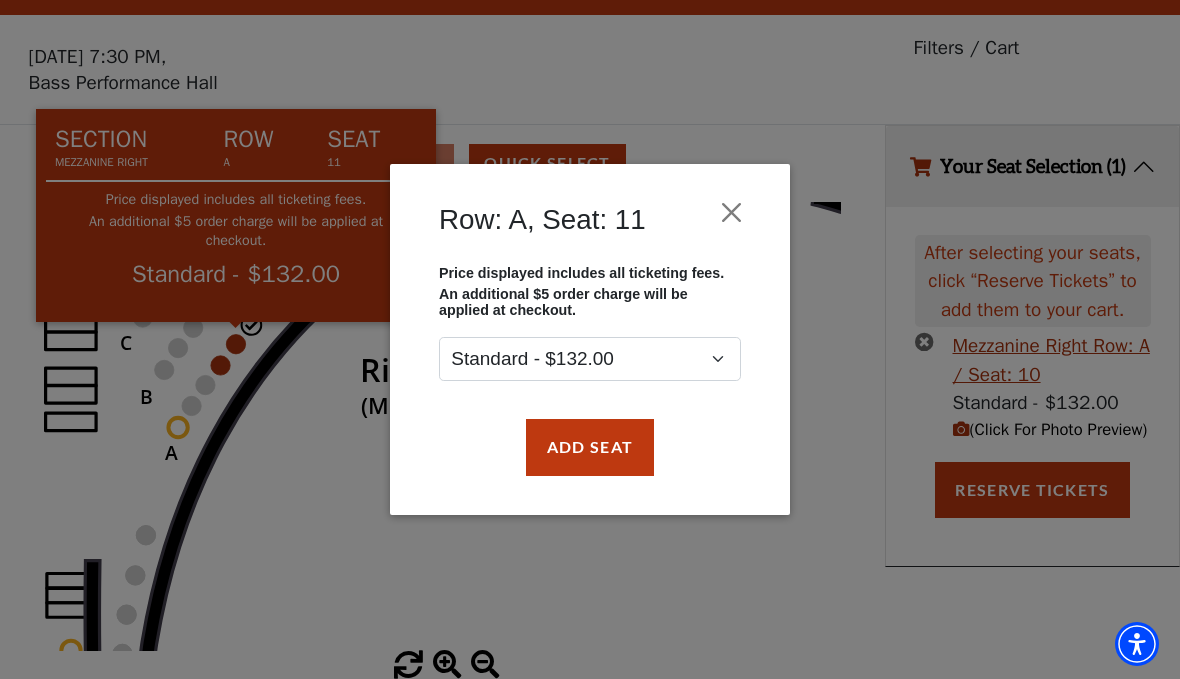 click on "Add Seat" at bounding box center [590, 447] 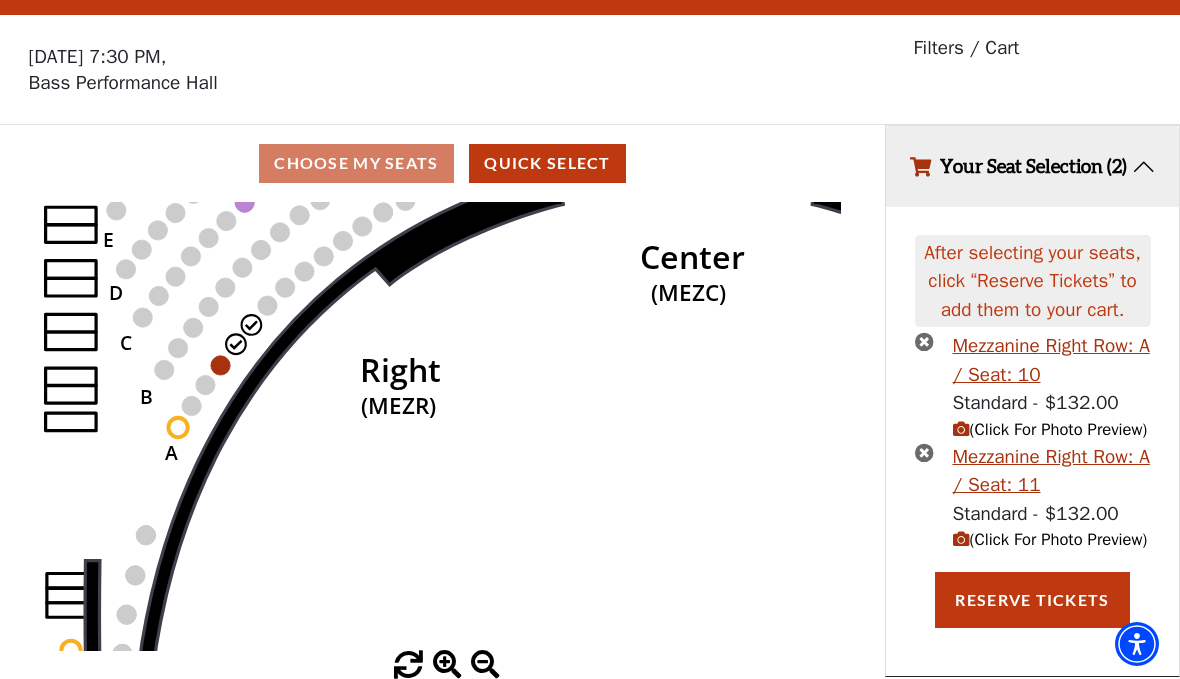 scroll, scrollTop: 84, scrollLeft: 0, axis: vertical 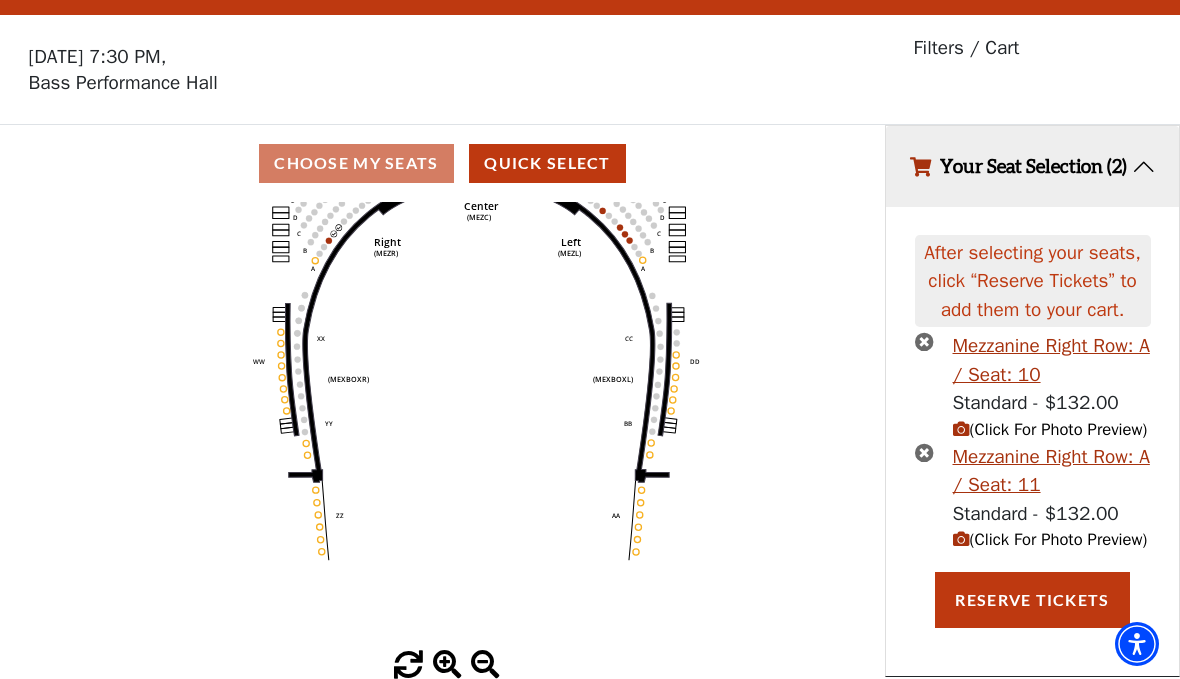 click on "Center   (MEZC)   Right   (MEZR)   Left   (MEZL)   (MEXBOXR)   (MEXBOXL)   XX   WW   CC   DD   YY   BB   ZZ   AA   G   F   E   D   G   F   C   B   A   E   D   C   B   A" 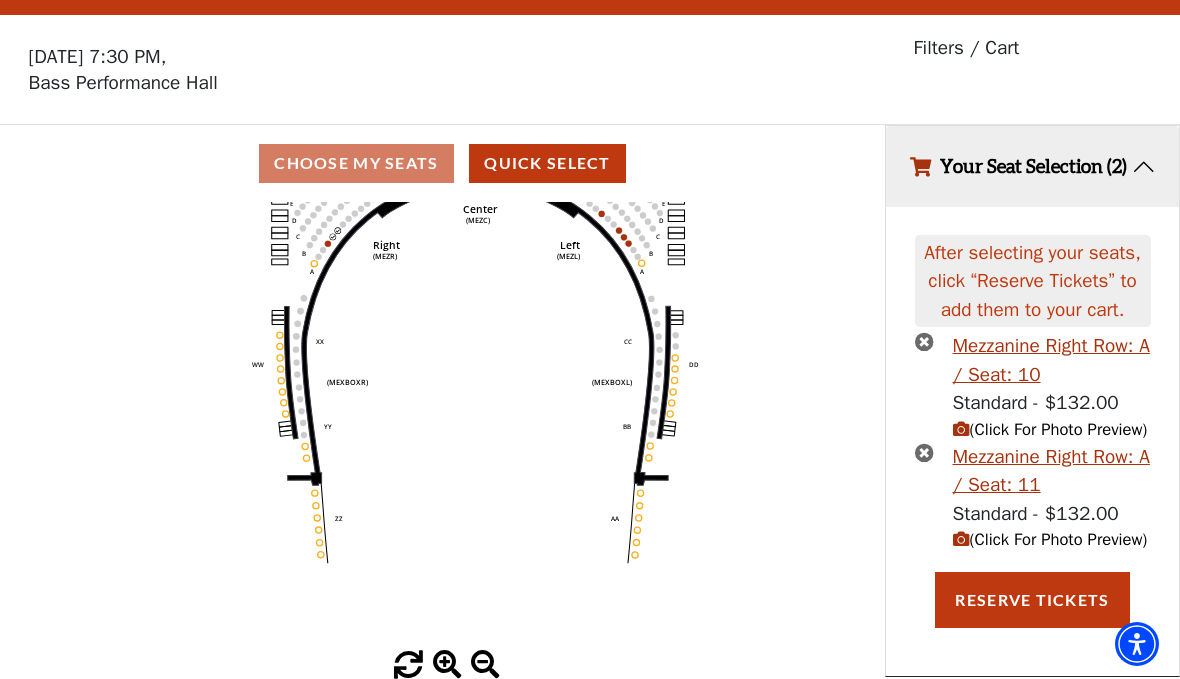 click on "(Click For Photo Preview)" at bounding box center (1050, 429) 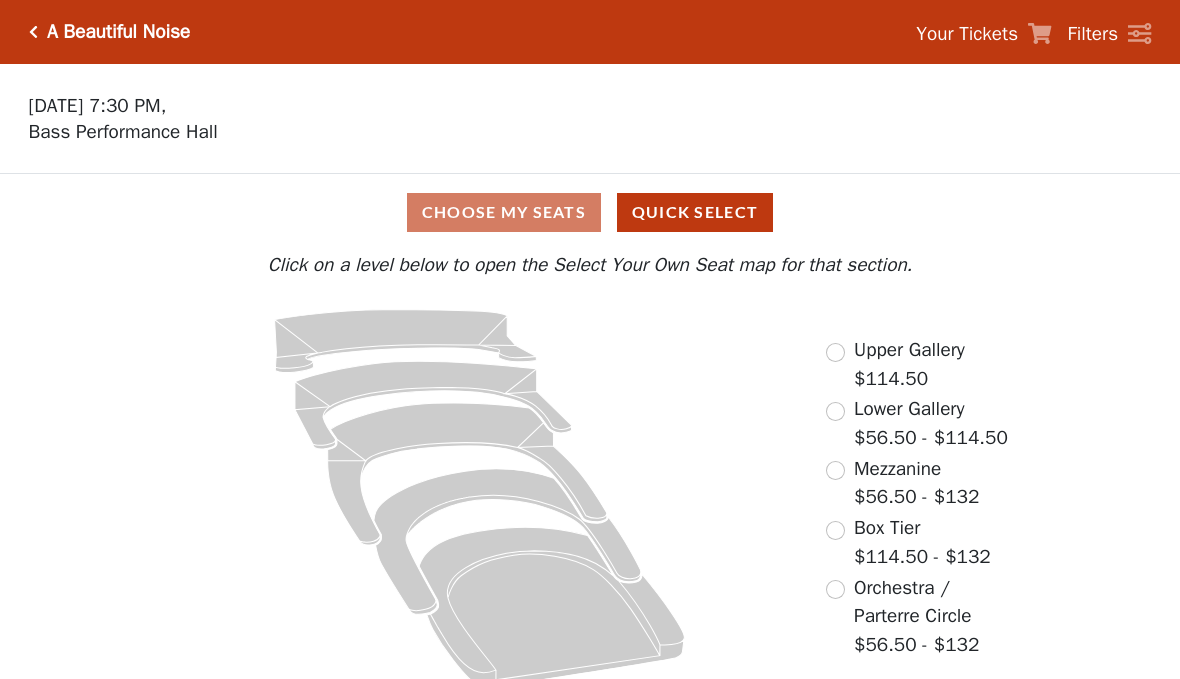 scroll, scrollTop: 0, scrollLeft: 0, axis: both 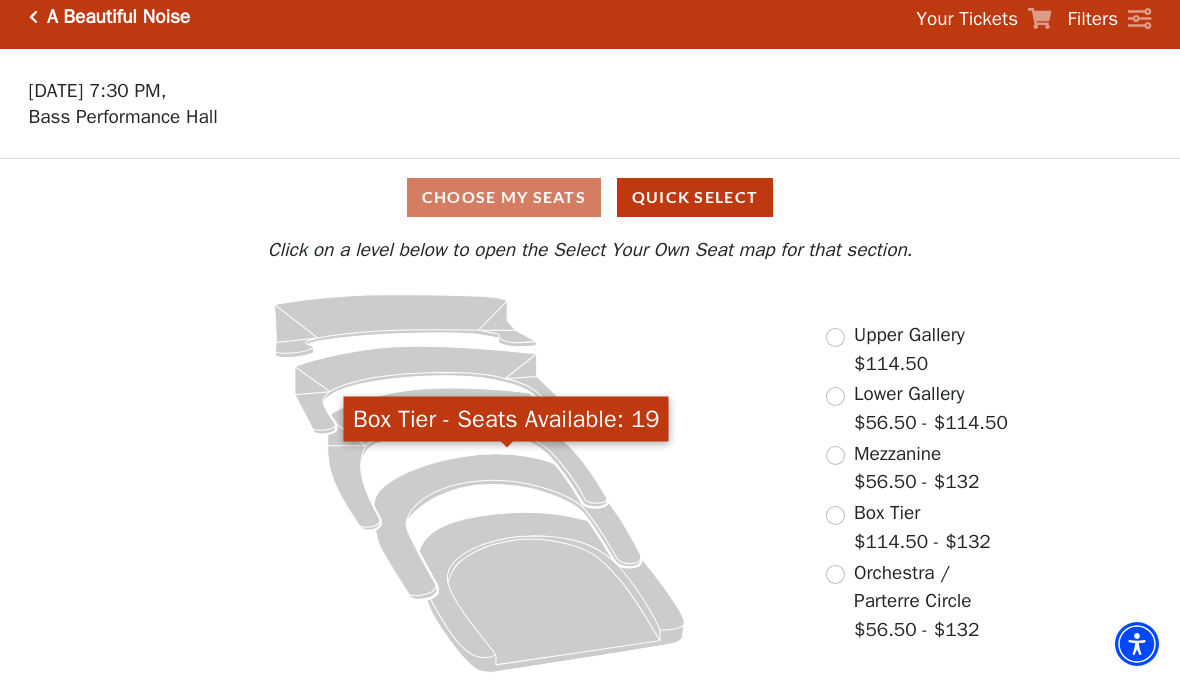 click 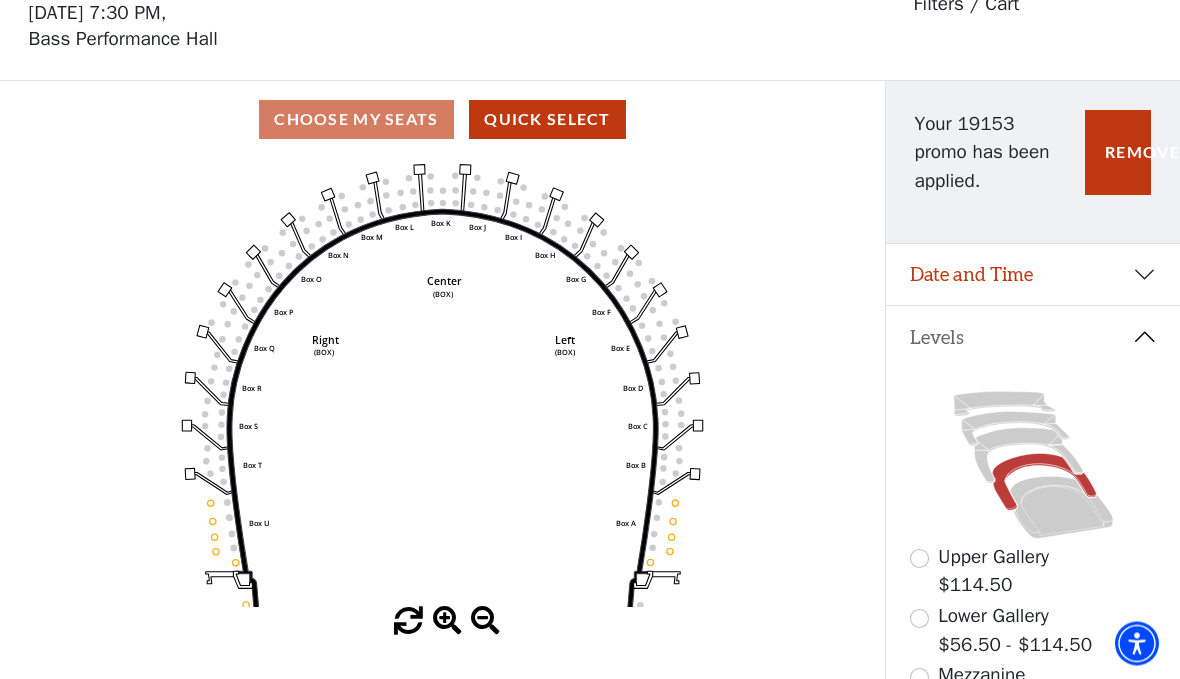 scroll, scrollTop: 93, scrollLeft: 0, axis: vertical 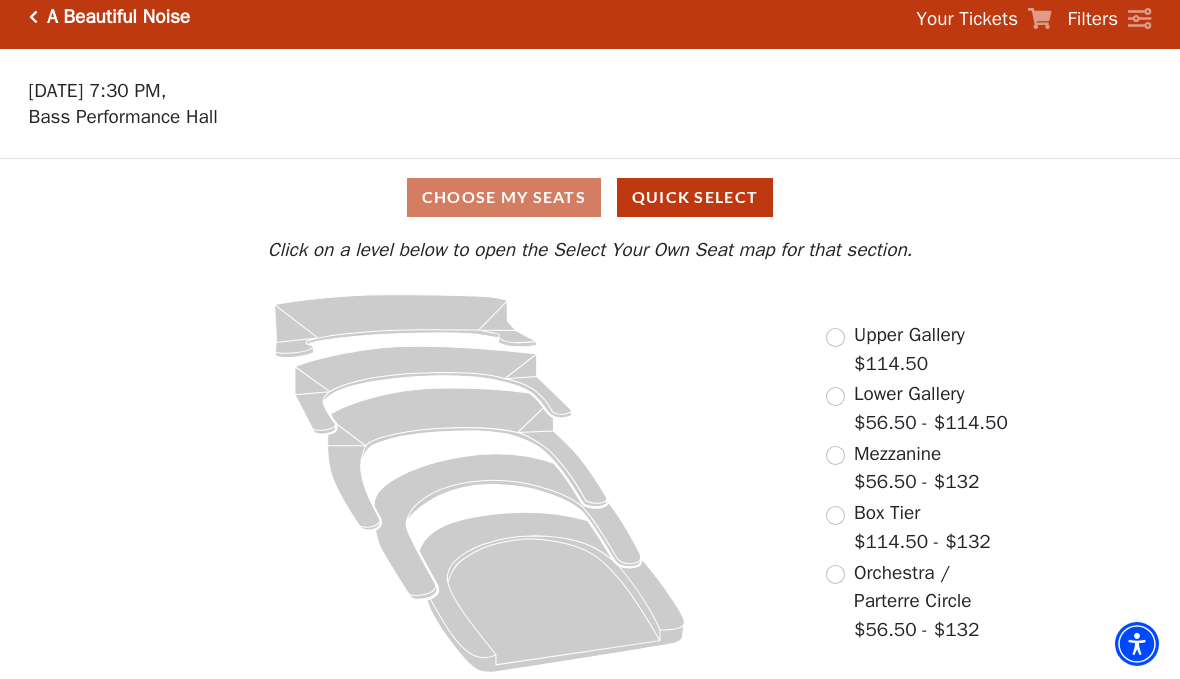 click 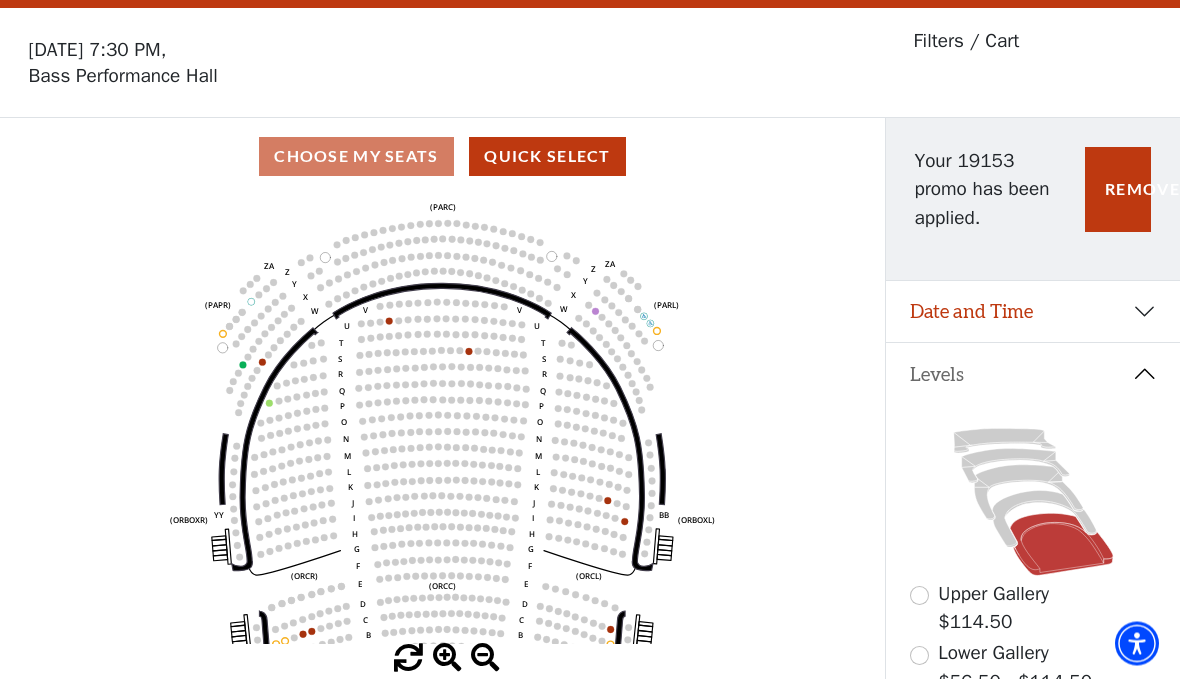 scroll, scrollTop: 93, scrollLeft: 0, axis: vertical 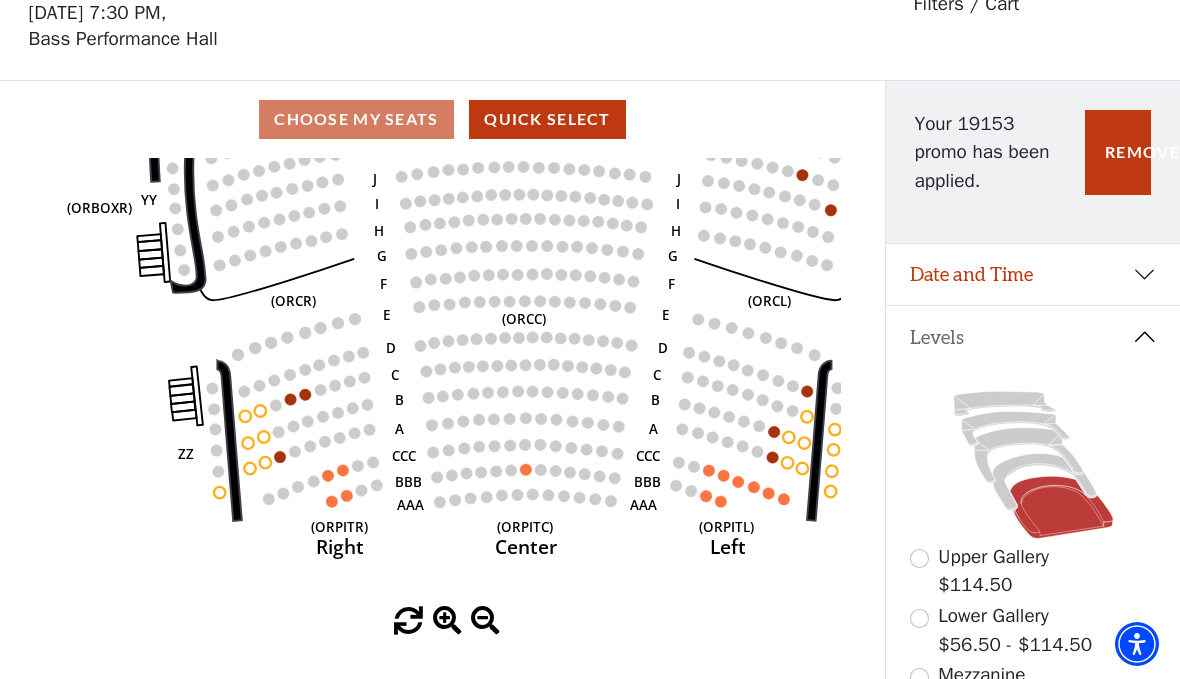 click 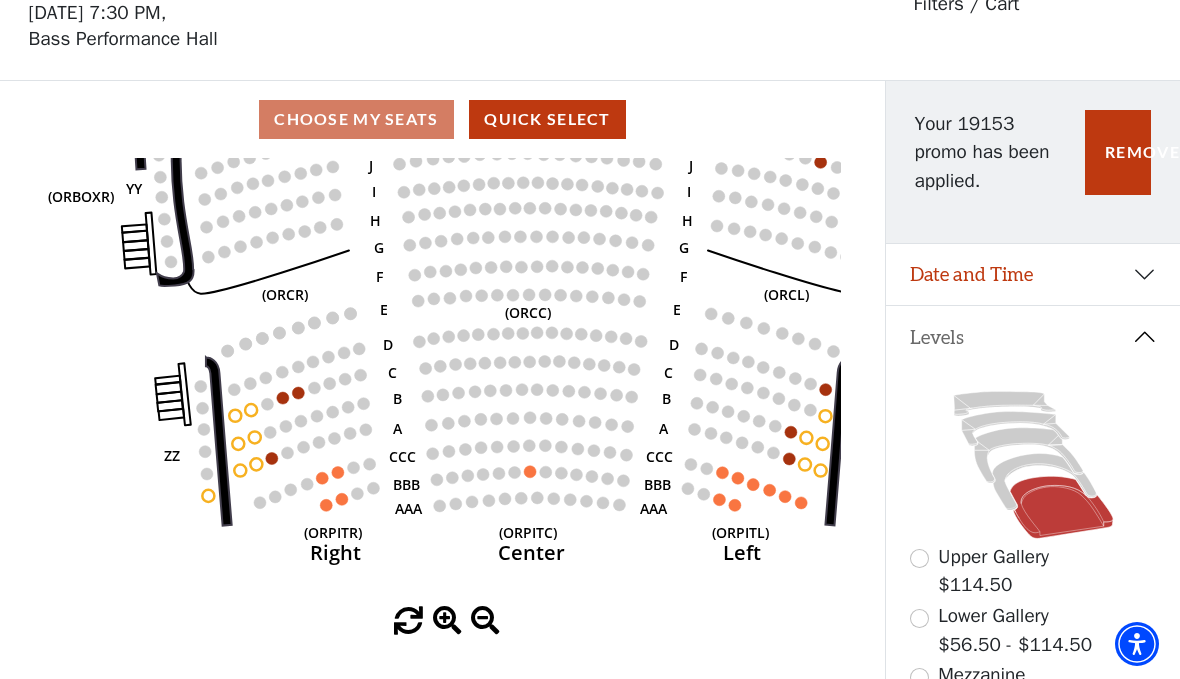 click 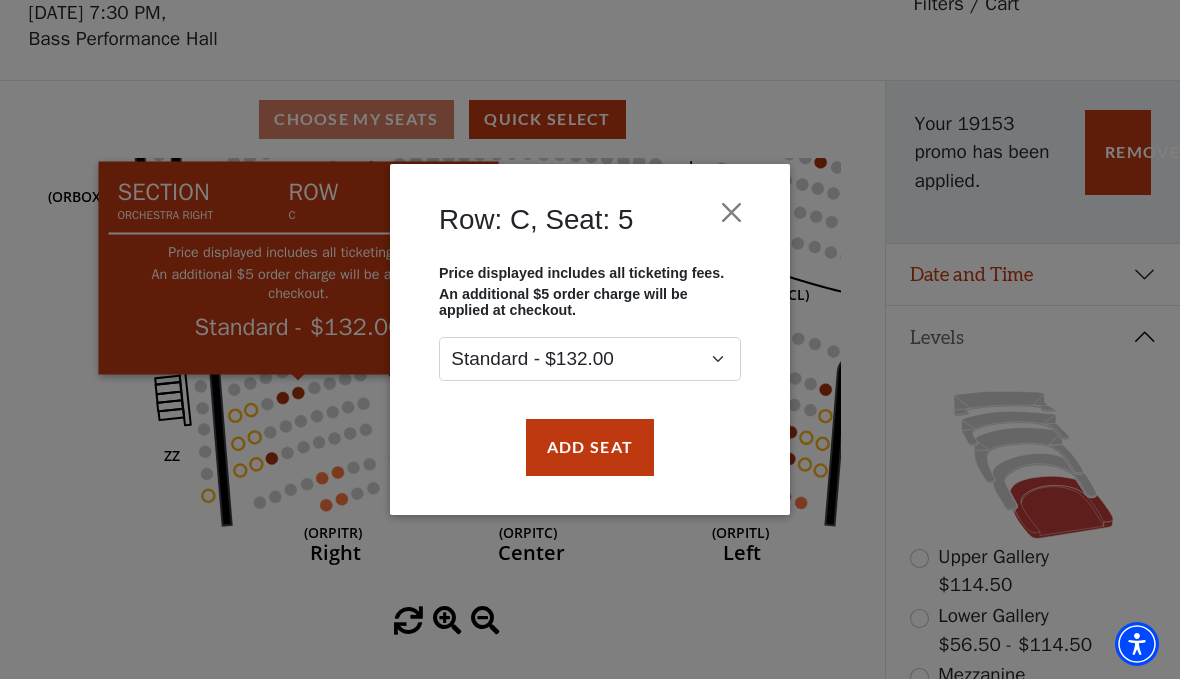 click on "Add Seat" at bounding box center [590, 447] 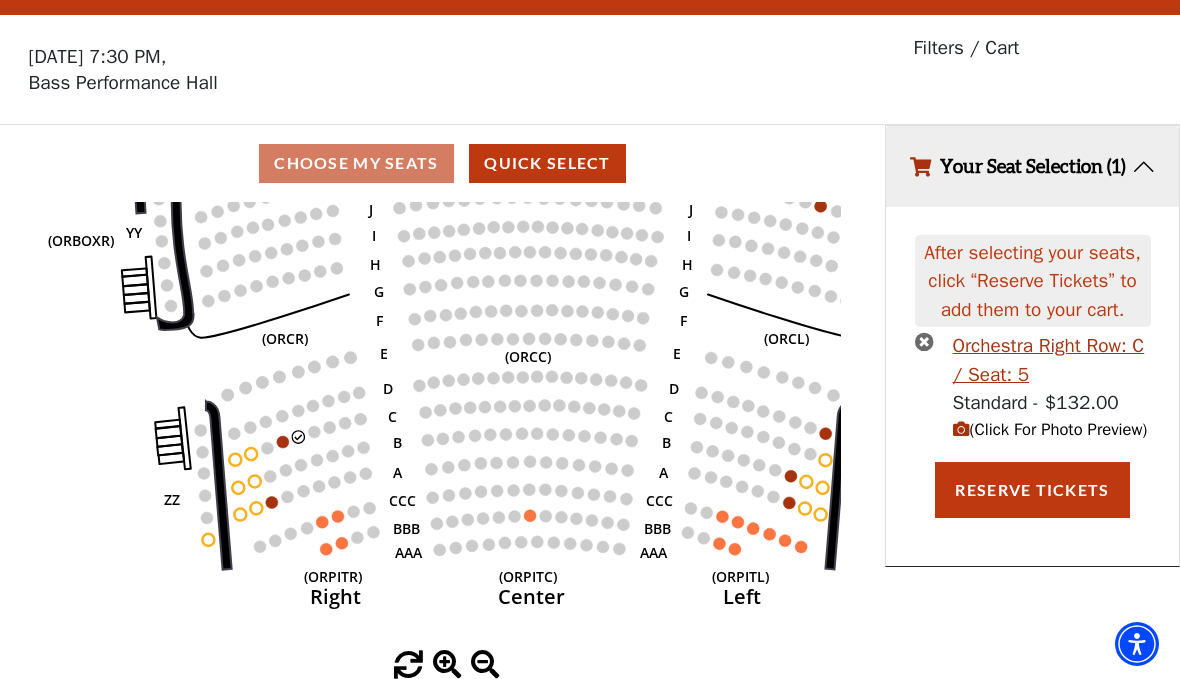 click at bounding box center (961, 429) 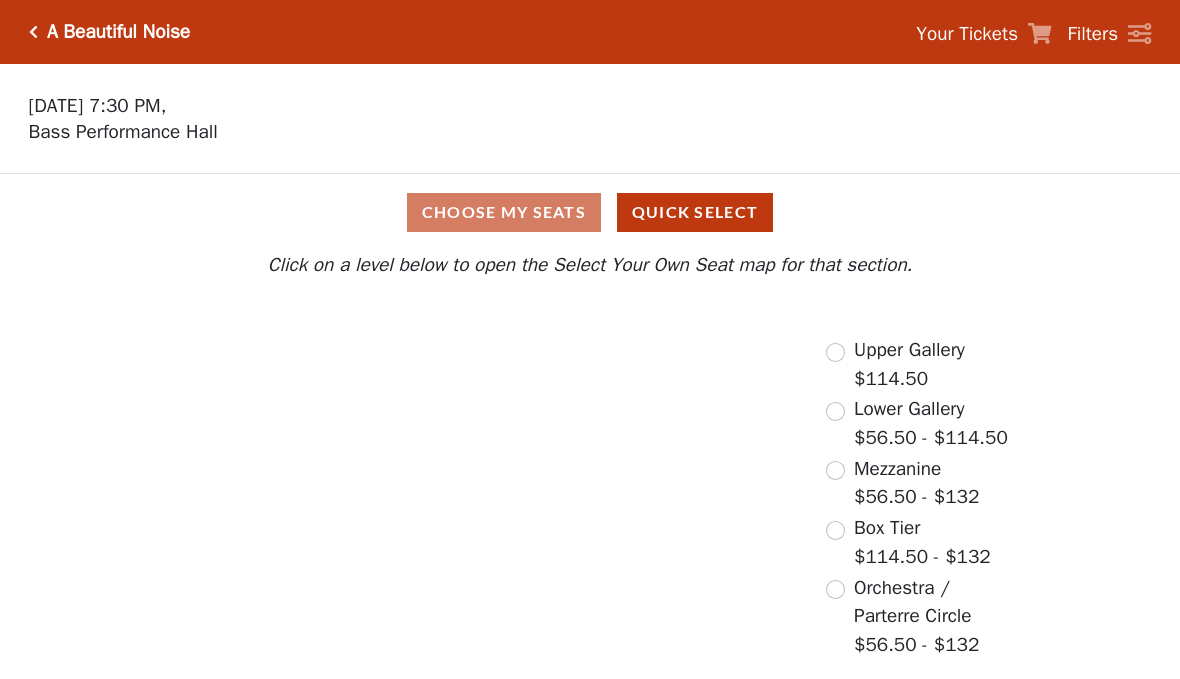 scroll, scrollTop: 0, scrollLeft: 0, axis: both 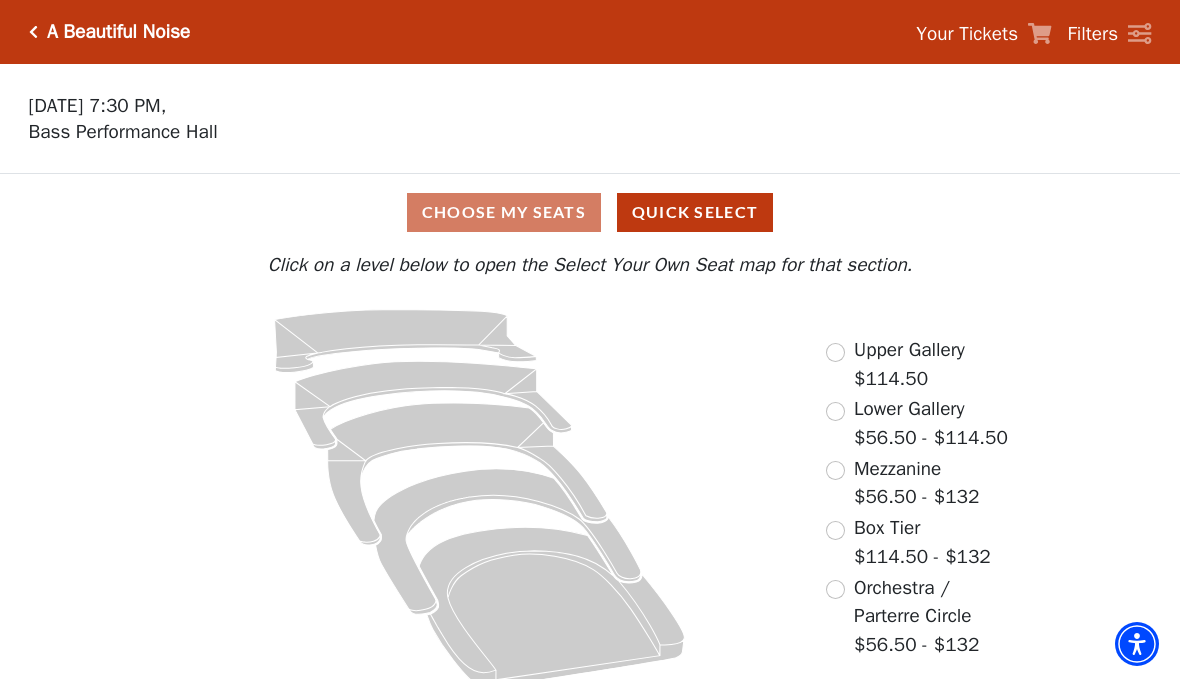 click on "Your Tickets       Filters" at bounding box center [1025, 32] 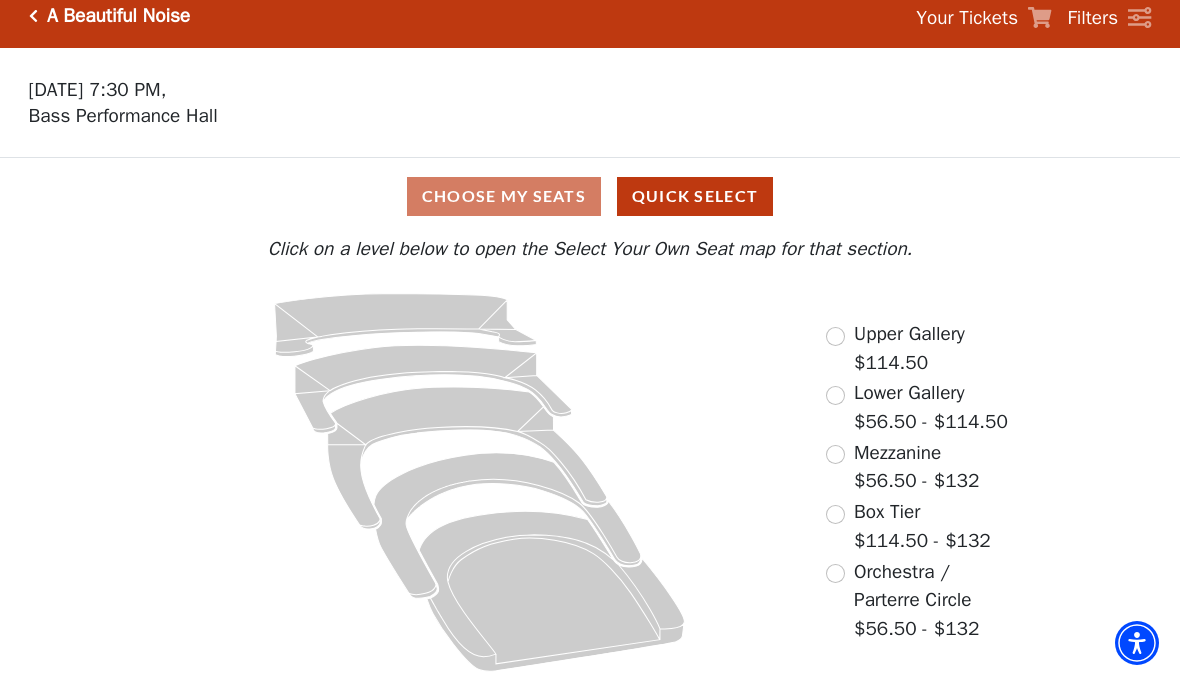 click at bounding box center (835, 455) 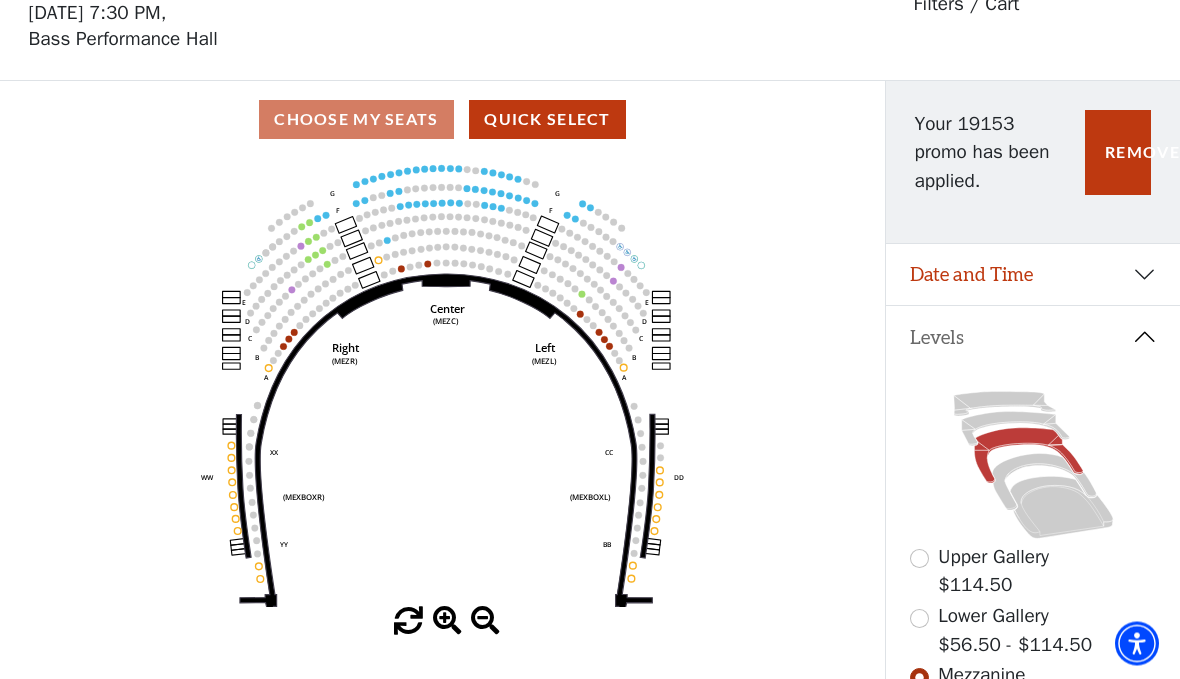 scroll, scrollTop: 93, scrollLeft: 0, axis: vertical 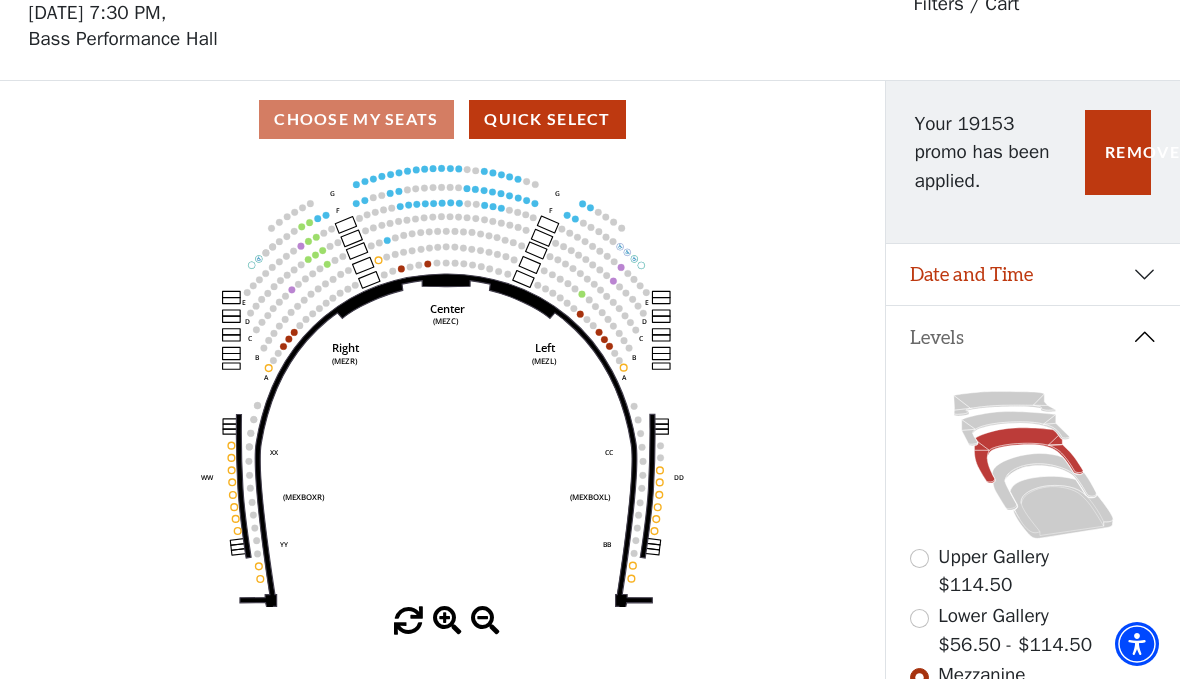 click on "Quick Select" at bounding box center (547, 119) 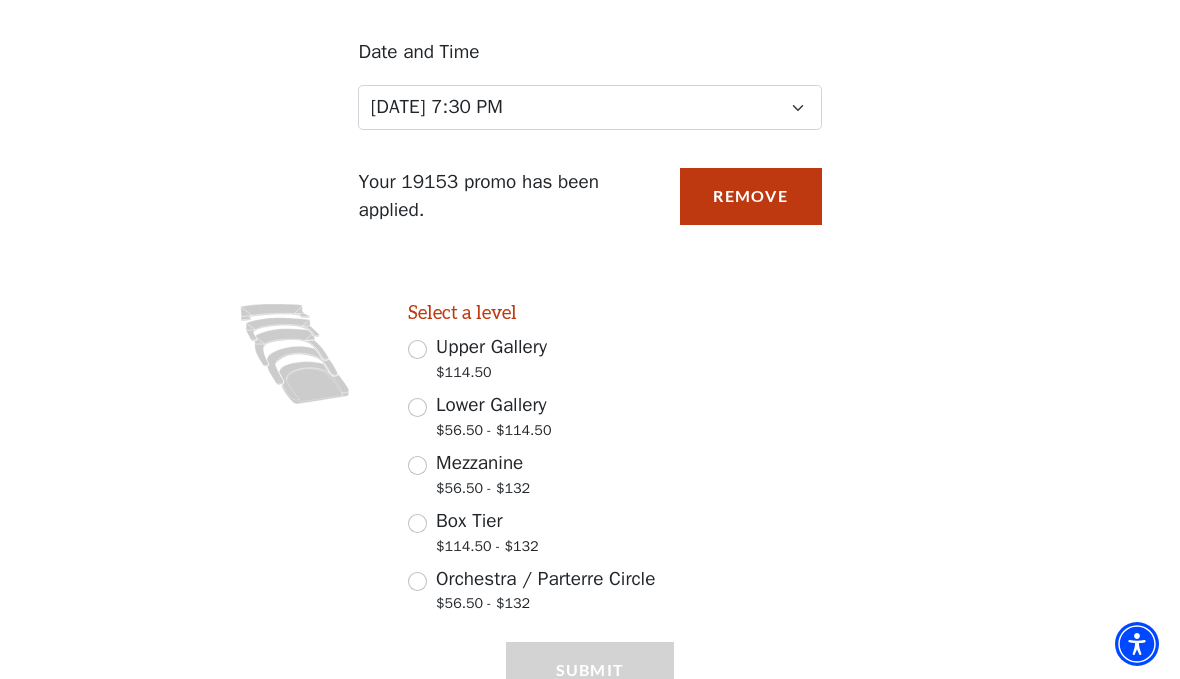 scroll, scrollTop: 253, scrollLeft: 0, axis: vertical 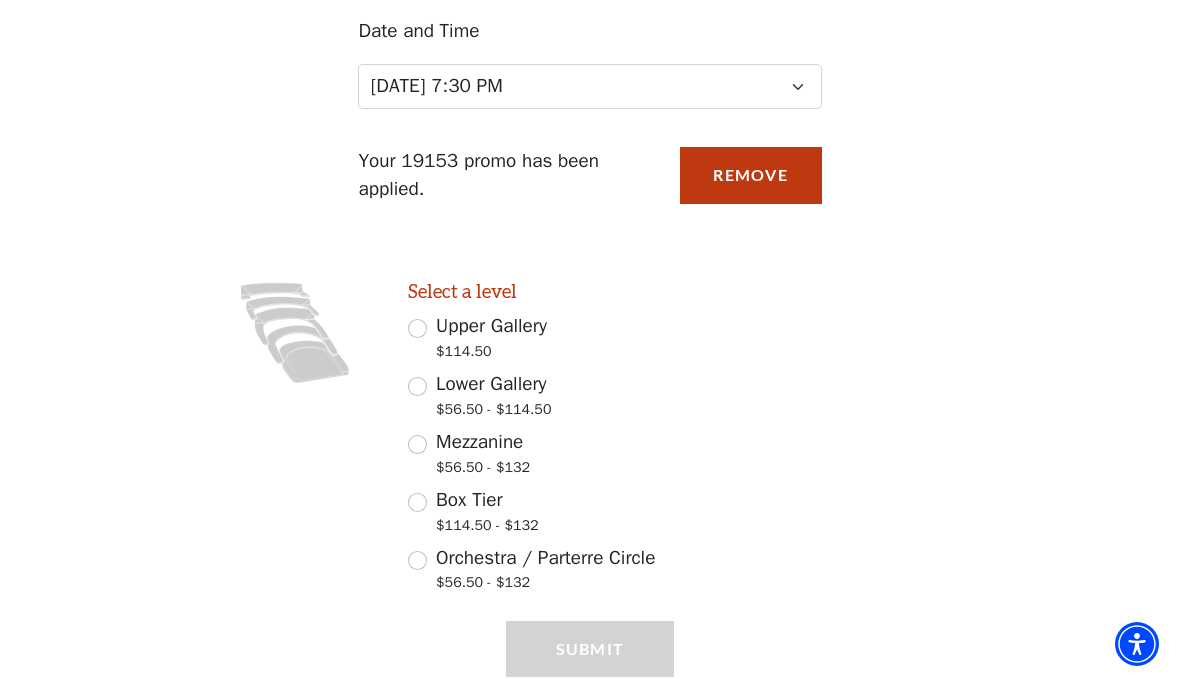 click on "Mezzanine     $56.50 - $132" at bounding box center (417, 444) 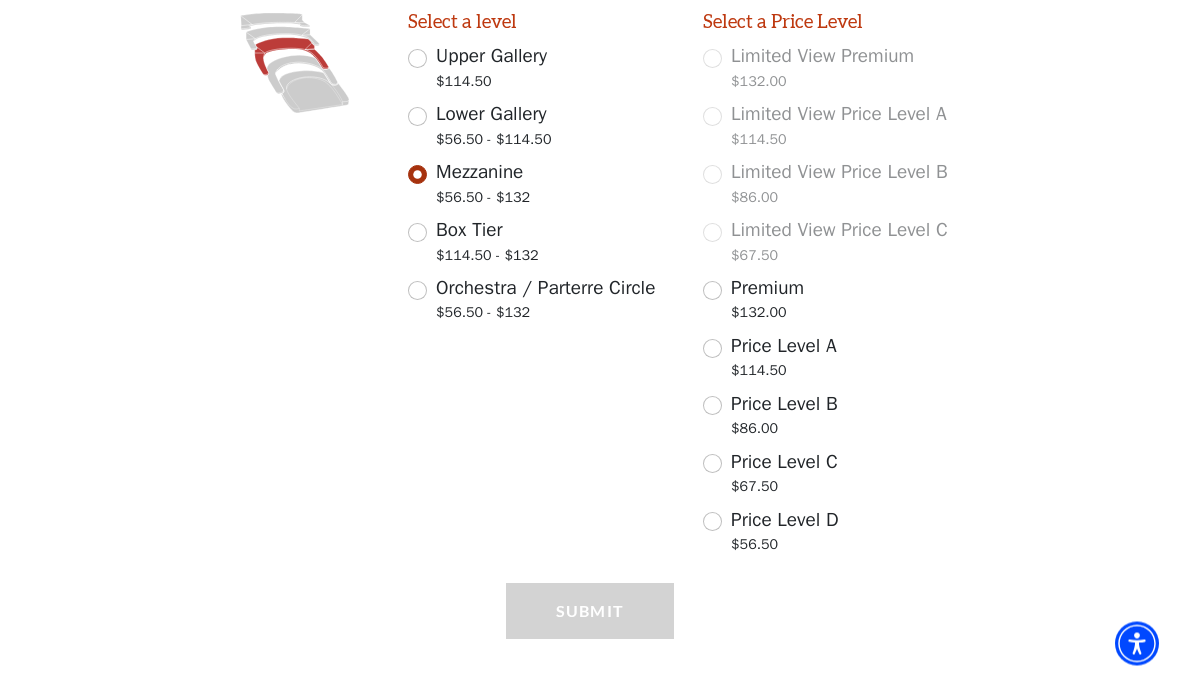 scroll, scrollTop: 527, scrollLeft: 0, axis: vertical 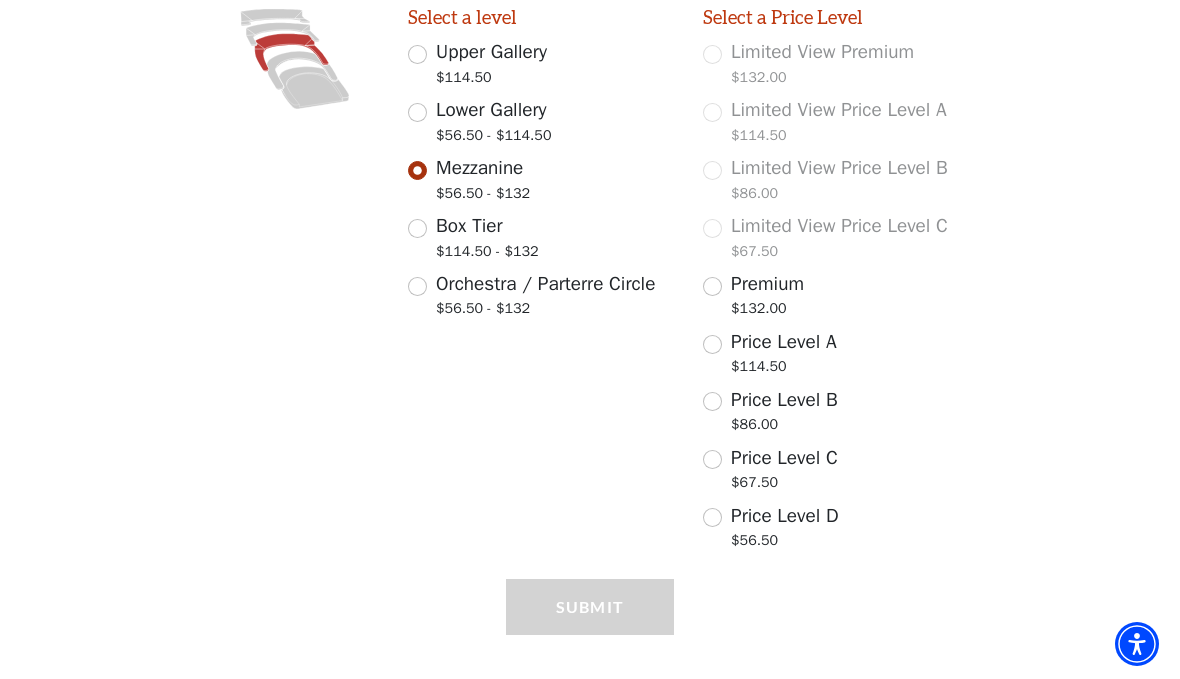 click on "Premium $132.00" at bounding box center (712, 286) 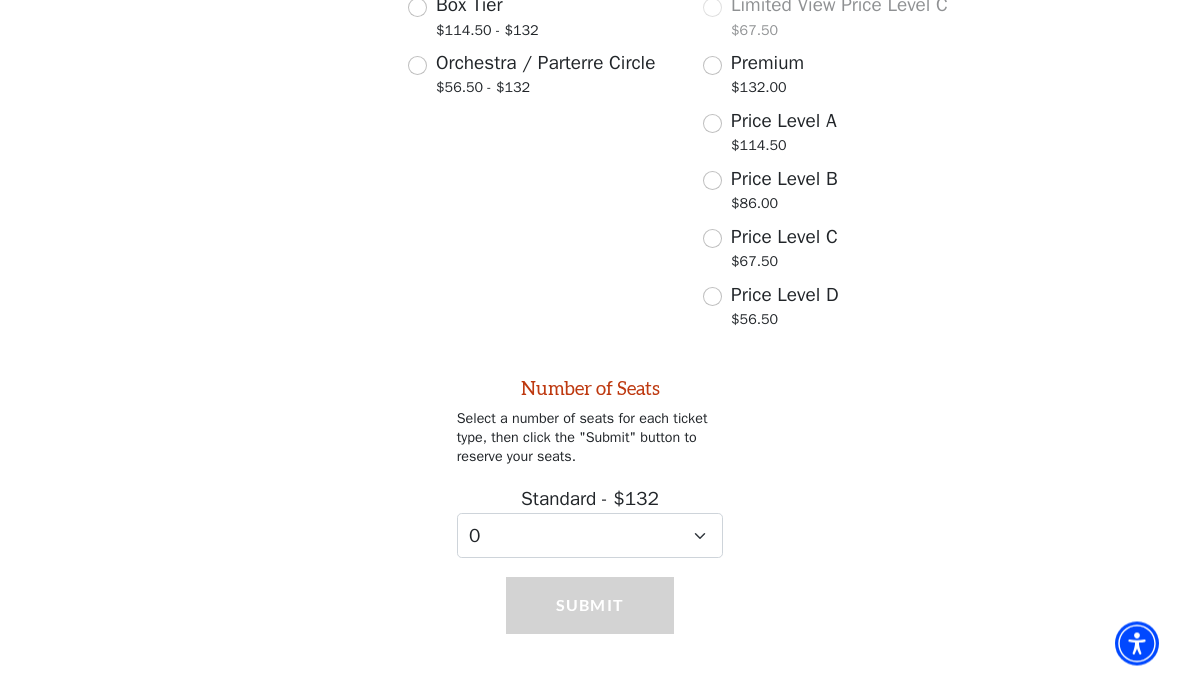 scroll, scrollTop: 752, scrollLeft: 0, axis: vertical 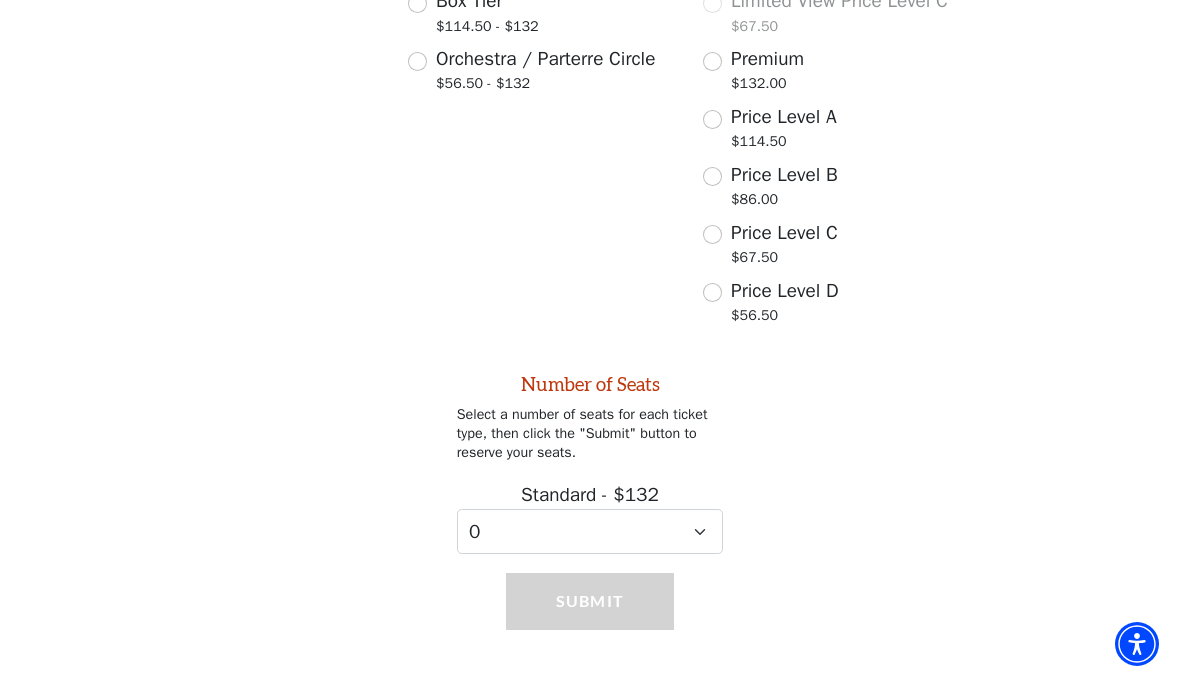 click on "Premium $132.00" at bounding box center [712, 61] 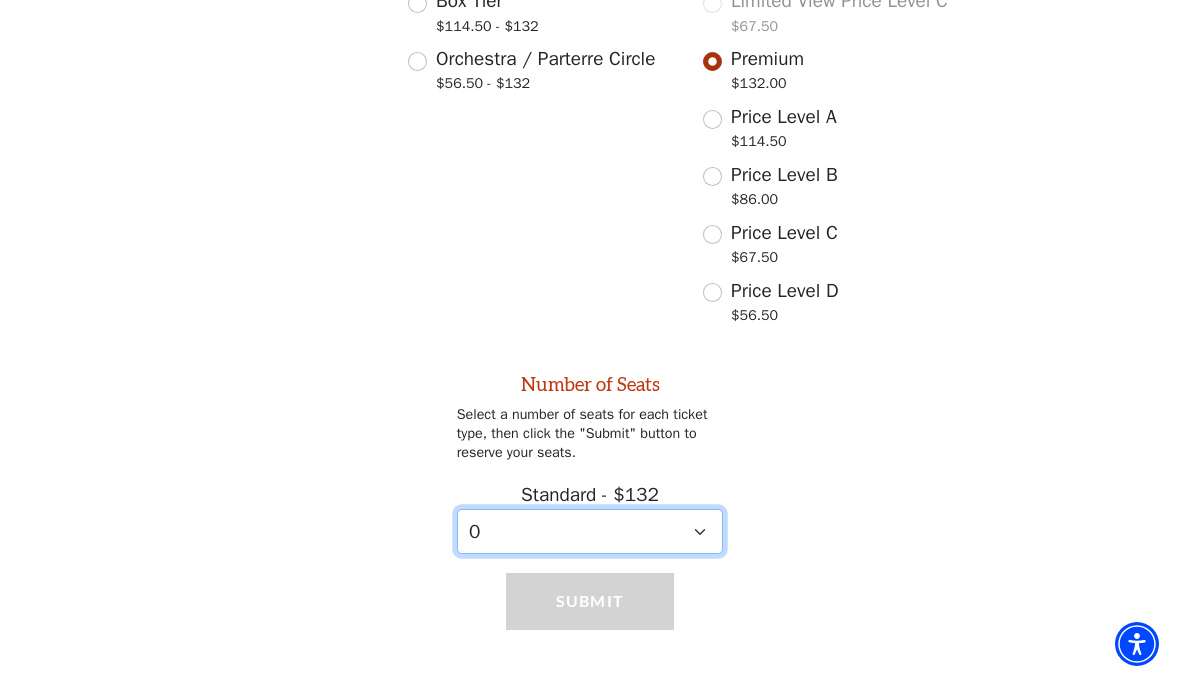 click on "0 1 2 3 4 5 6 7 8 9" at bounding box center [590, 531] 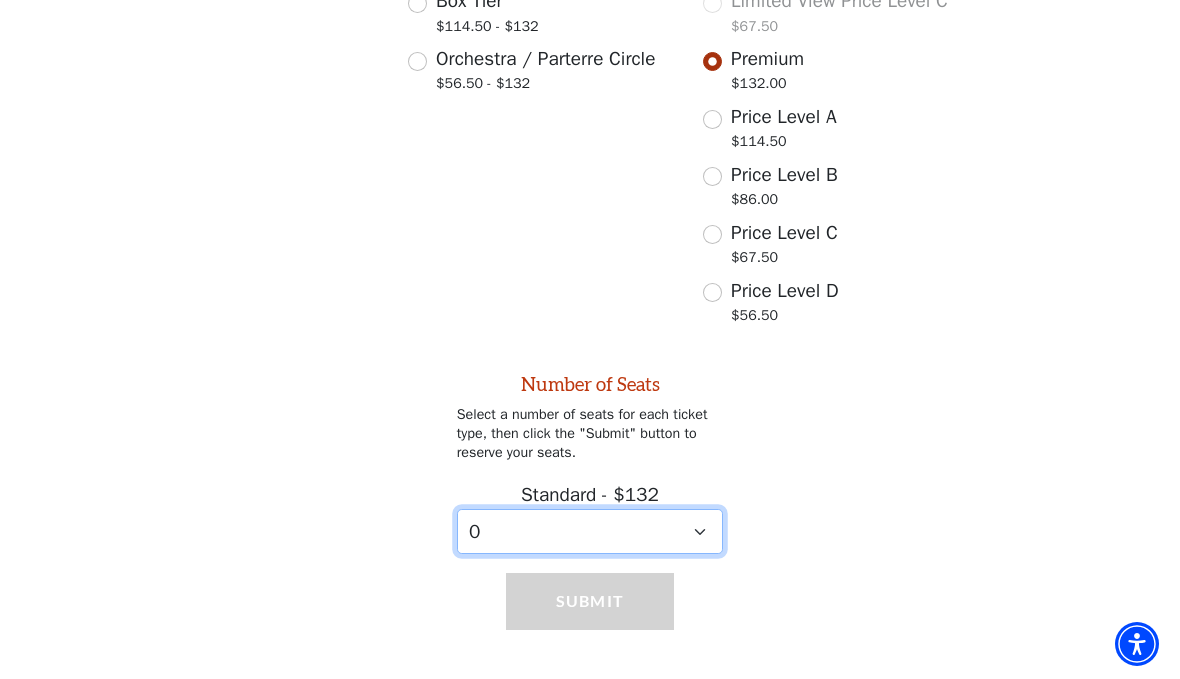 select on "2" 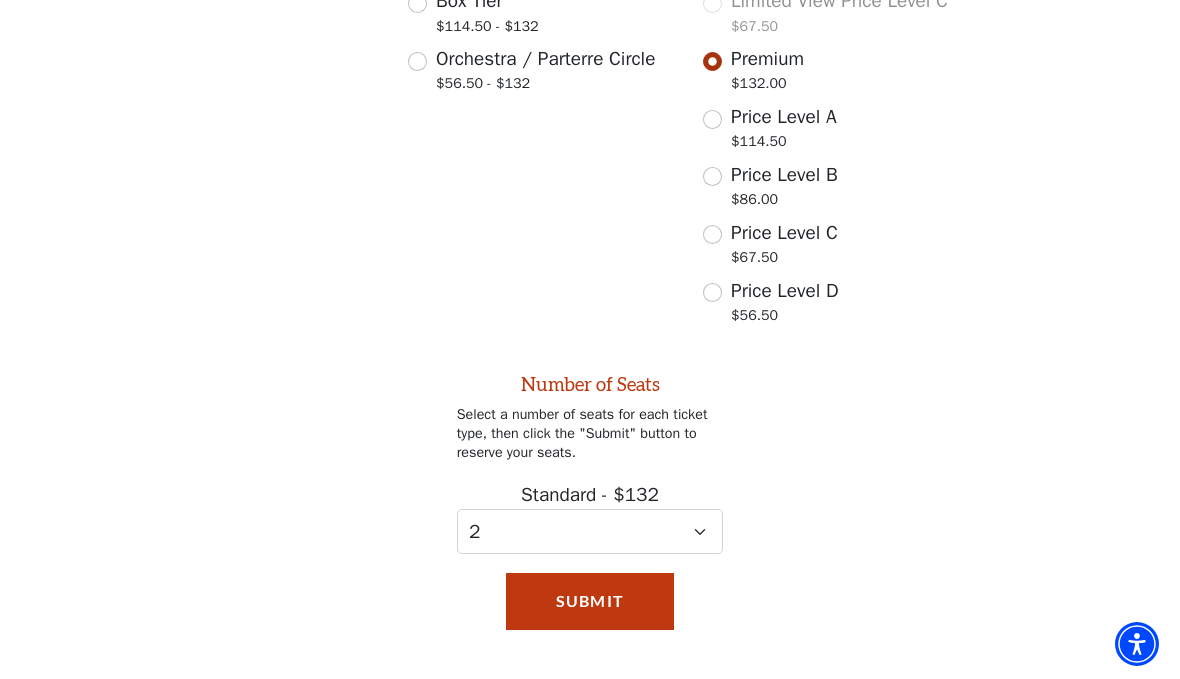 click on "Submit" at bounding box center [590, 601] 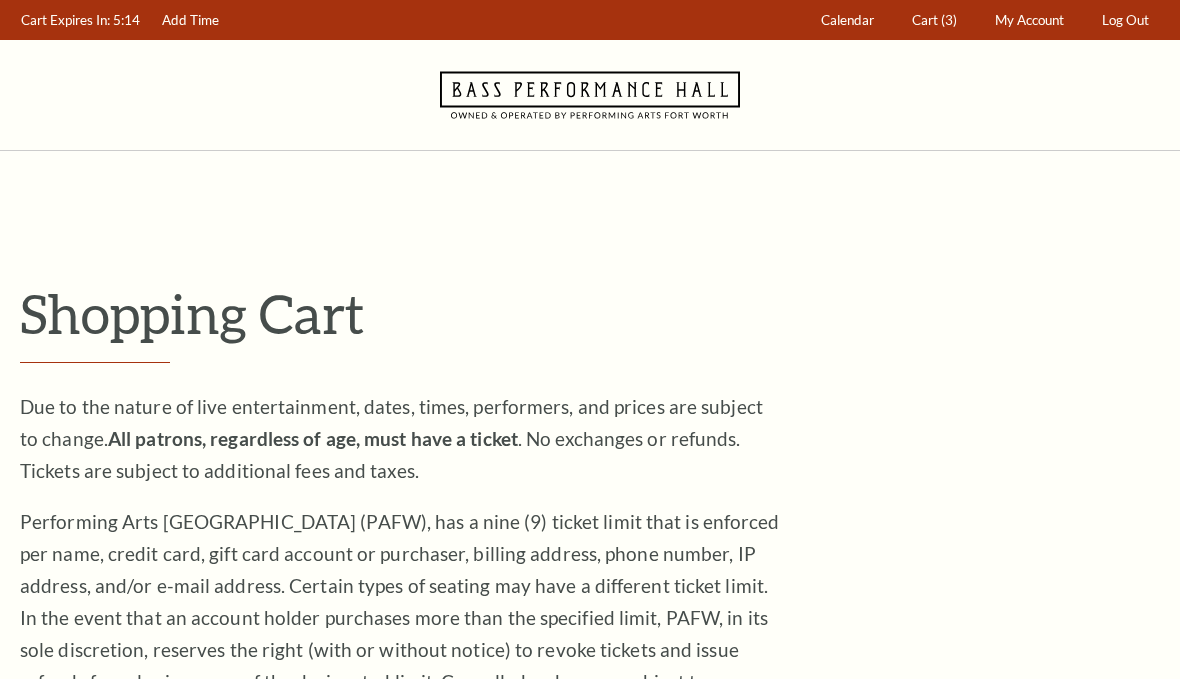 scroll, scrollTop: 0, scrollLeft: 0, axis: both 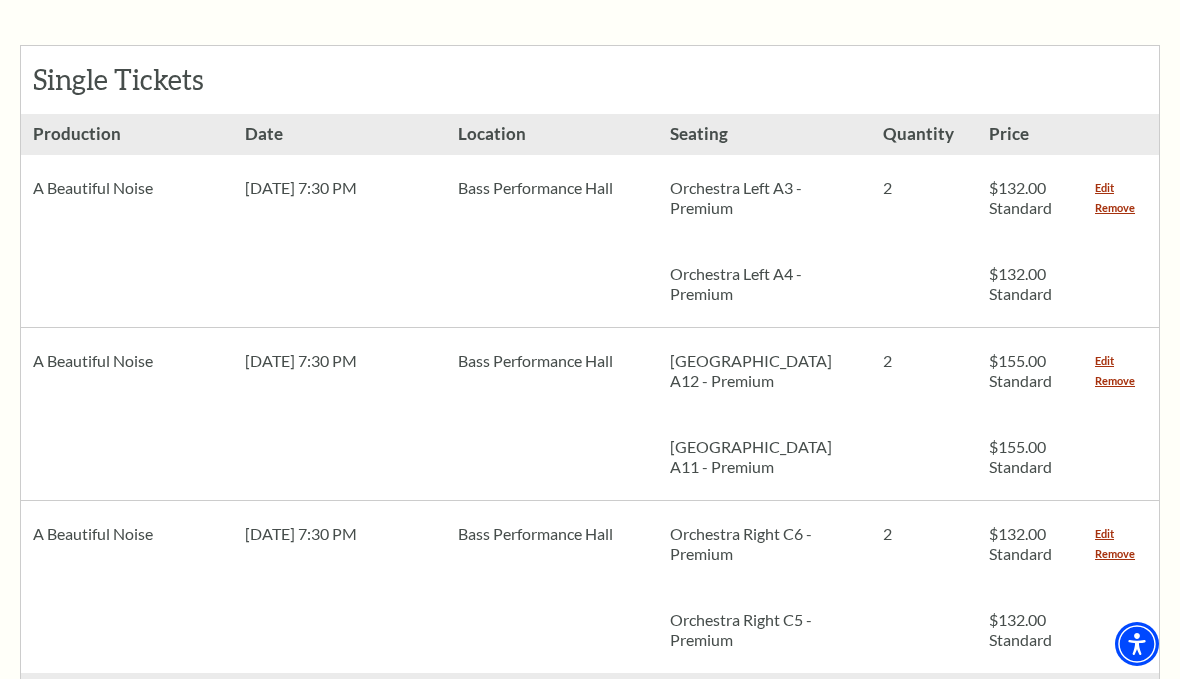 click on "Remove" at bounding box center (1115, 208) 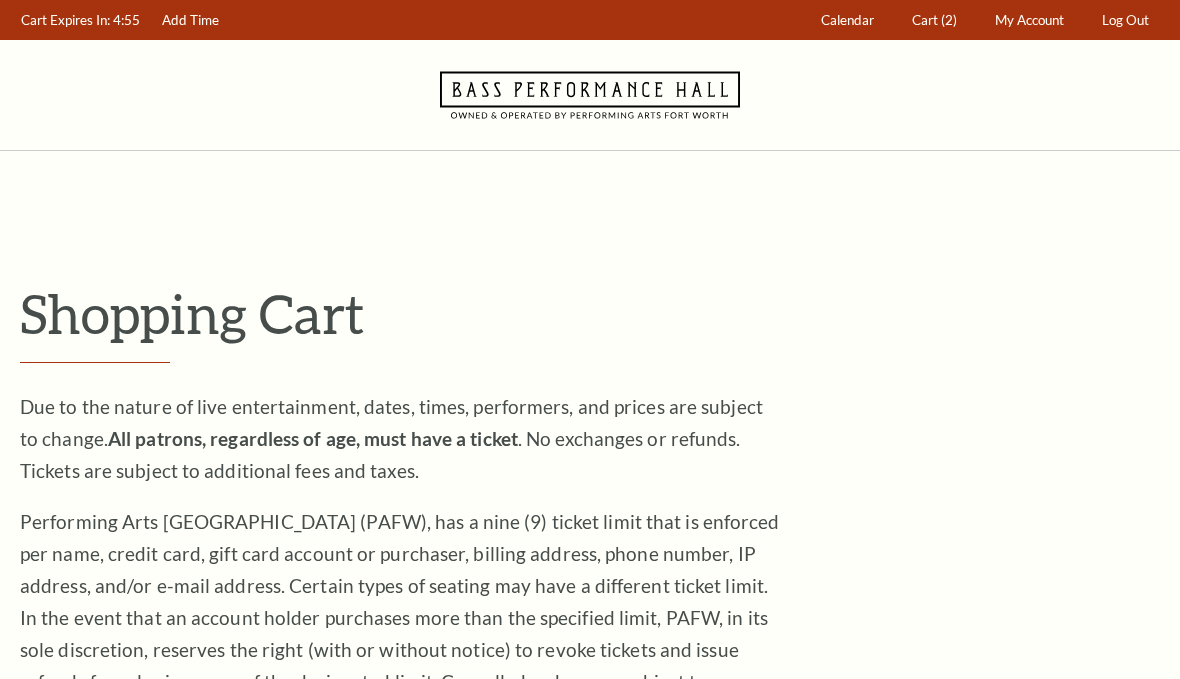 scroll, scrollTop: 0, scrollLeft: 0, axis: both 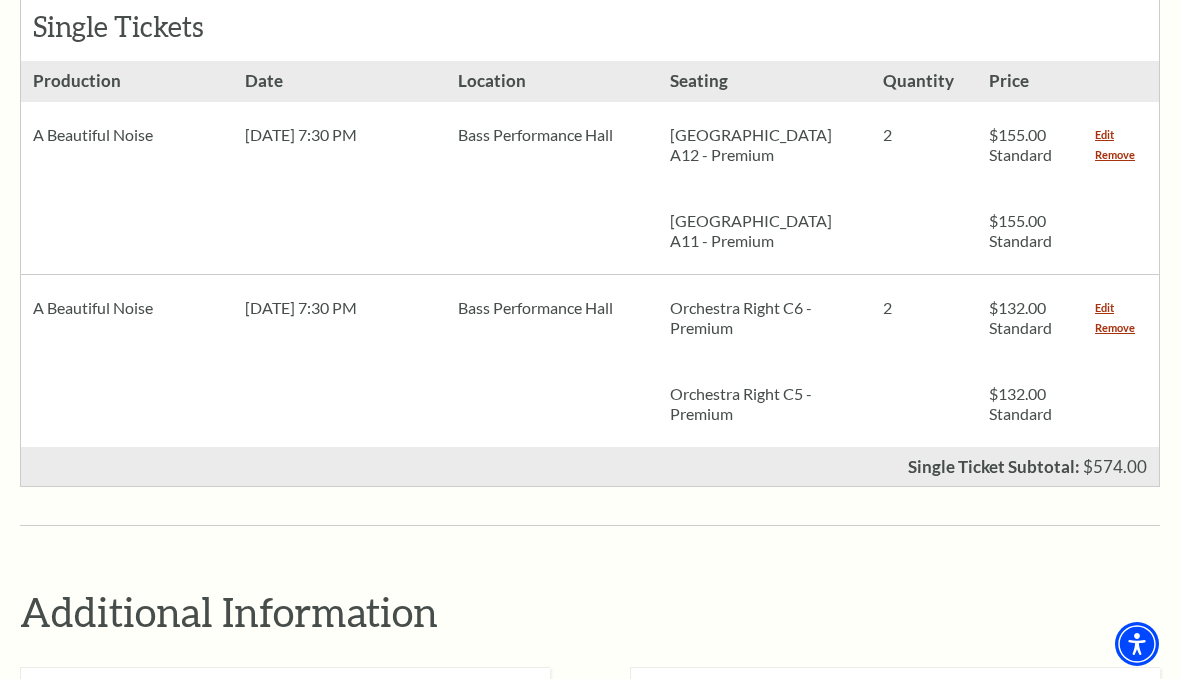 click on "Remove" at bounding box center (1115, 328) 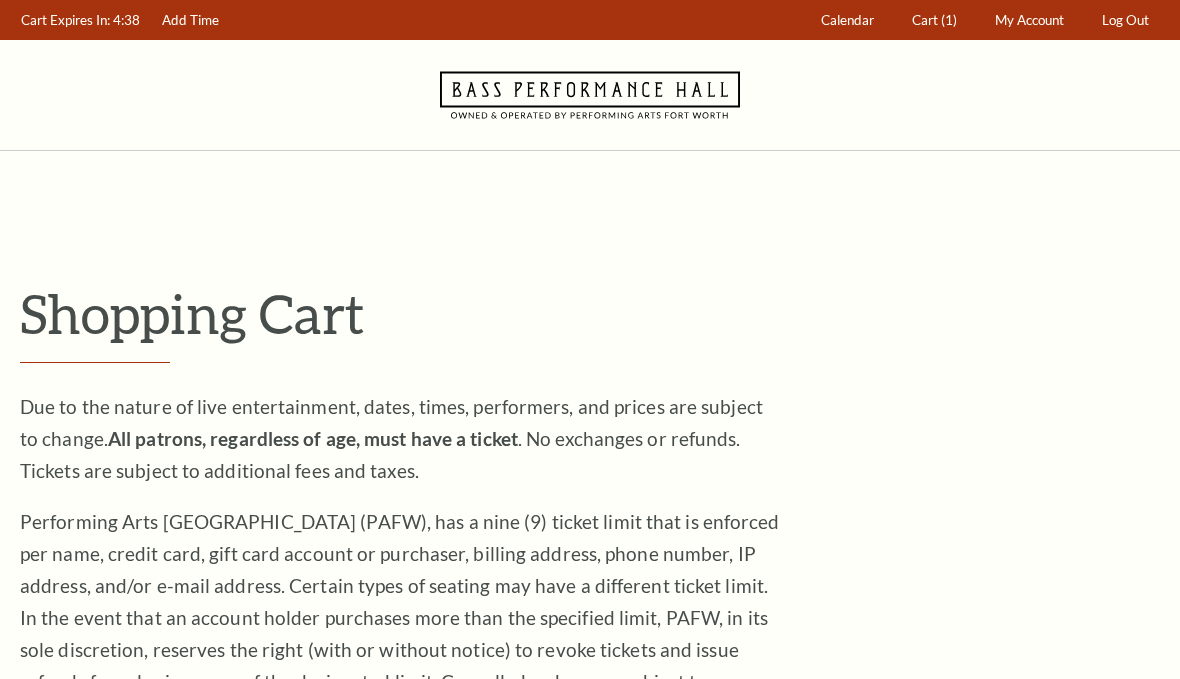 scroll, scrollTop: 0, scrollLeft: 0, axis: both 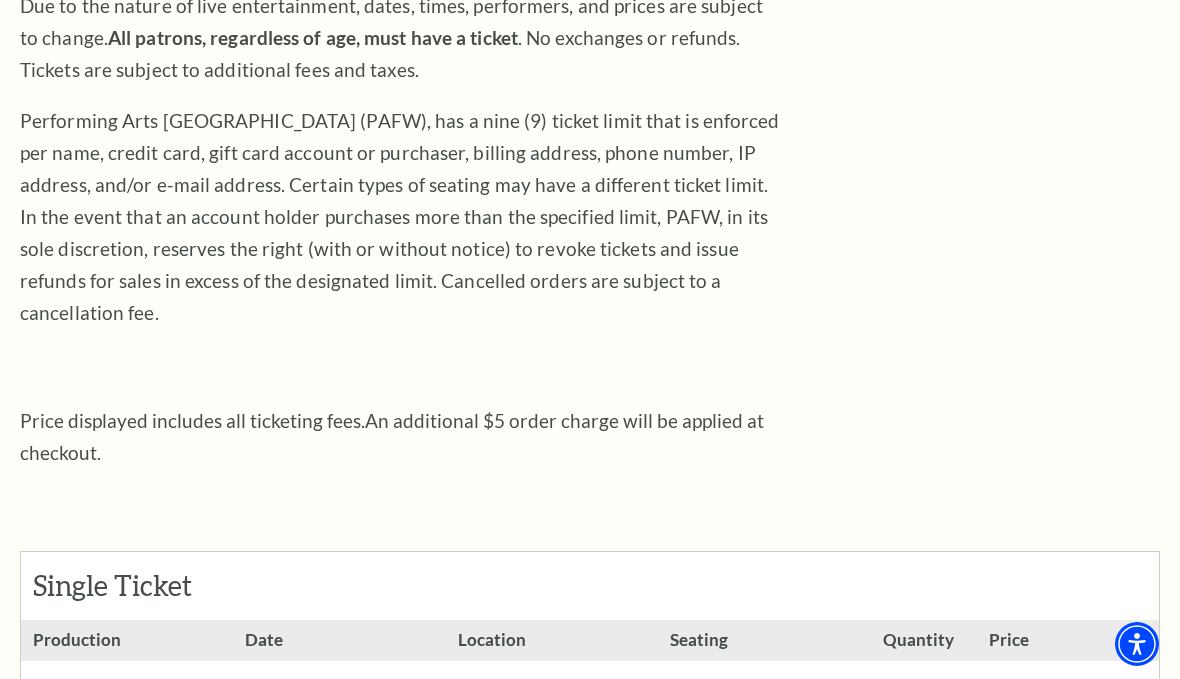 click on "Shopping Cart
Due to the nature of live entertainment, dates, times, performers, and prices are subject to change.  All patrons, regardless of age, must have a ticket . No exchanges or refunds. Tickets are subject to additional fees and taxes.
Performing Arts Fort Worth (PAFW), has a nine (9) ticket limit that is enforced per name, credit card, gift card account or purchaser, billing address, phone number, IP address, and/or e-mail address. Certain types of seating may have a different ticket limit. In the event that an account holder purchases more than the specified limit, PAFW, in its sole discretion, reserves the right (with or without notice) to revoke tickets and issue refunds for sales in excess of the designated limit. Cancelled orders are subject to a cancellation fee." at bounding box center [590, 929] 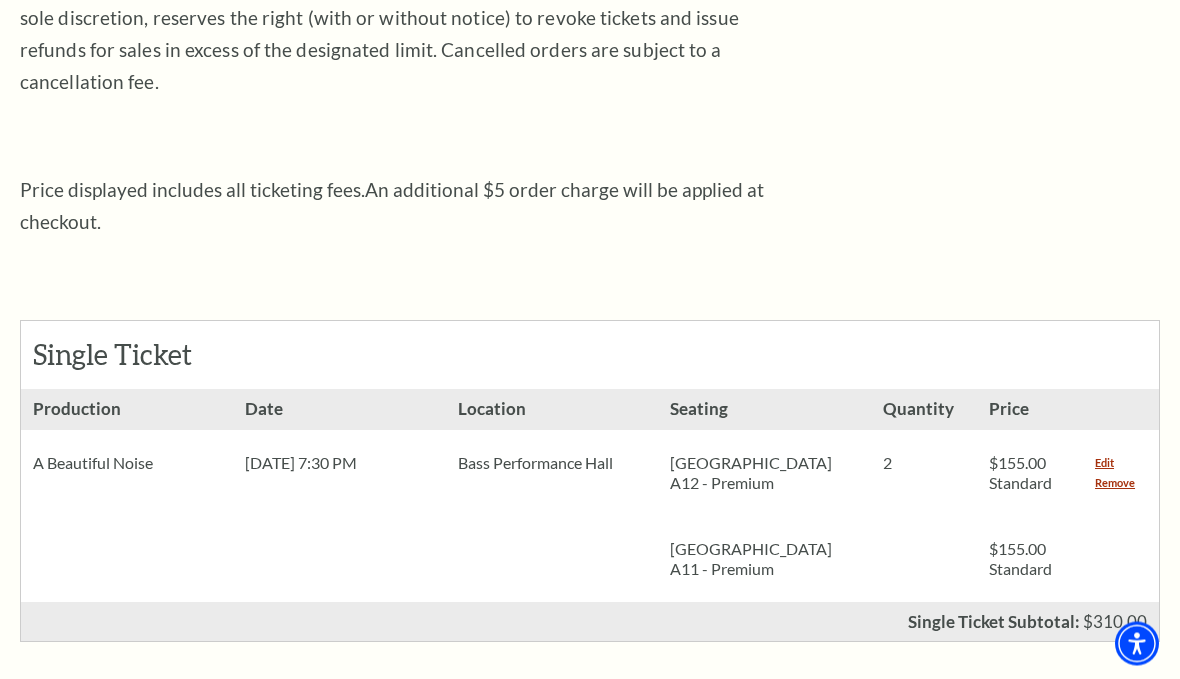 scroll, scrollTop: 632, scrollLeft: 0, axis: vertical 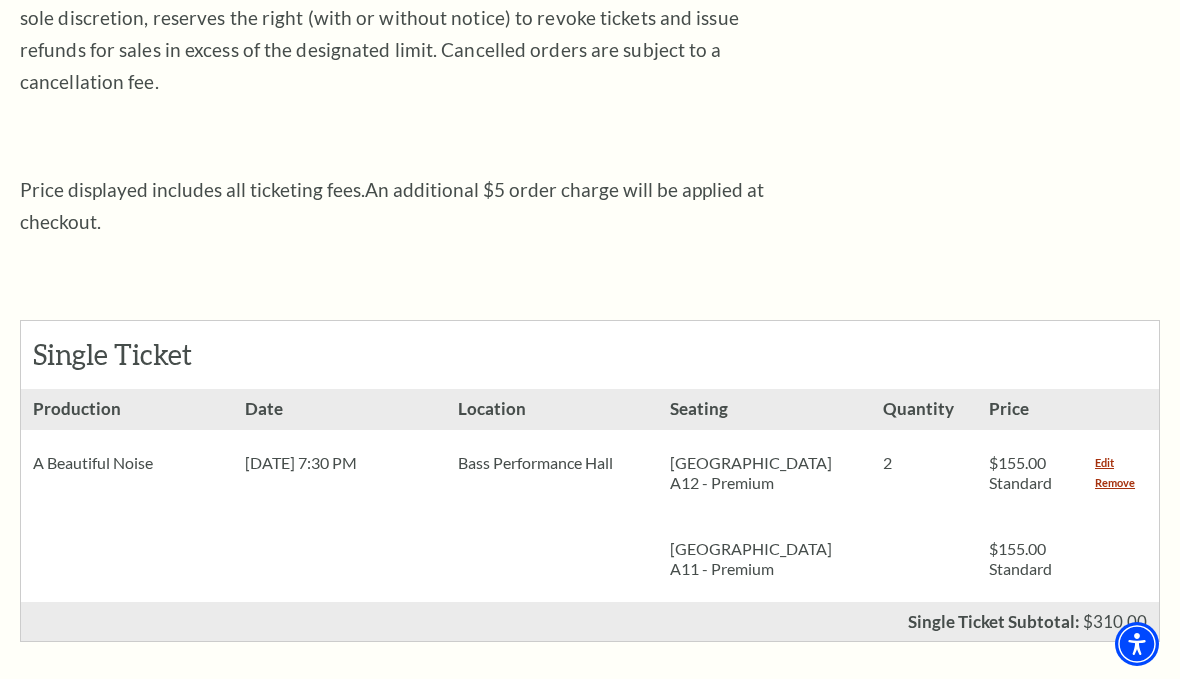 click on "Remove" at bounding box center (1115, 483) 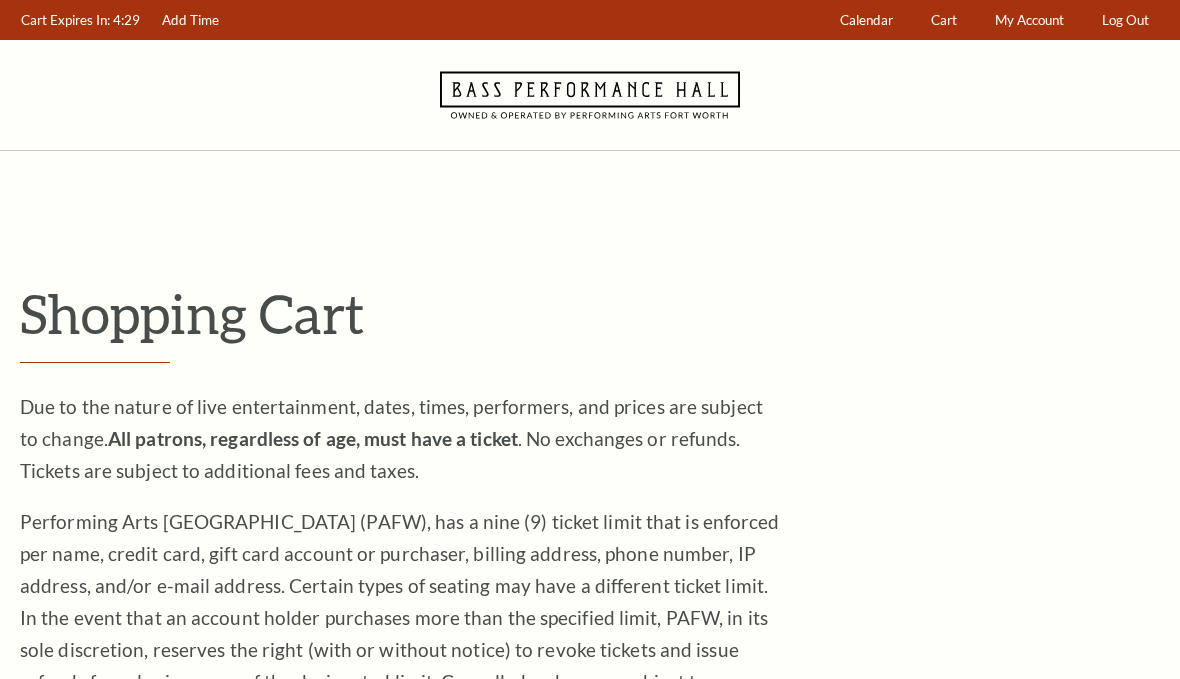 scroll, scrollTop: 0, scrollLeft: 0, axis: both 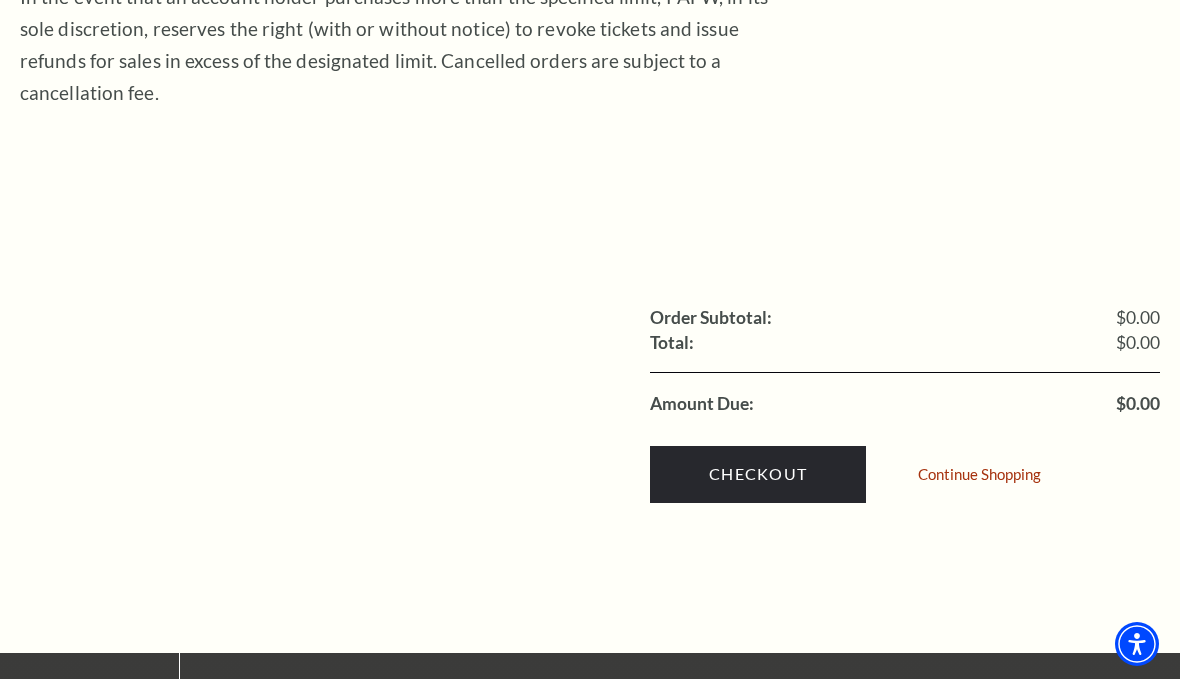 click on "Continue Shopping" at bounding box center (979, 474) 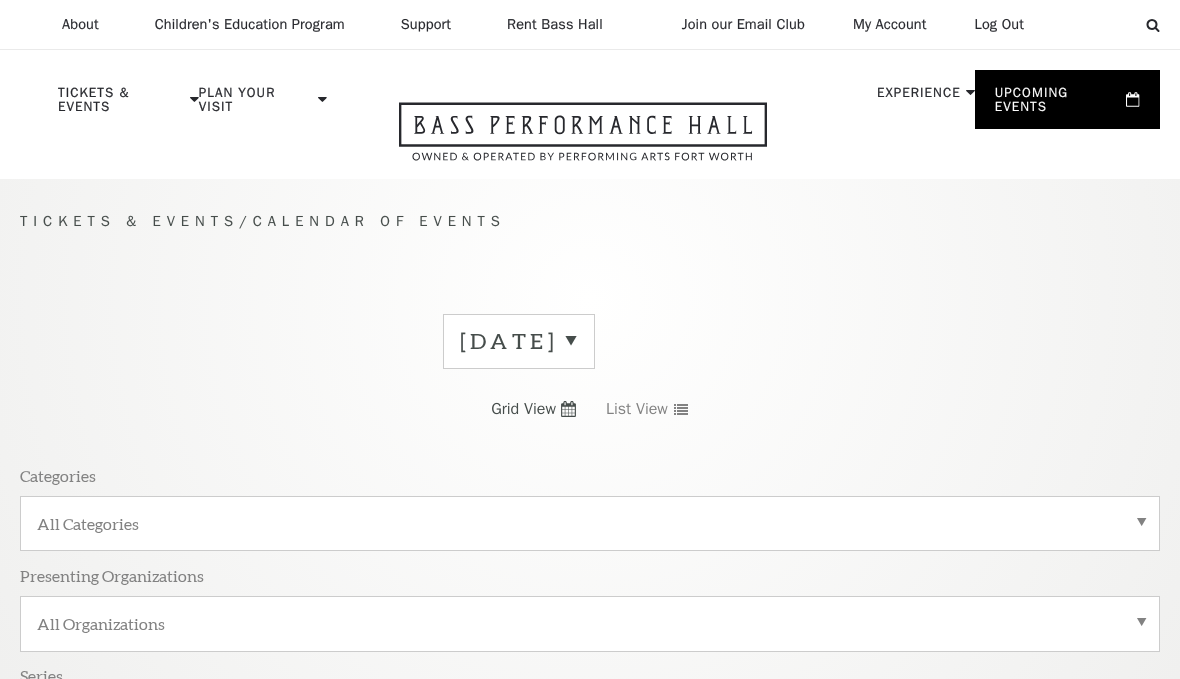 scroll, scrollTop: 0, scrollLeft: 0, axis: both 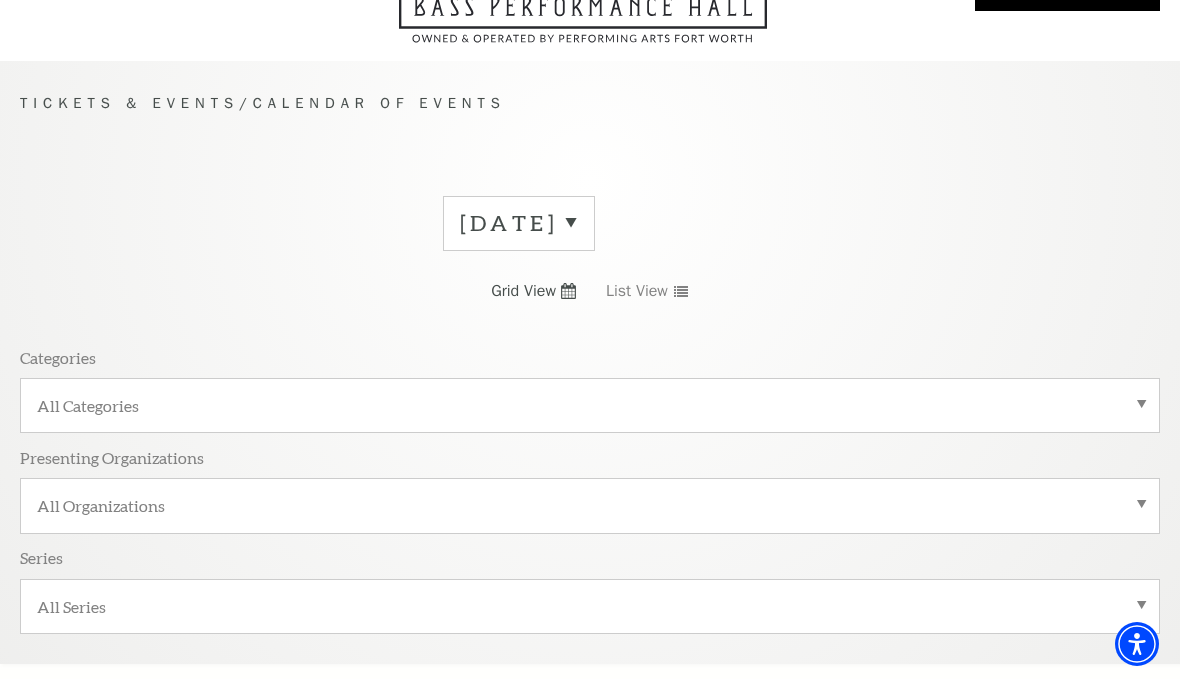 click on "July 2025" at bounding box center [519, 223] 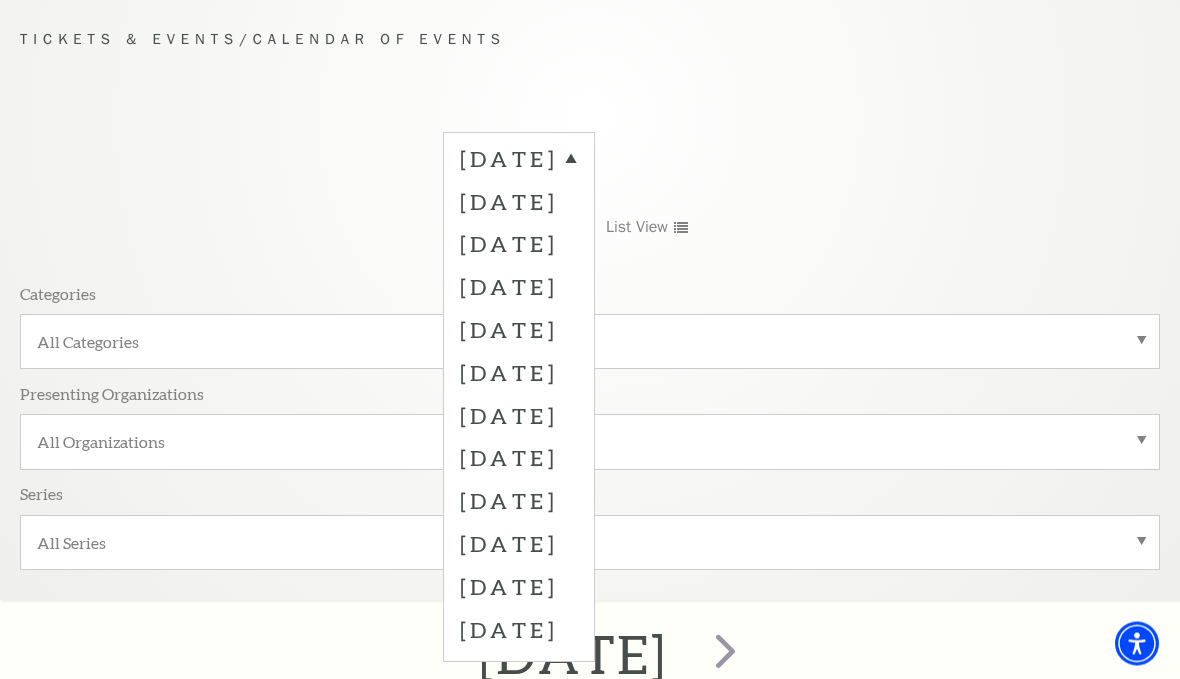 scroll, scrollTop: 195, scrollLeft: 0, axis: vertical 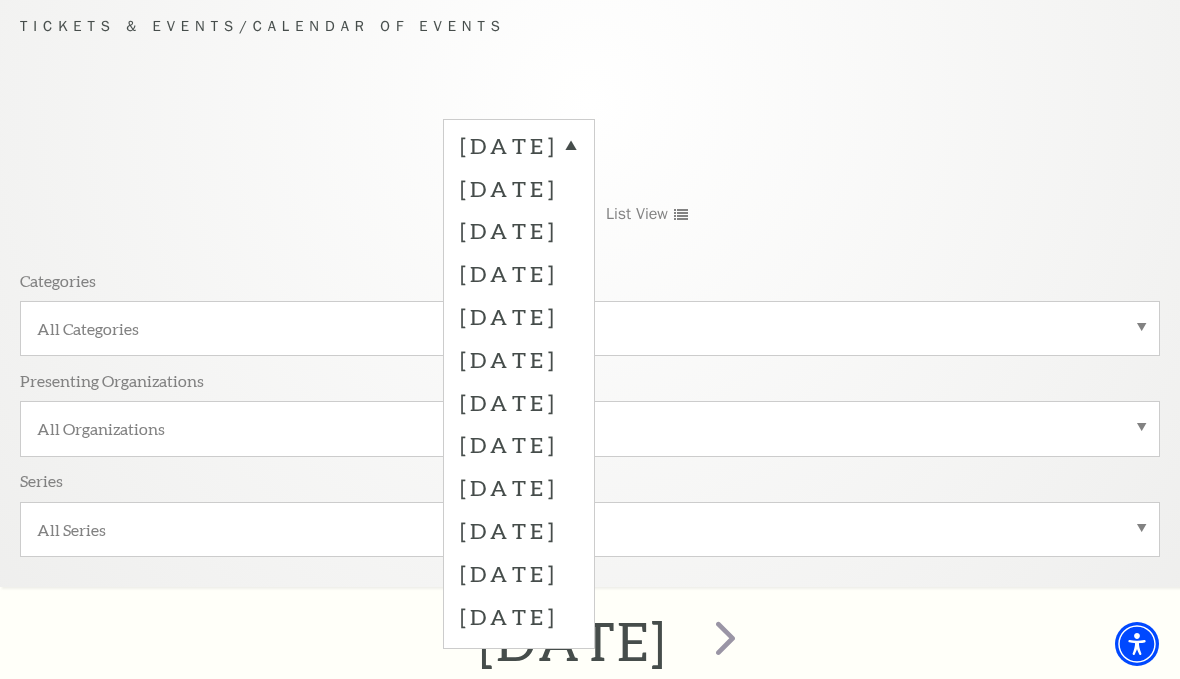 click on "October 2025" at bounding box center (519, 273) 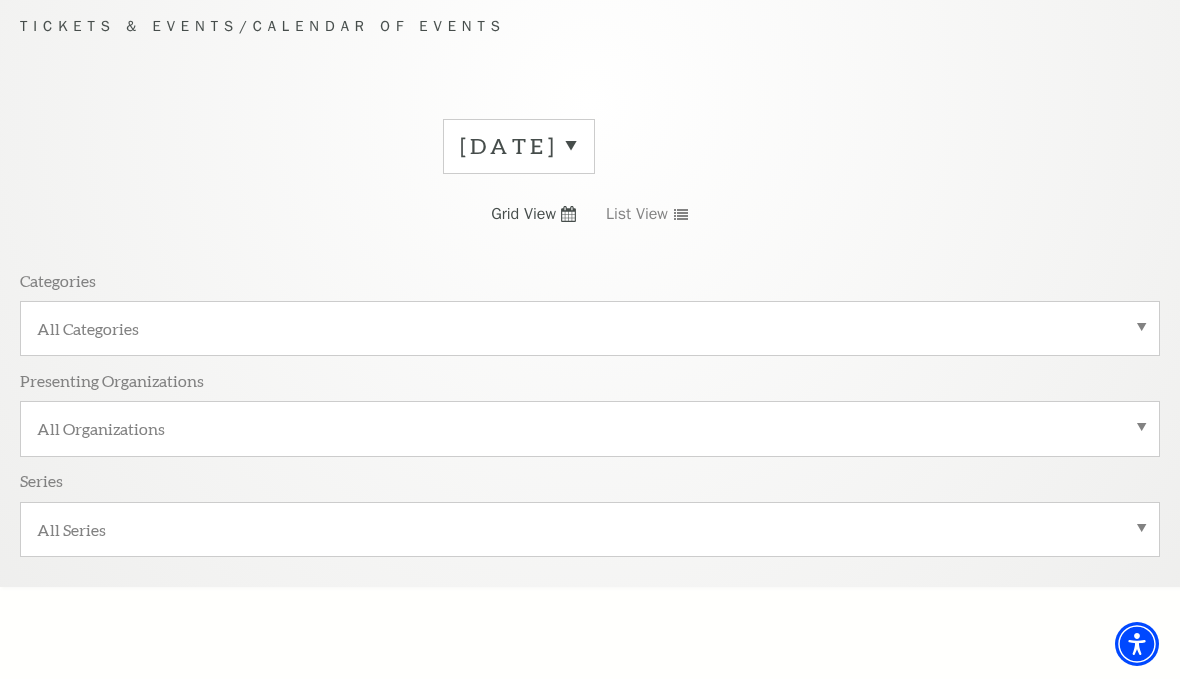 click on "All Series" at bounding box center [590, 529] 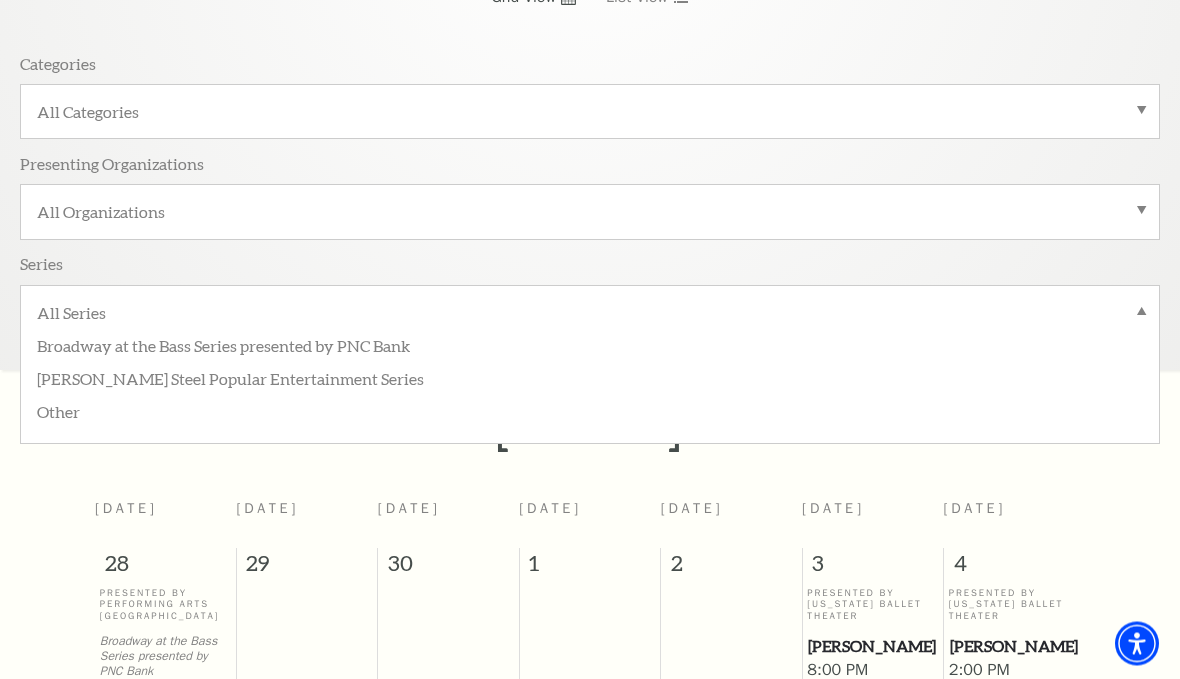 scroll, scrollTop: 416, scrollLeft: 0, axis: vertical 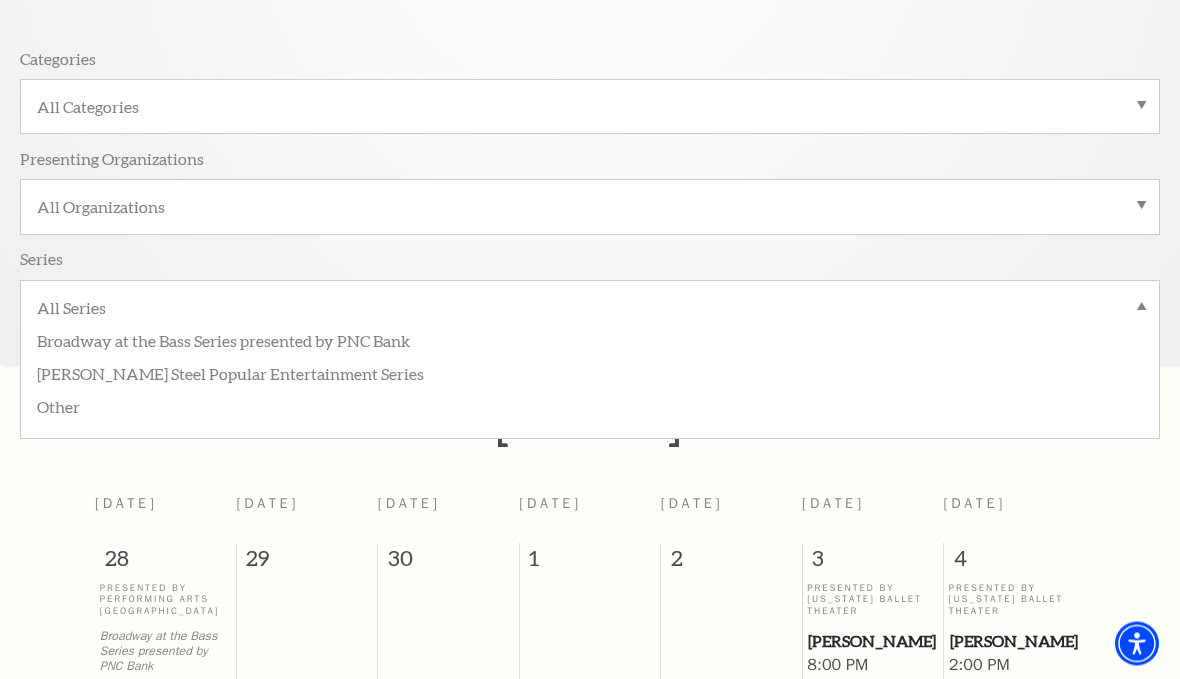 click on "Broadway at the Bass Series presented by PNC Bank" at bounding box center (590, 340) 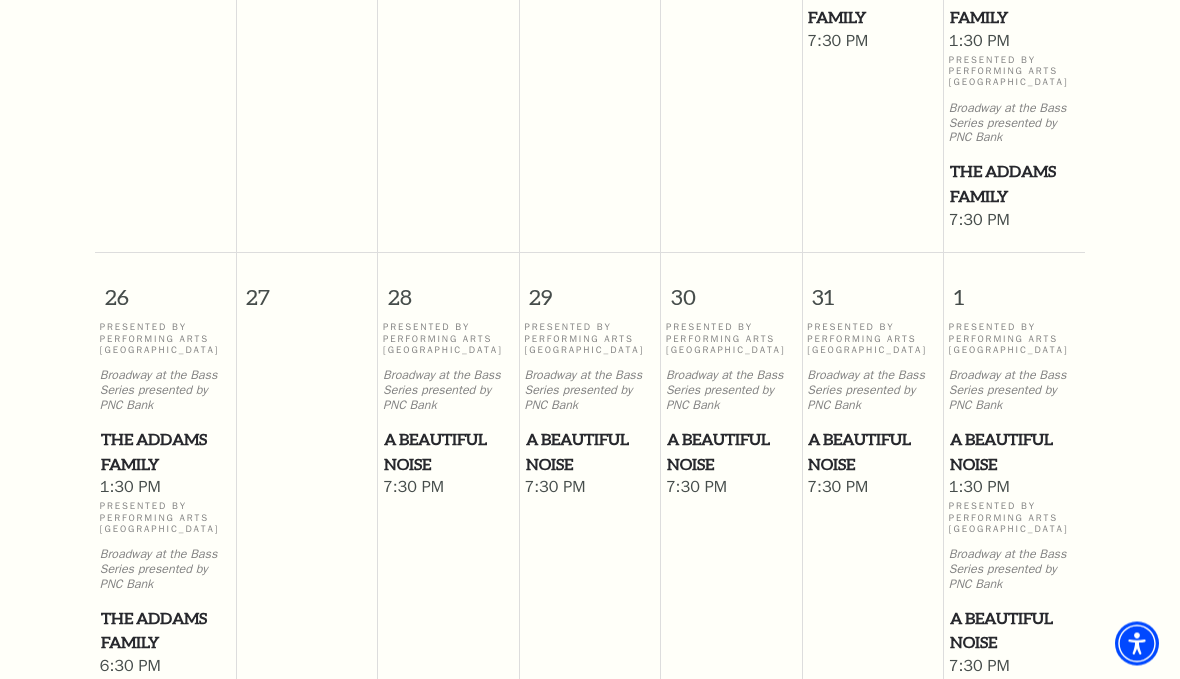 scroll, scrollTop: 1700, scrollLeft: 0, axis: vertical 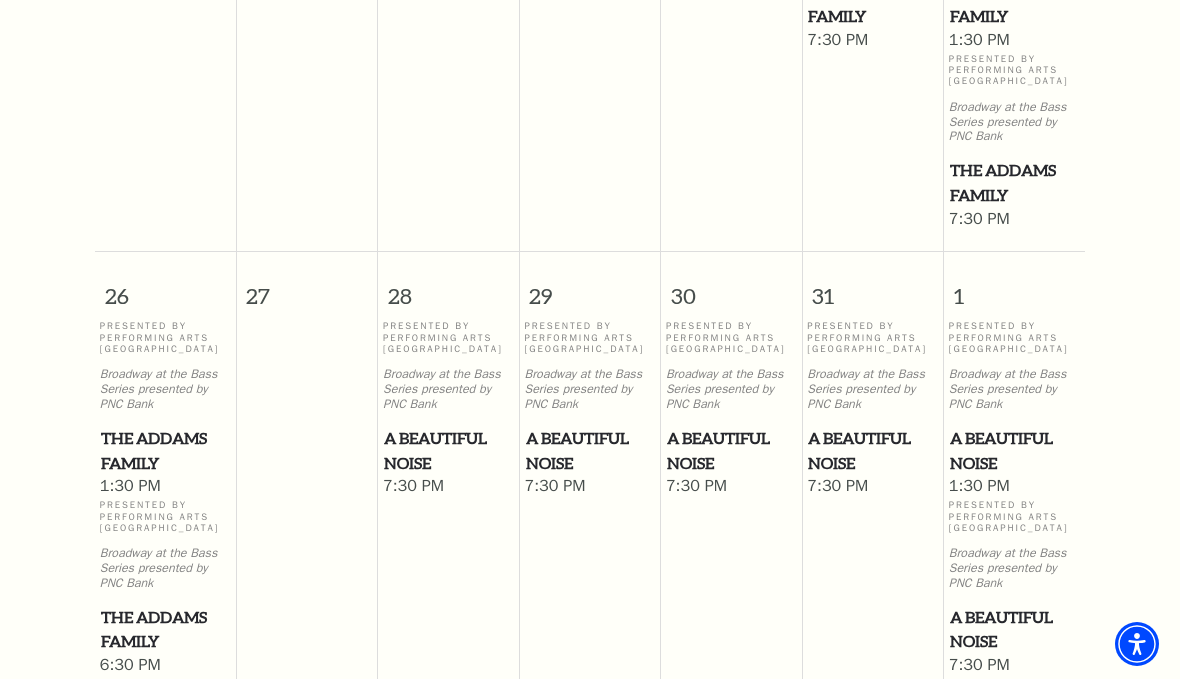 click on "Broadway at the Bass Series presented by PNC Bank" at bounding box center (448, 389) 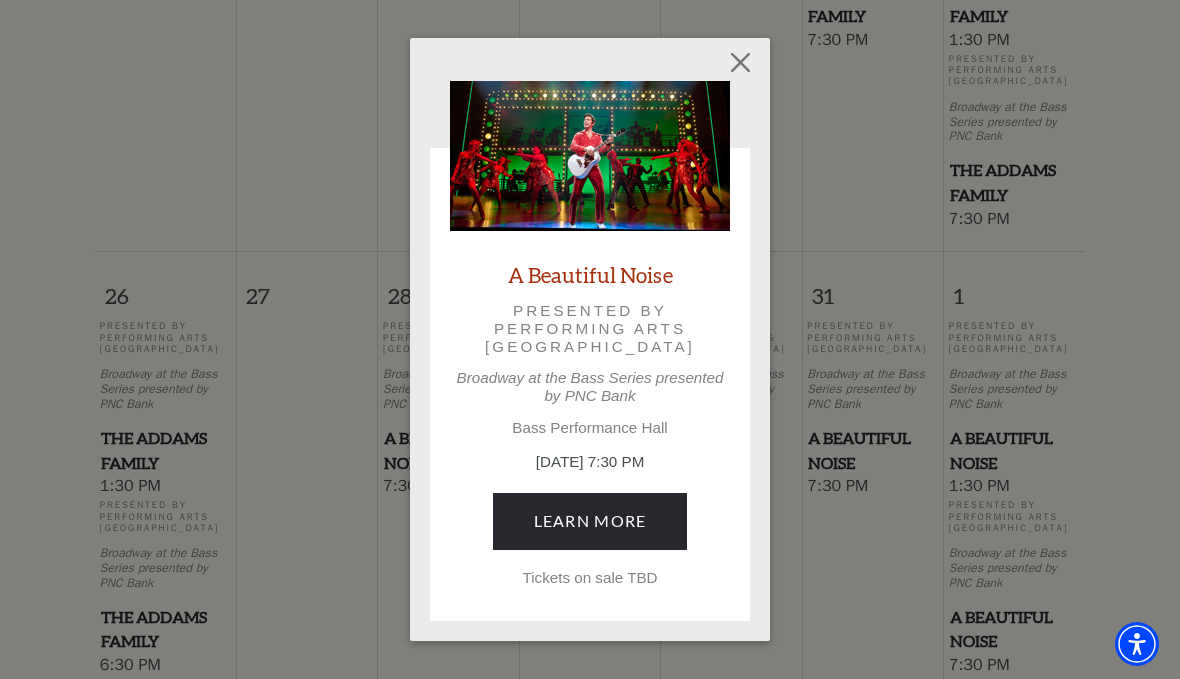 click on "Learn More" at bounding box center [590, 521] 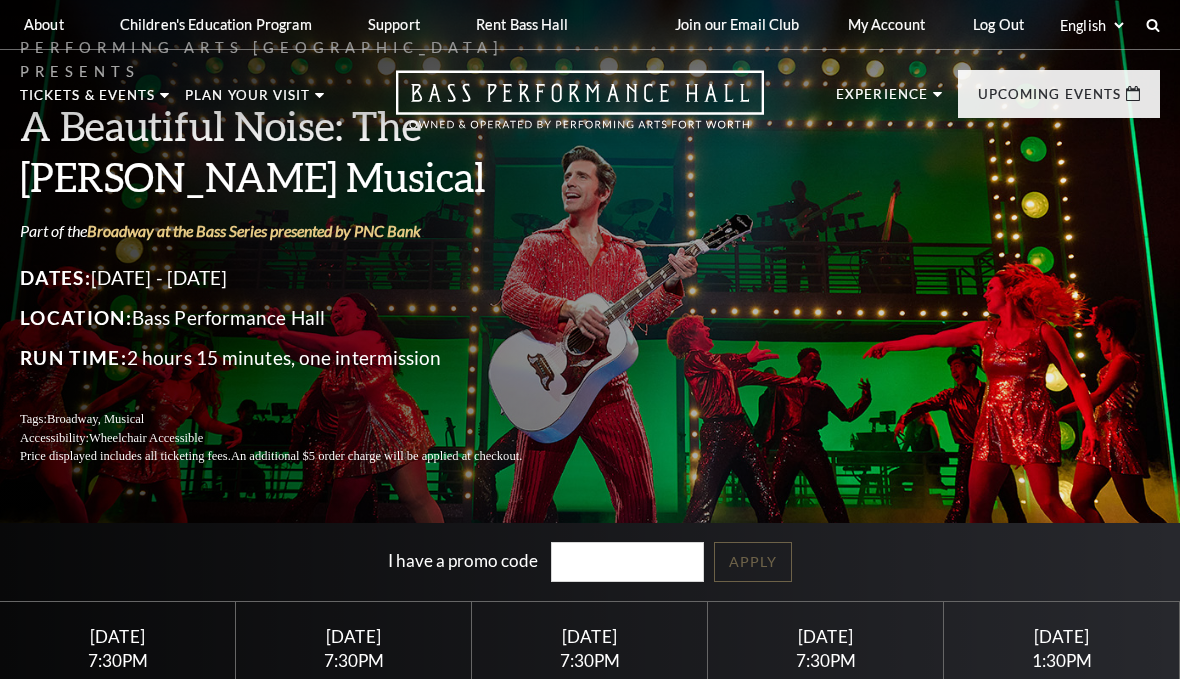 scroll, scrollTop: 0, scrollLeft: 0, axis: both 